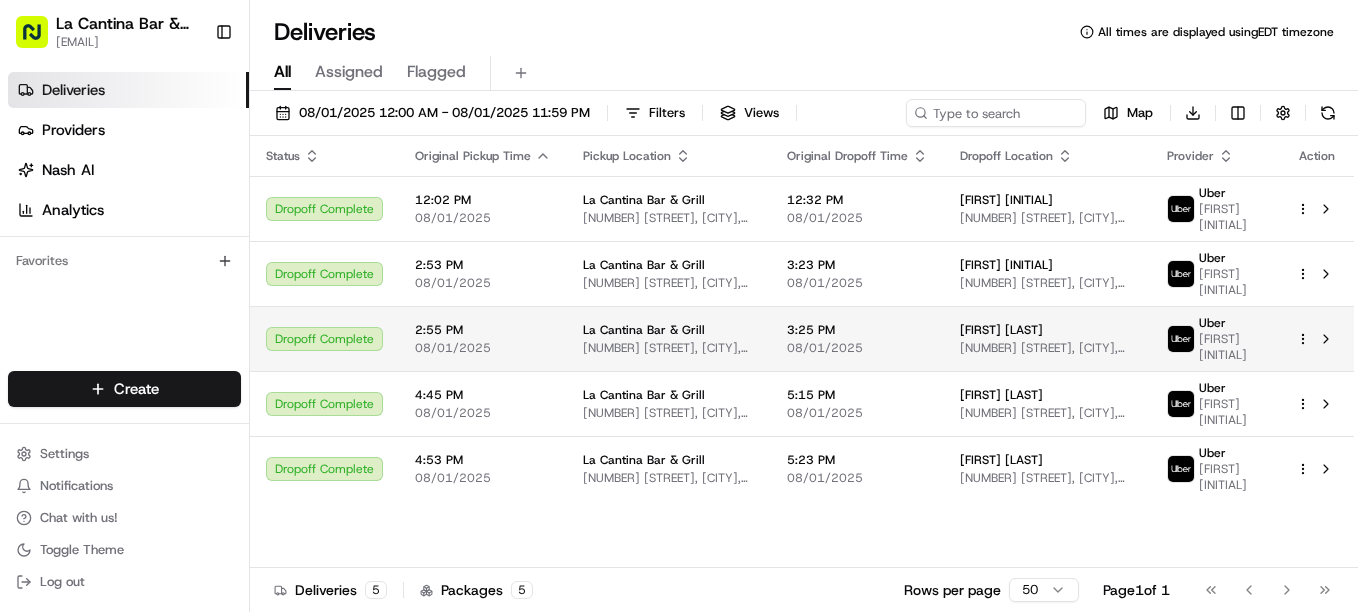 scroll, scrollTop: 0, scrollLeft: 0, axis: both 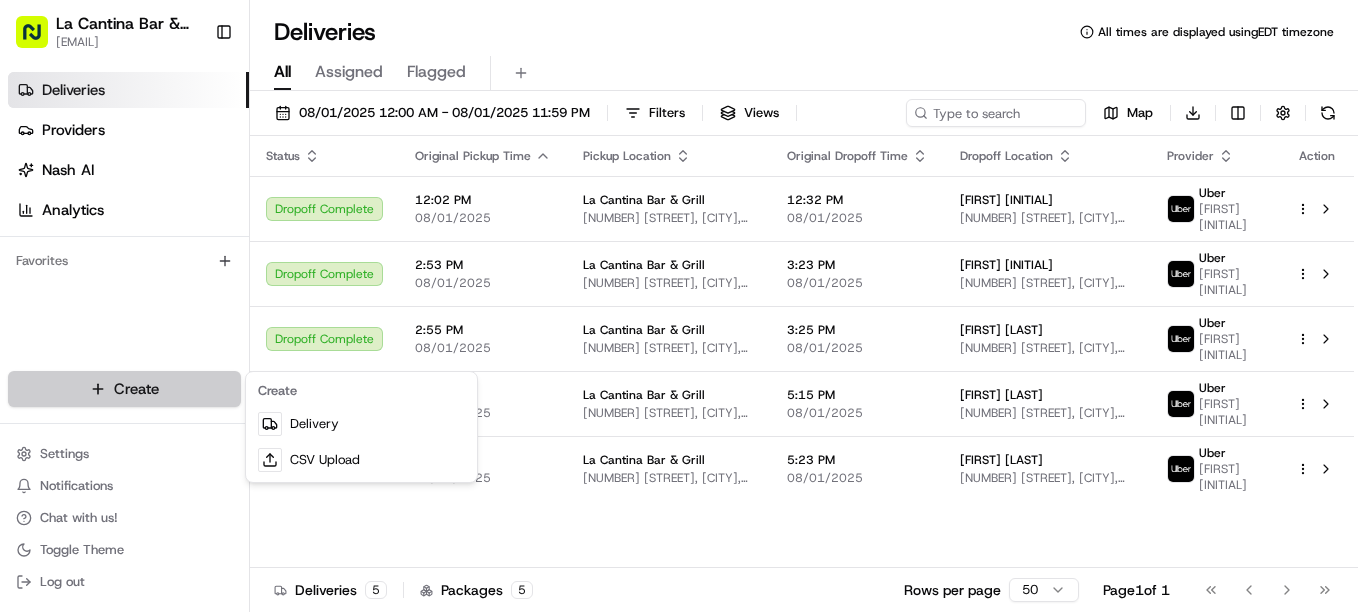 click on "[DATE] [TIME] [TIMEZONE] [DATE] [CITY], [STATE], [COUNTRY] [TIME] [DATE] [CITY], [STATE], [COUNTRY] [FIRST] [LAST]" at bounding box center (679, 306) 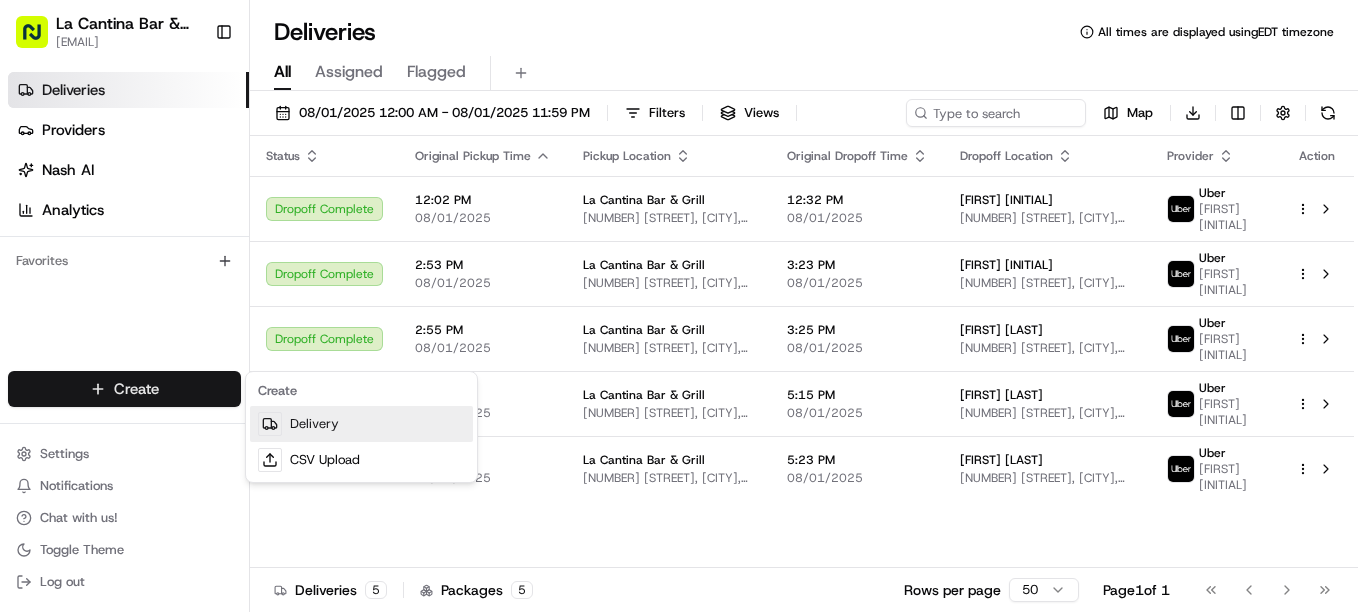 click on "Delivery" at bounding box center [361, 424] 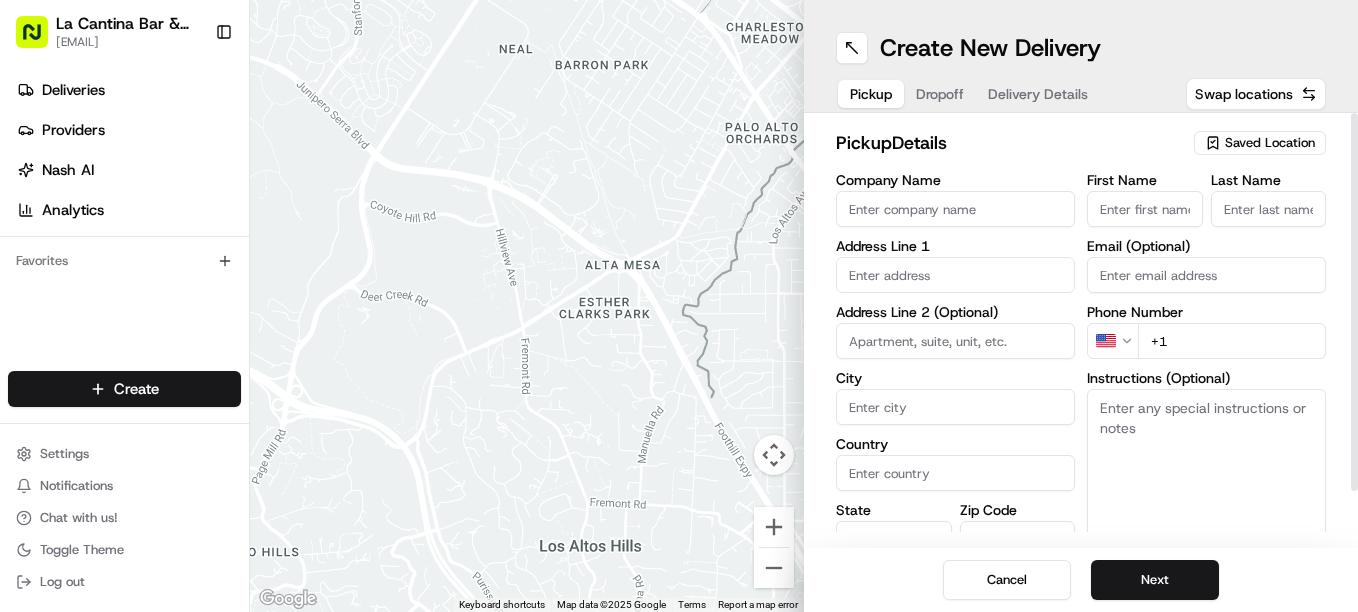 click on "Company Name" at bounding box center (955, 209) 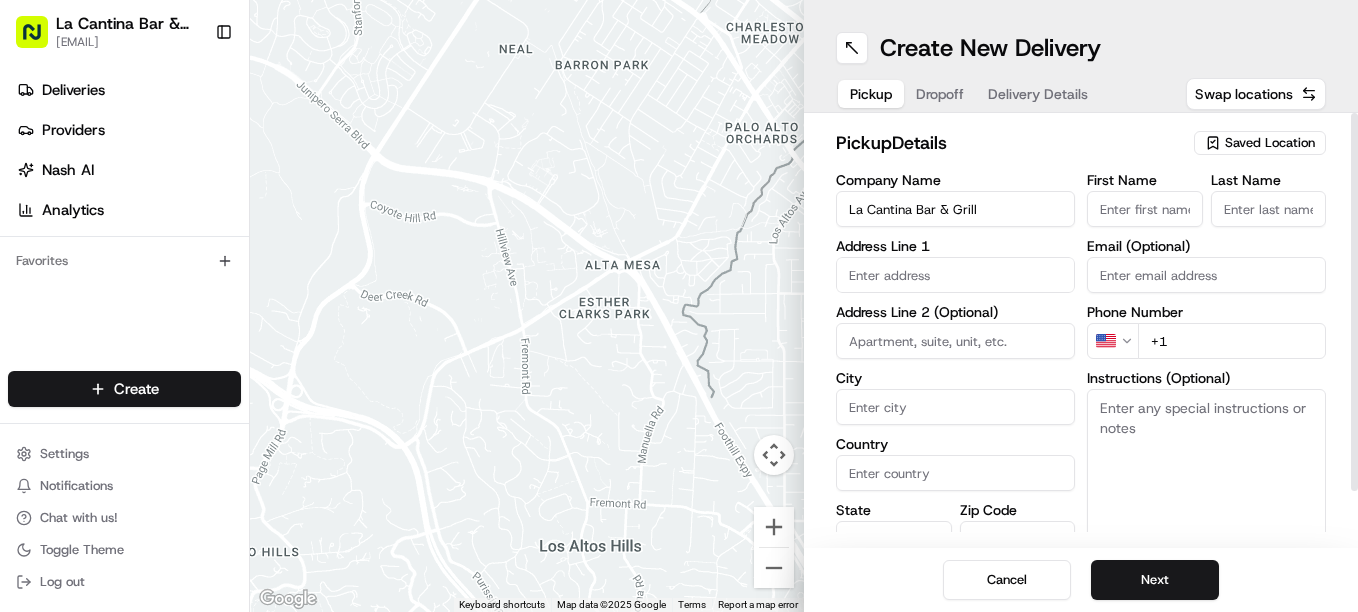 type on "[NUMBER] [STREET]" 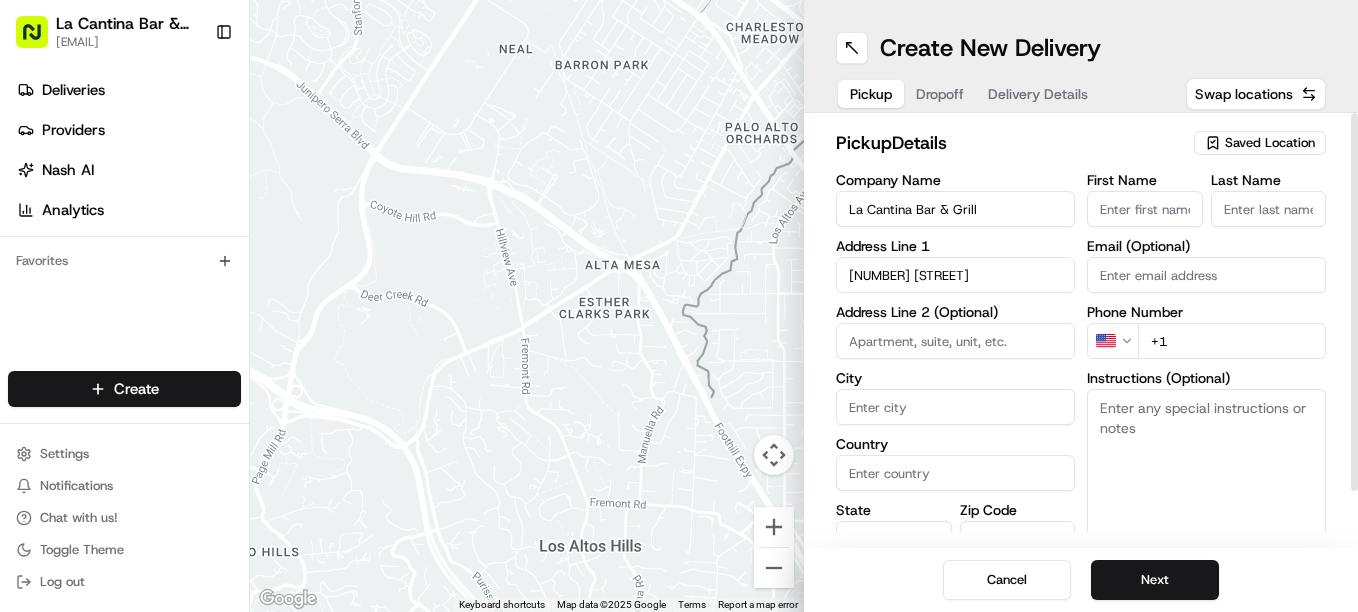 type on "Plainfield" 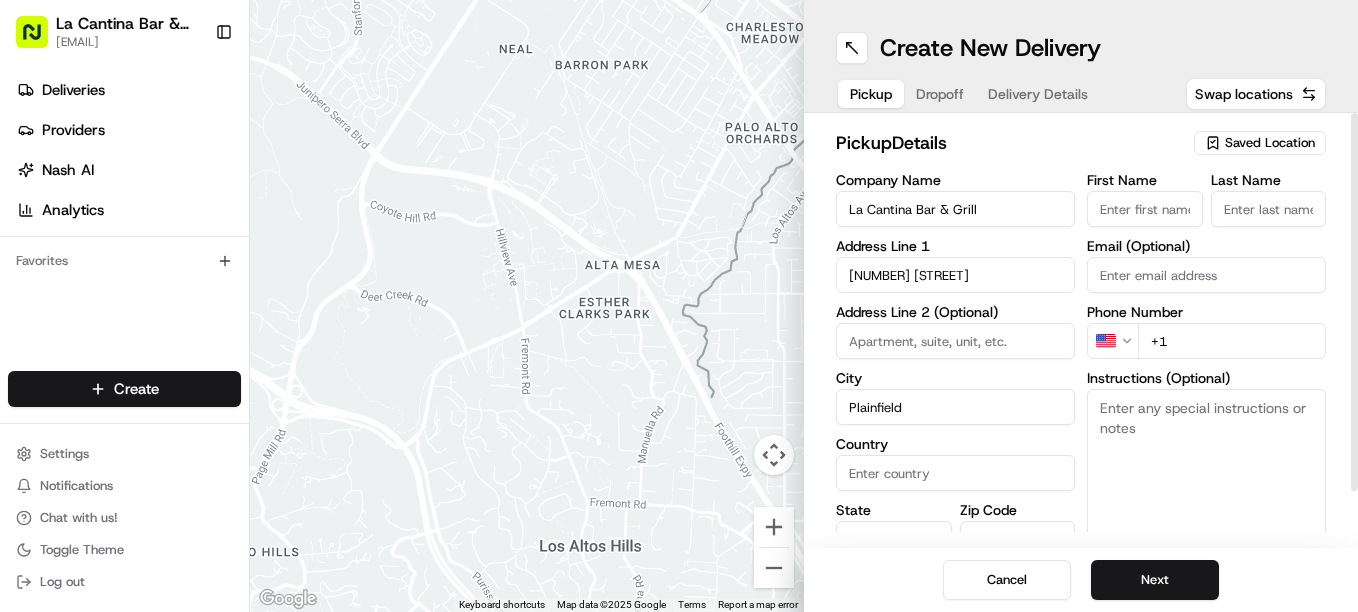 type on "United States" 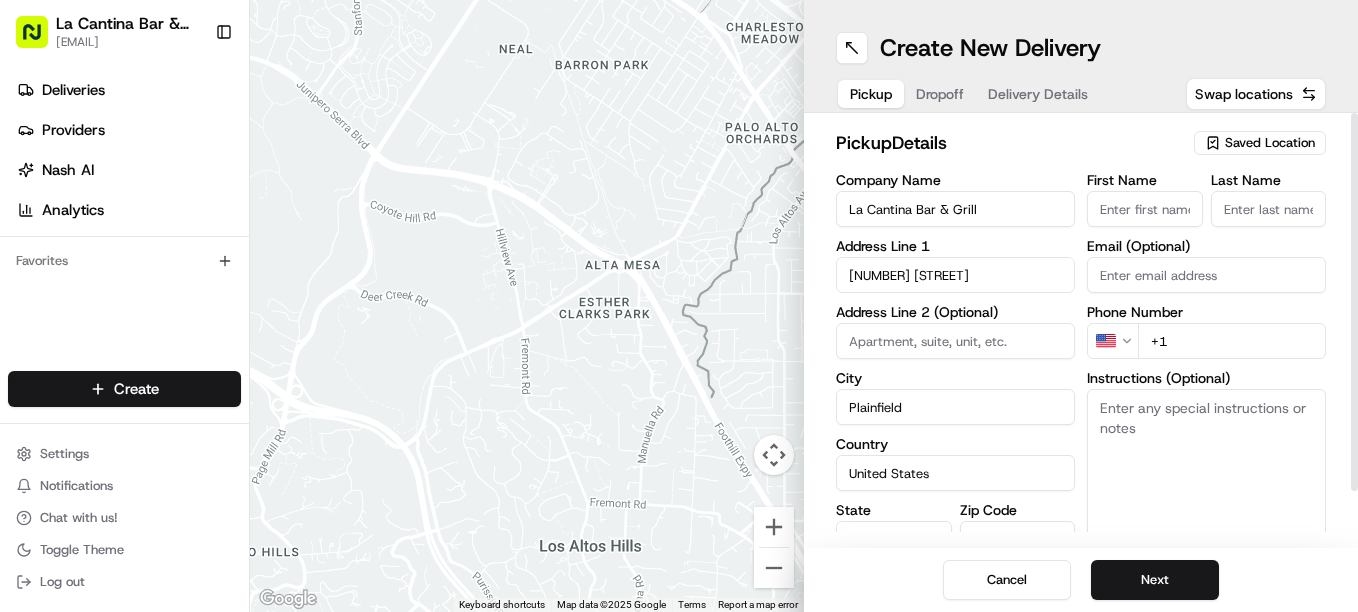 type on "CT" 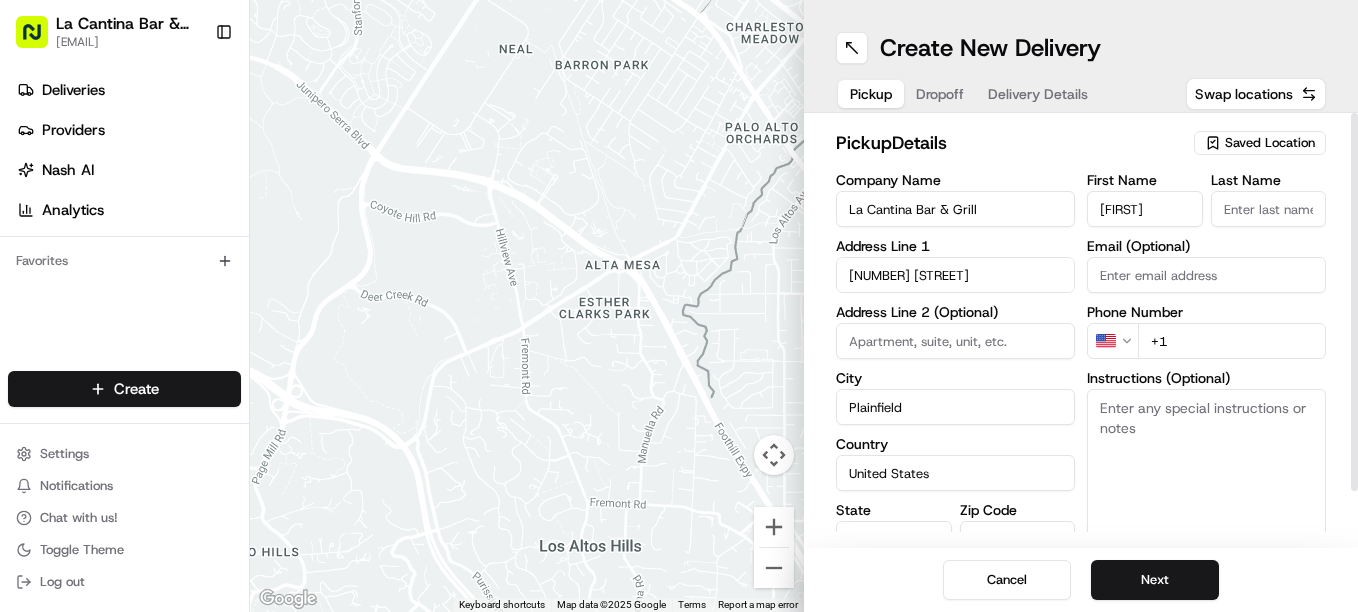 type on "[LAST]" 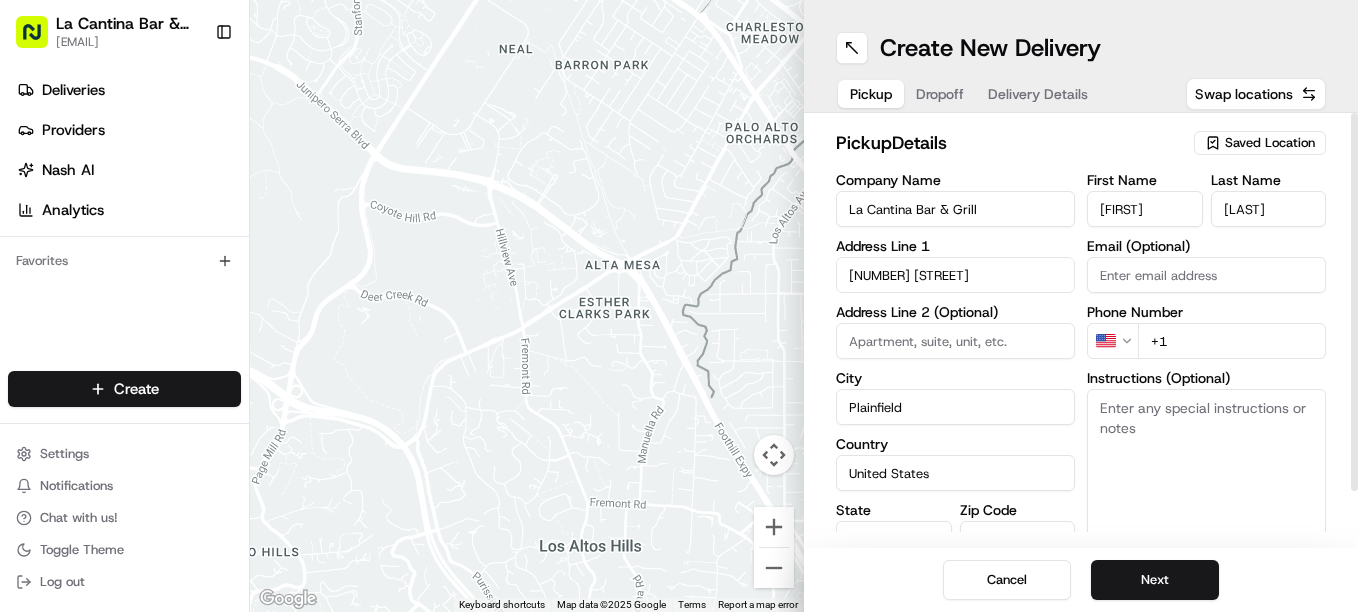 type on "[EMAIL]" 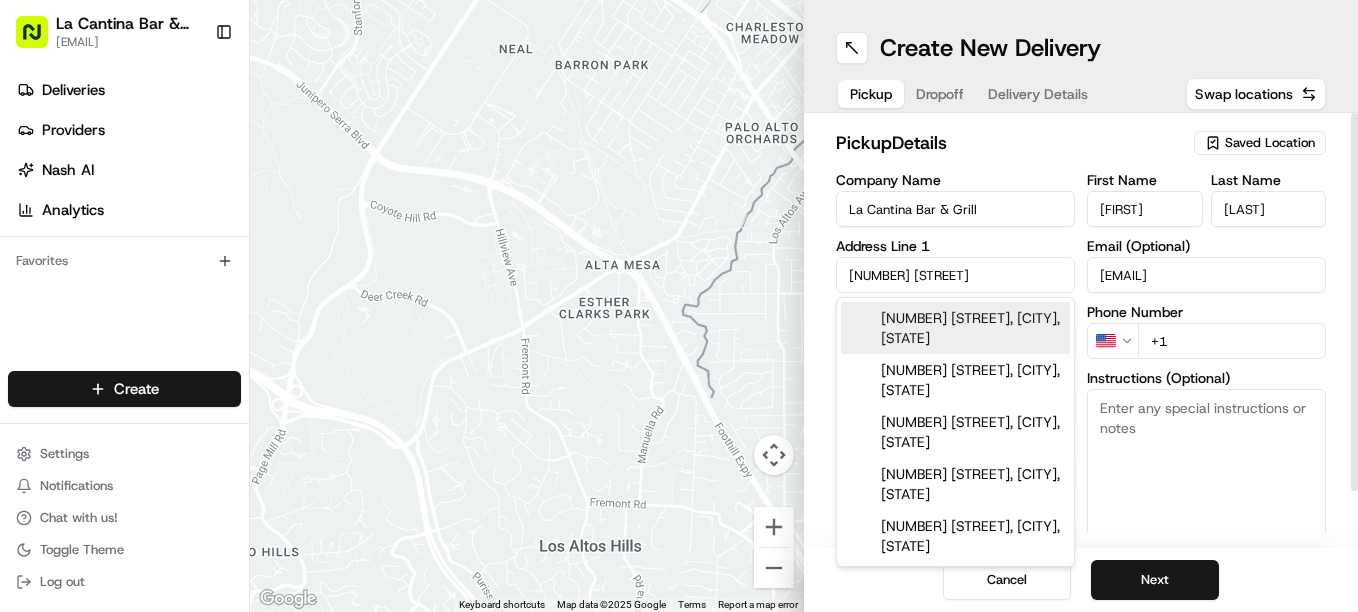 click on "+1" at bounding box center [1232, 341] 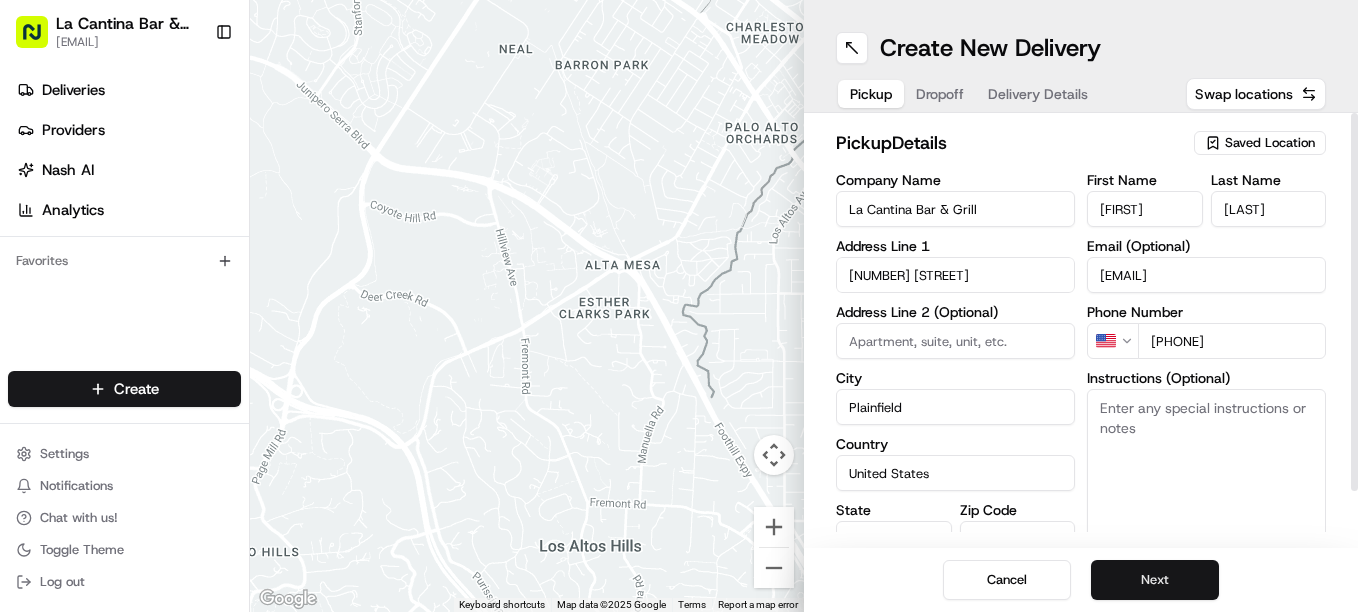 type on "[PHONE]" 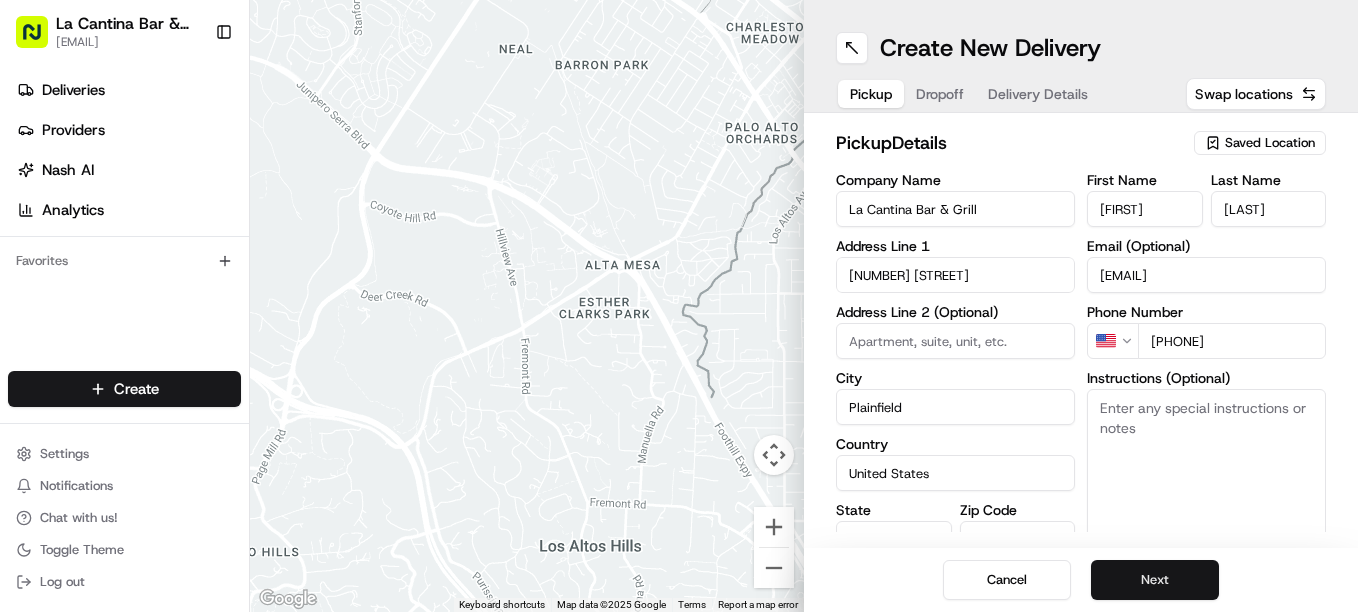 click on "Next" at bounding box center [1155, 580] 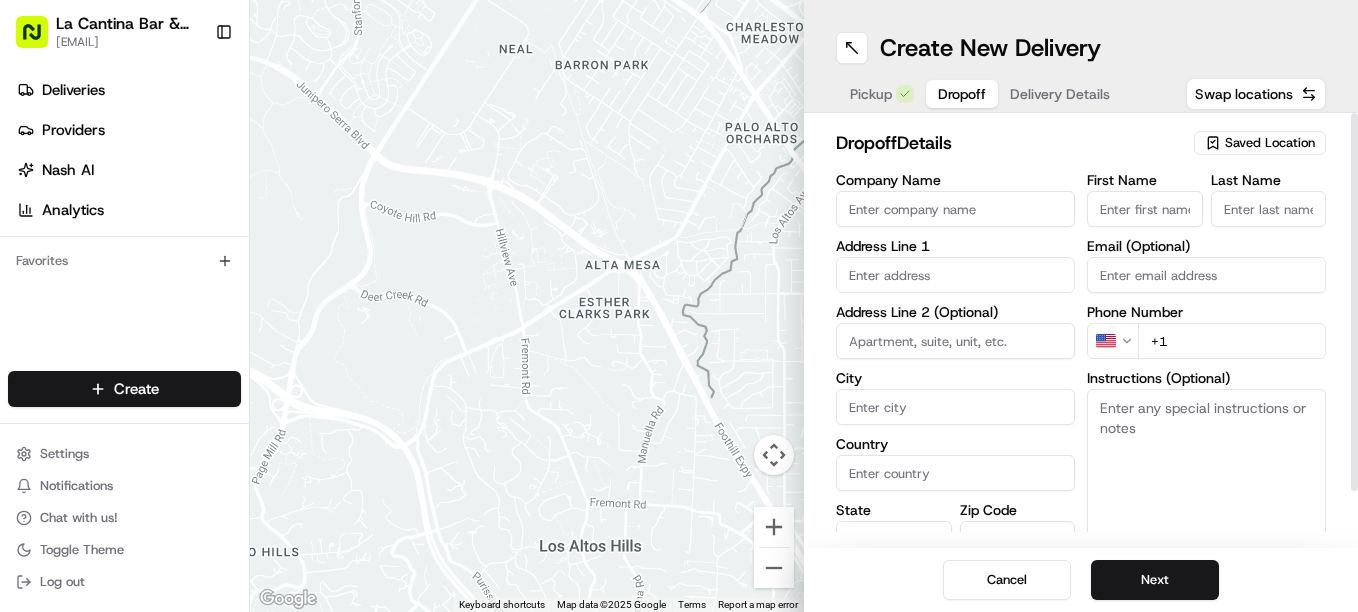 click at bounding box center [955, 275] 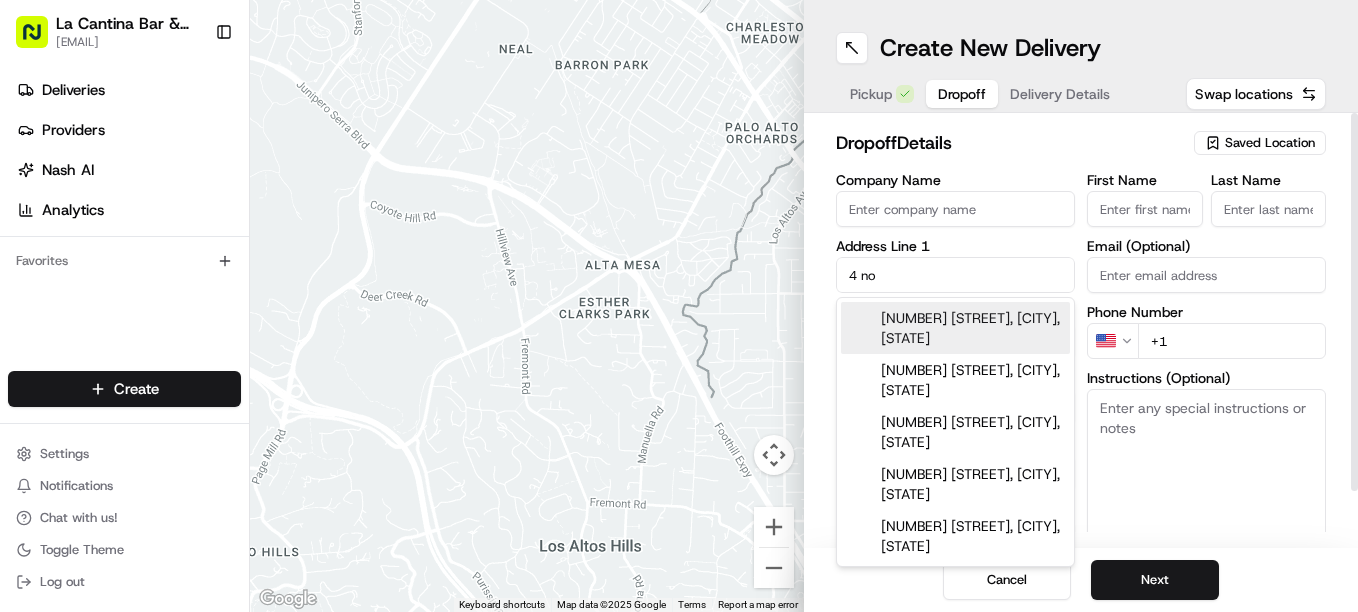 click on "[NUMBER] [STREET], [CITY], [STATE]" at bounding box center (955, 328) 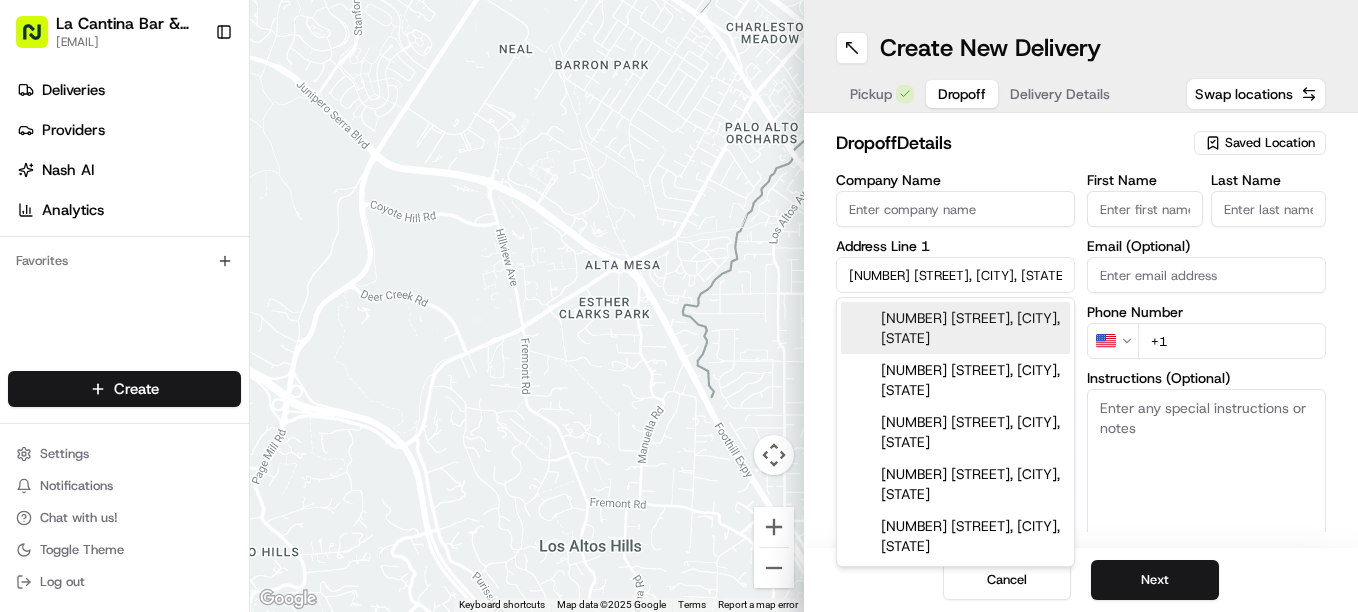 type on "[NUMBER] [STREET], [CITY], [STATE], [COUNTRY]" 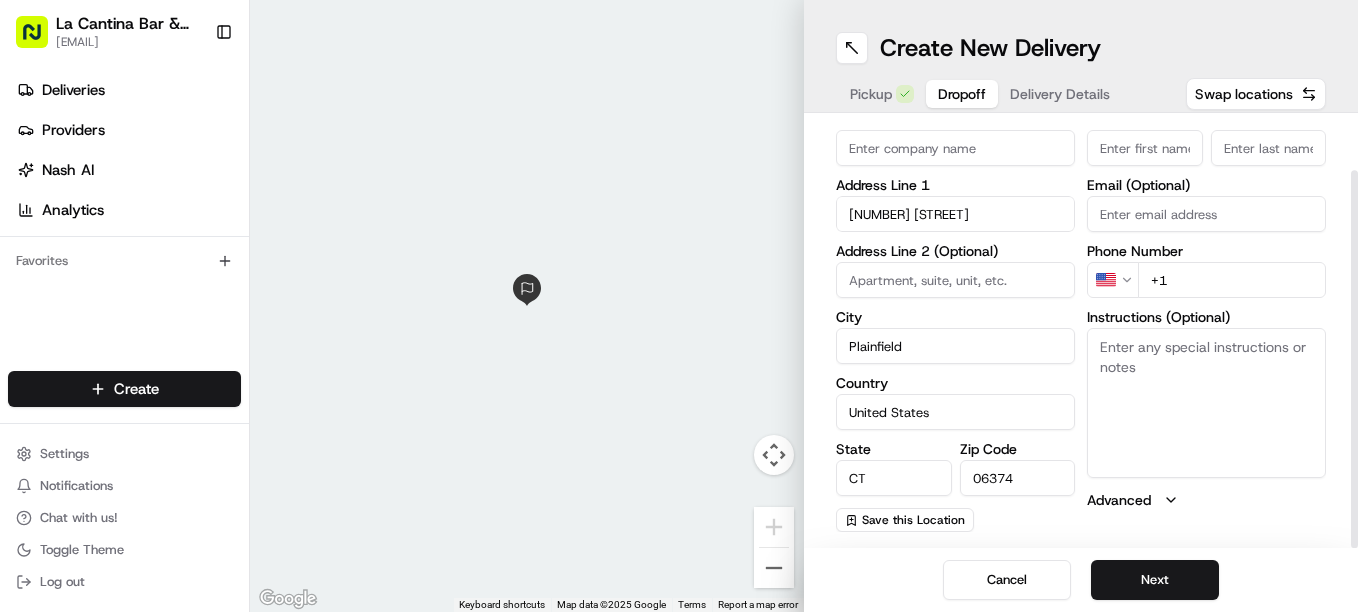scroll, scrollTop: 0, scrollLeft: 0, axis: both 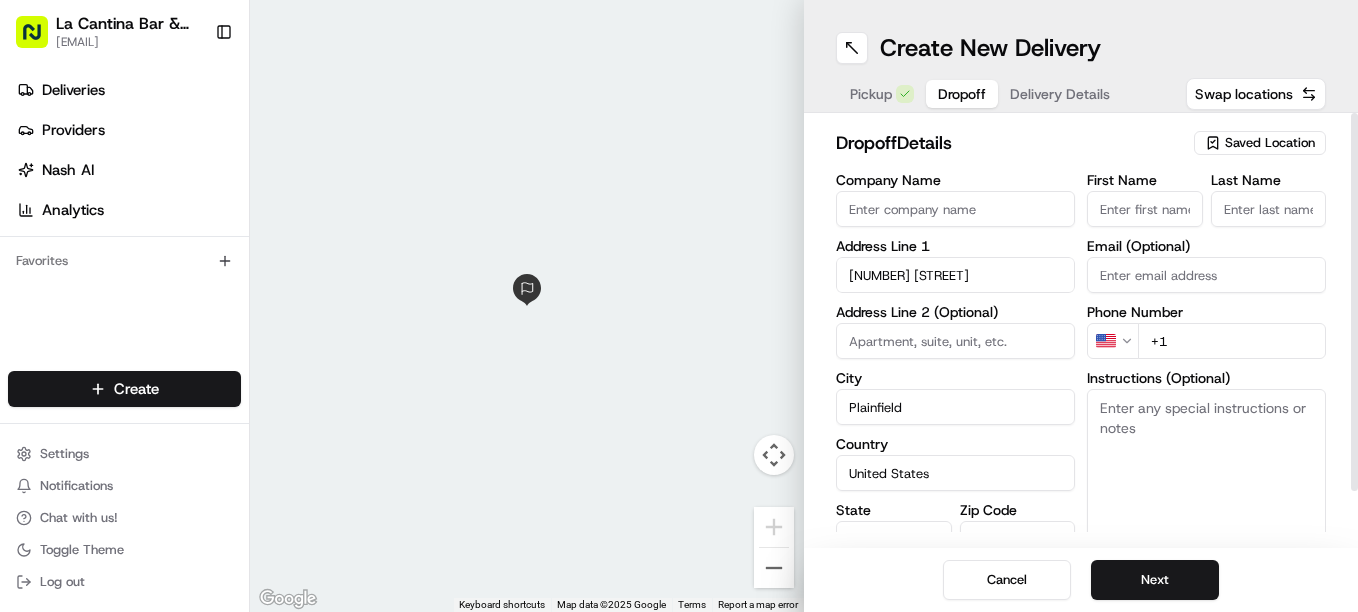 drag, startPoint x: 1357, startPoint y: 307, endPoint x: 1248, endPoint y: 198, distance: 154.14928 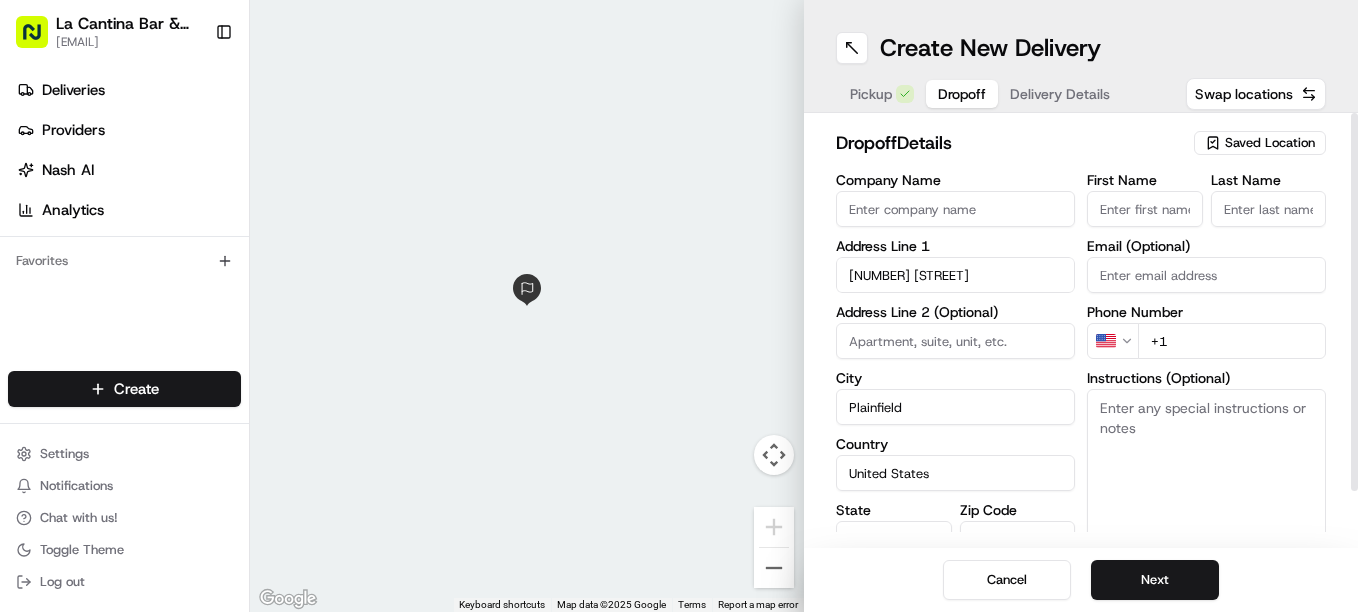 click at bounding box center [1354, 302] 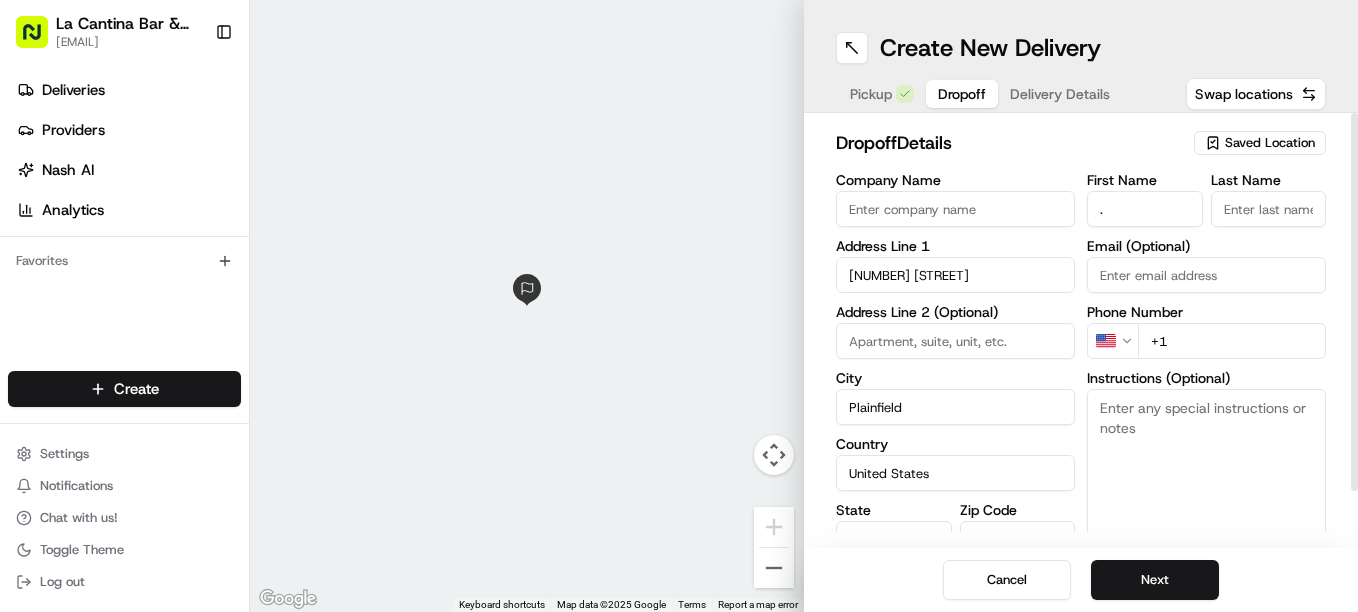 type on "." 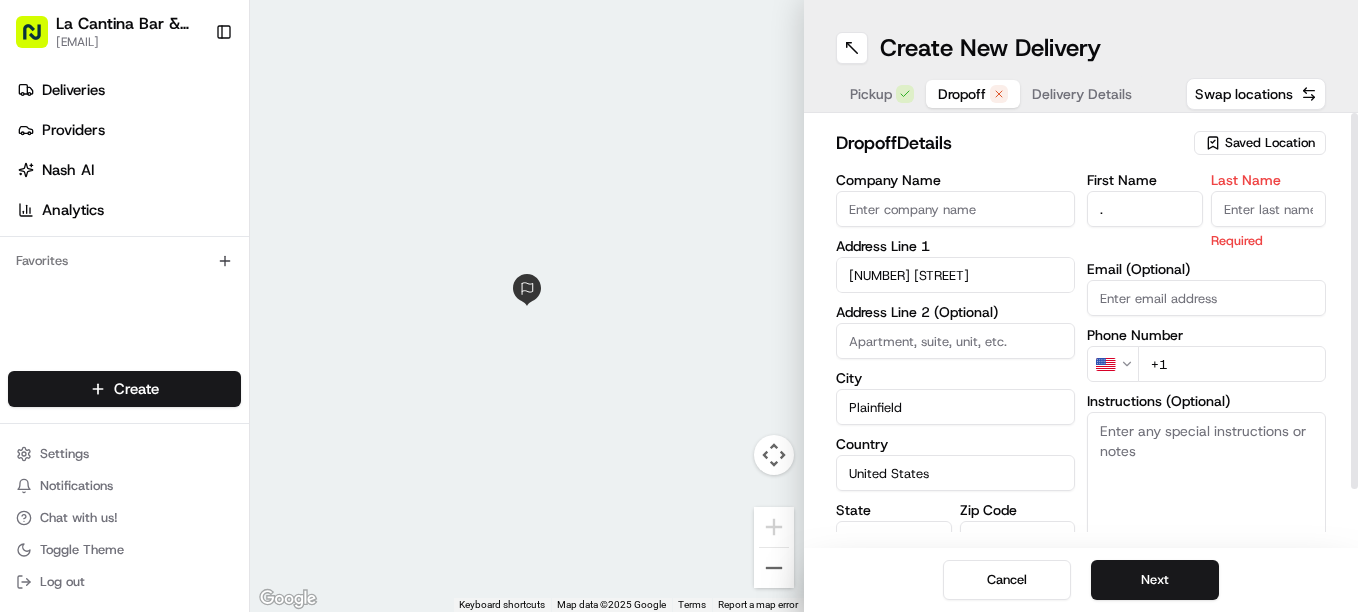 click on "Last Name" at bounding box center (1269, 209) 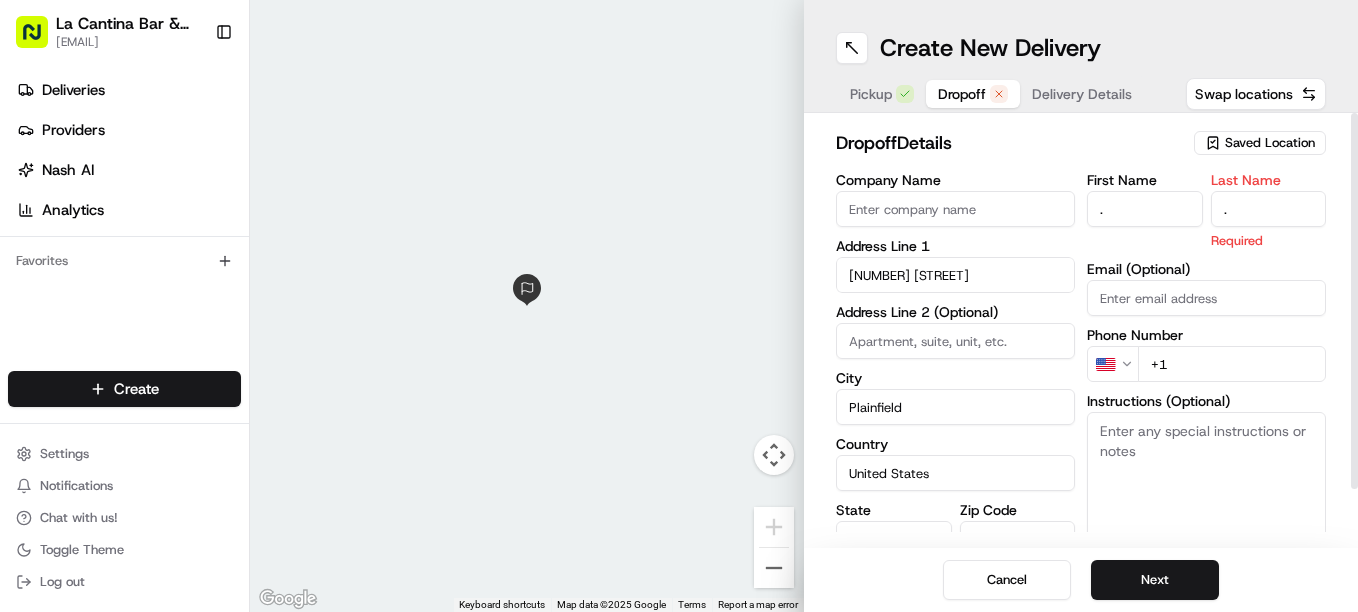 type on "." 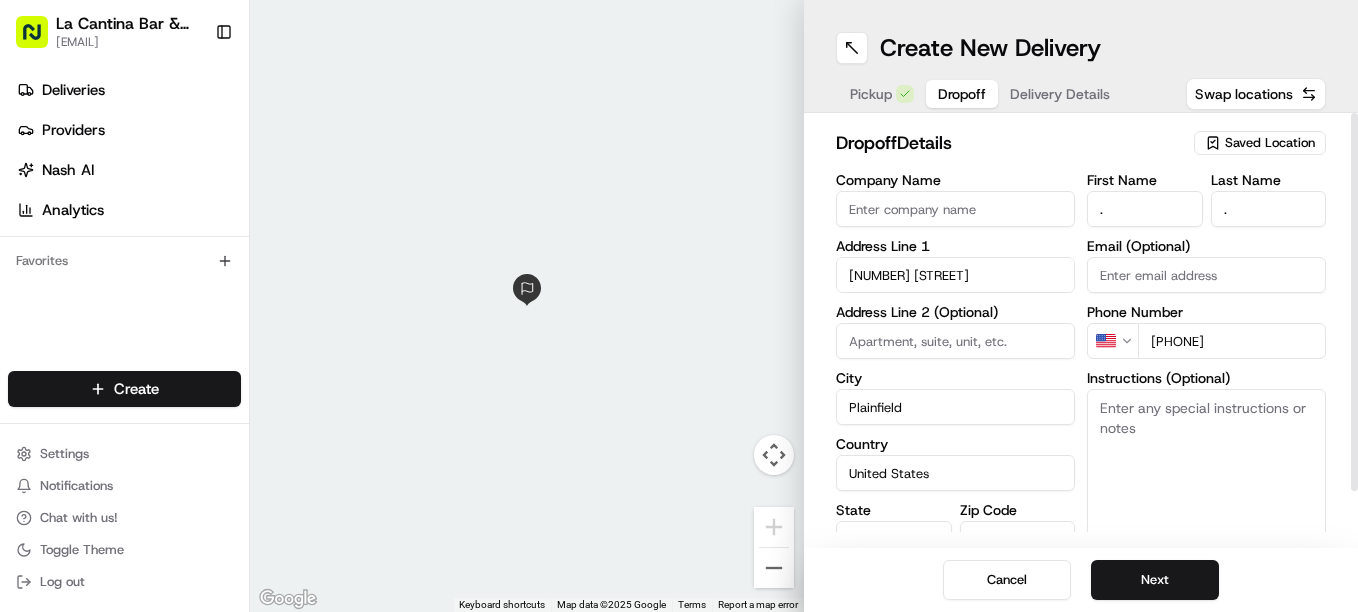 type on "[PHONE]" 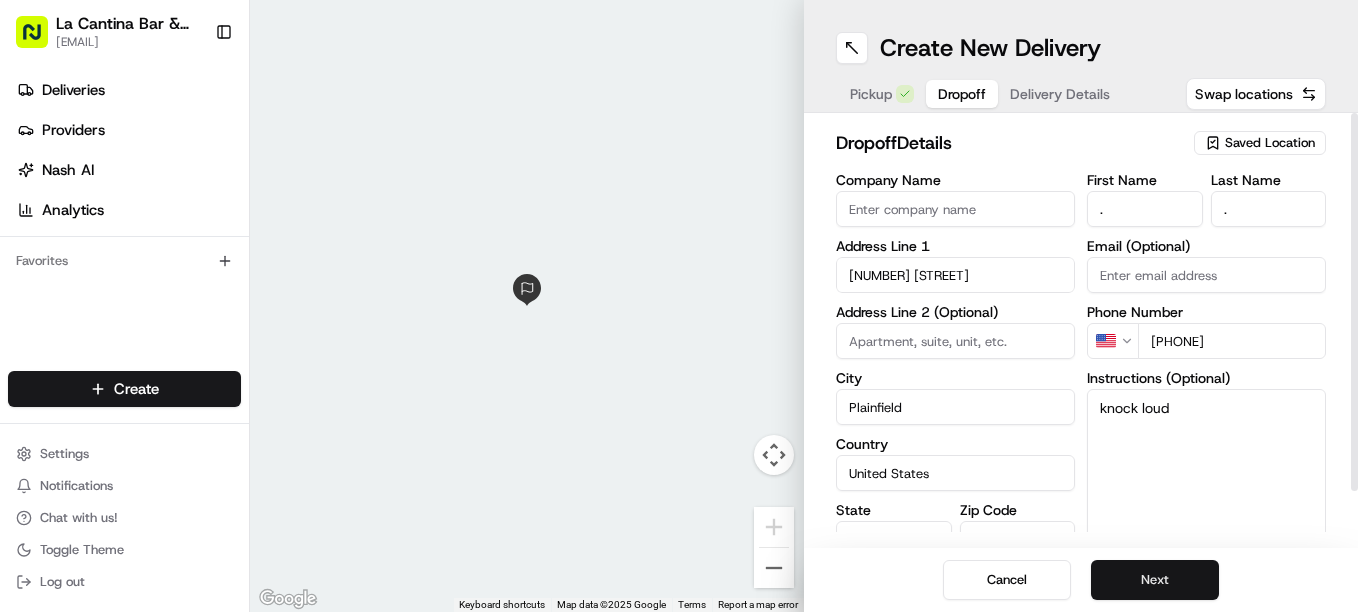 type on "knock loud" 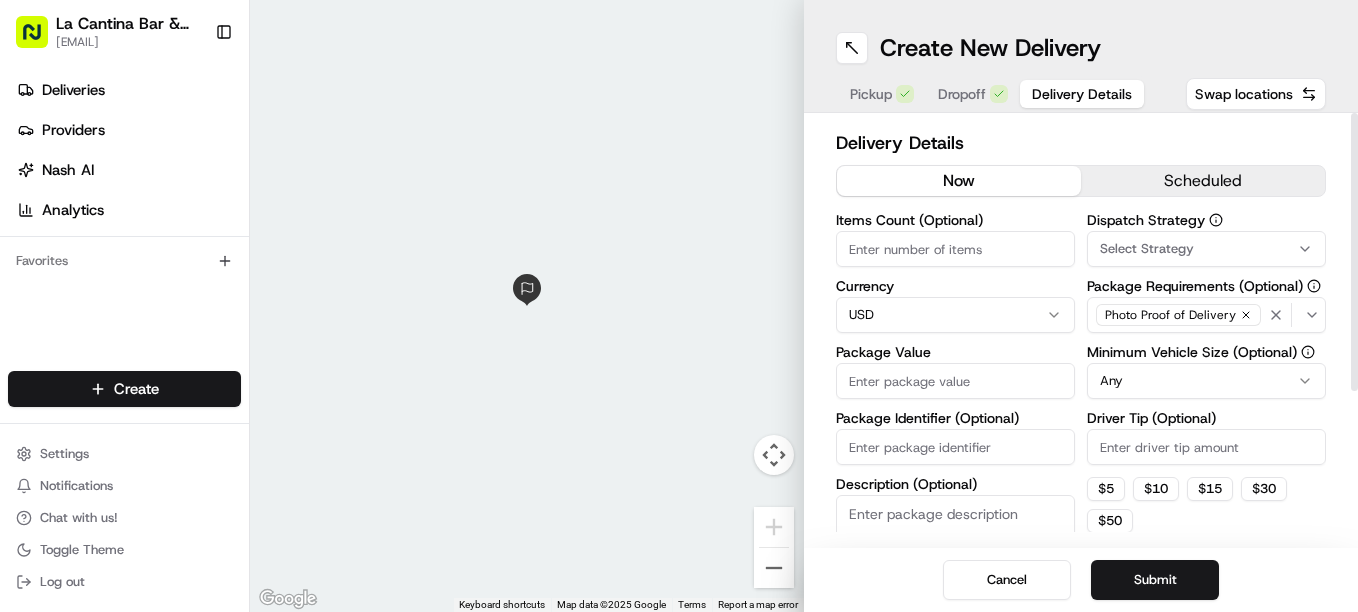 click on "Package Value" at bounding box center (955, 381) 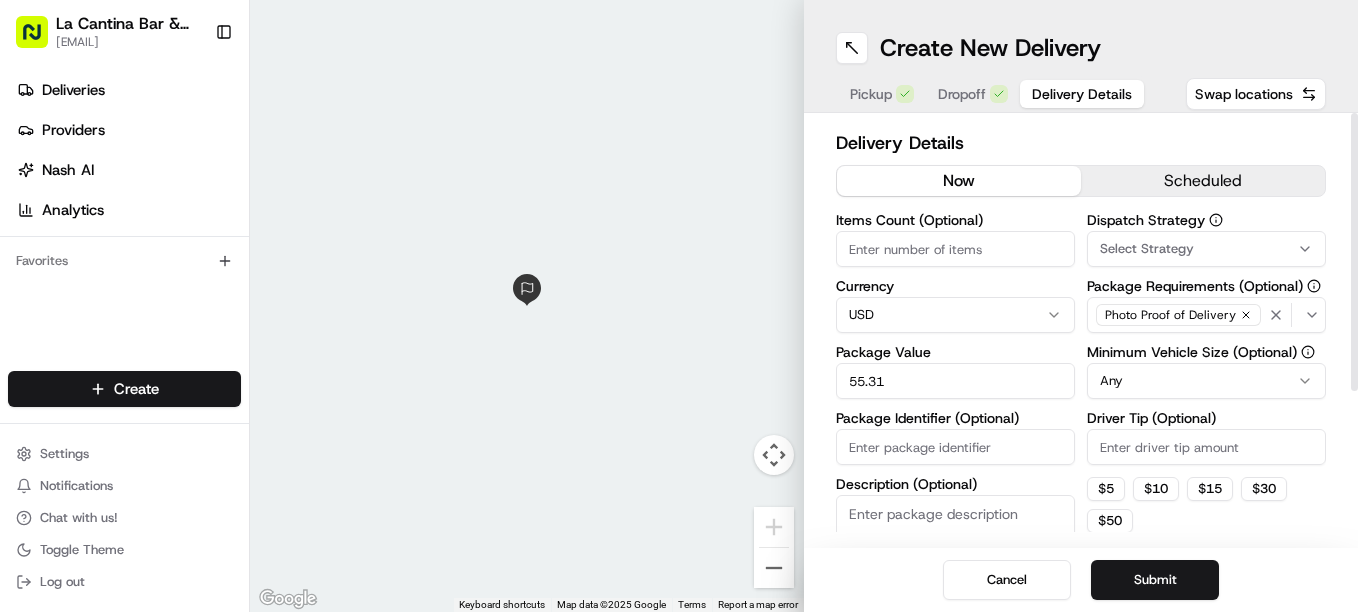 type on "55.31" 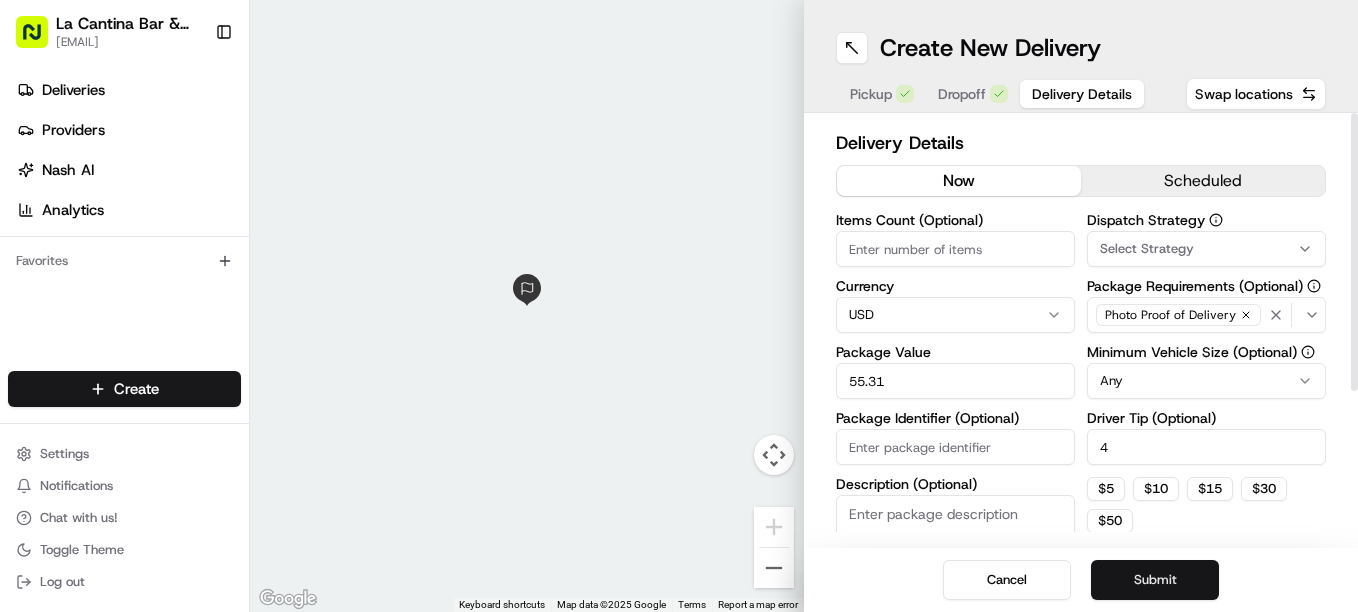 type on "4" 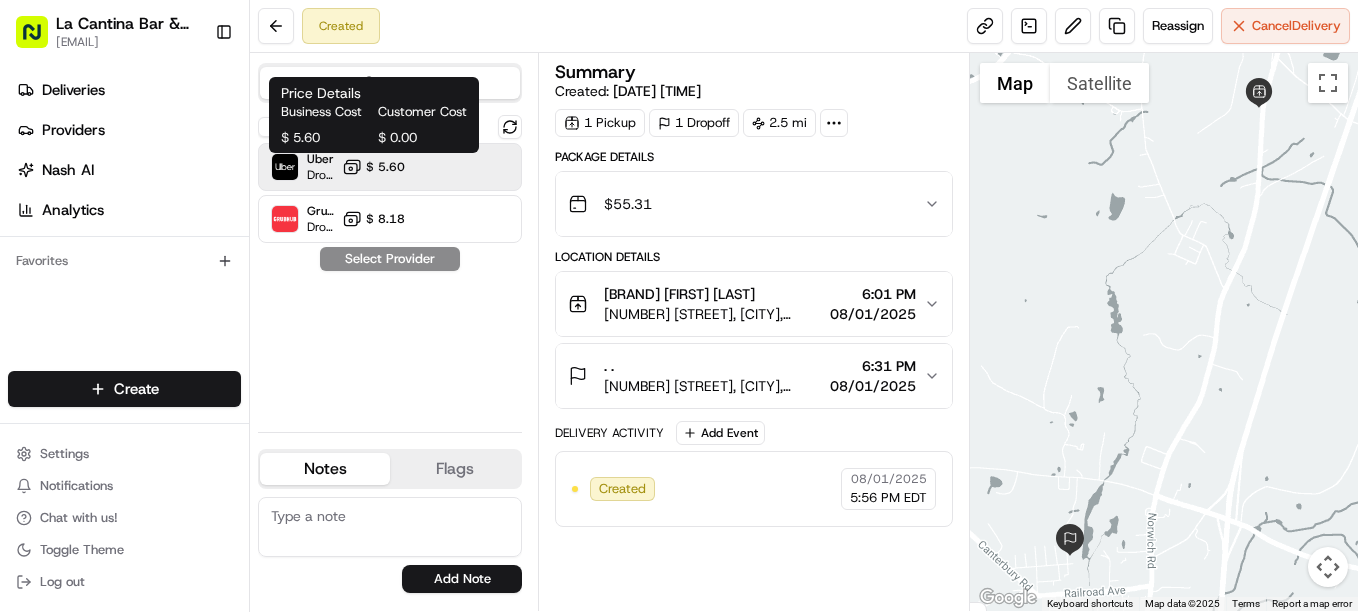 click on "$   5.60" at bounding box center [385, 167] 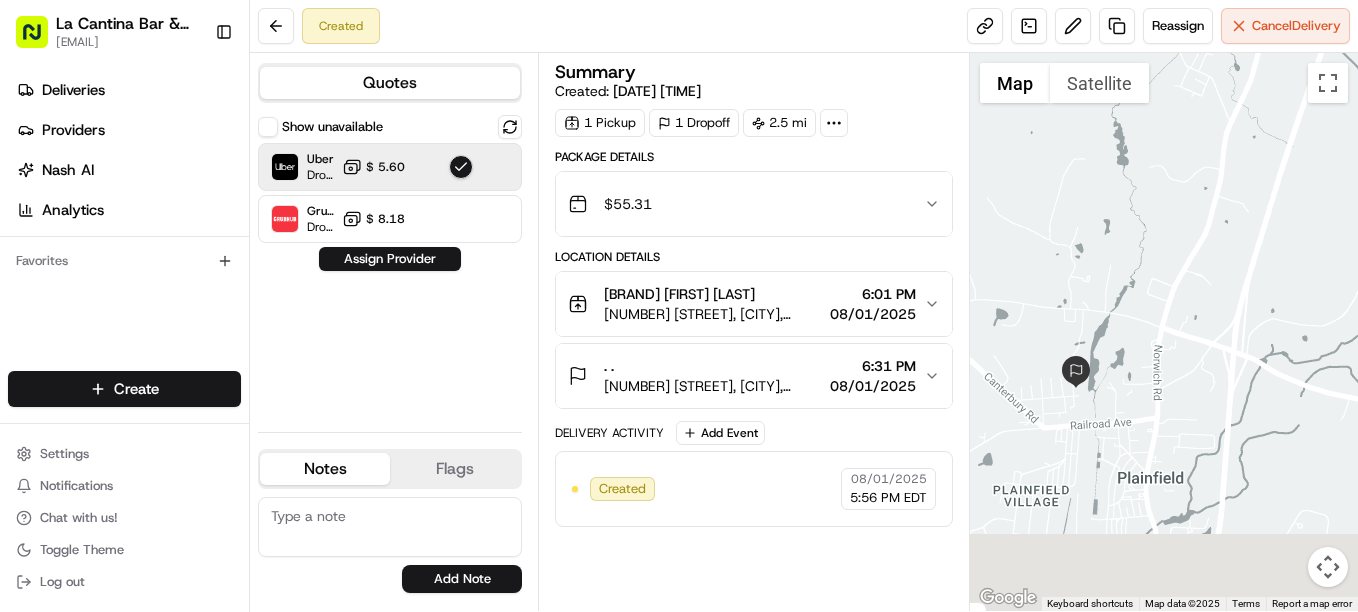 drag, startPoint x: 1151, startPoint y: 532, endPoint x: 1157, endPoint y: 361, distance: 171.10522 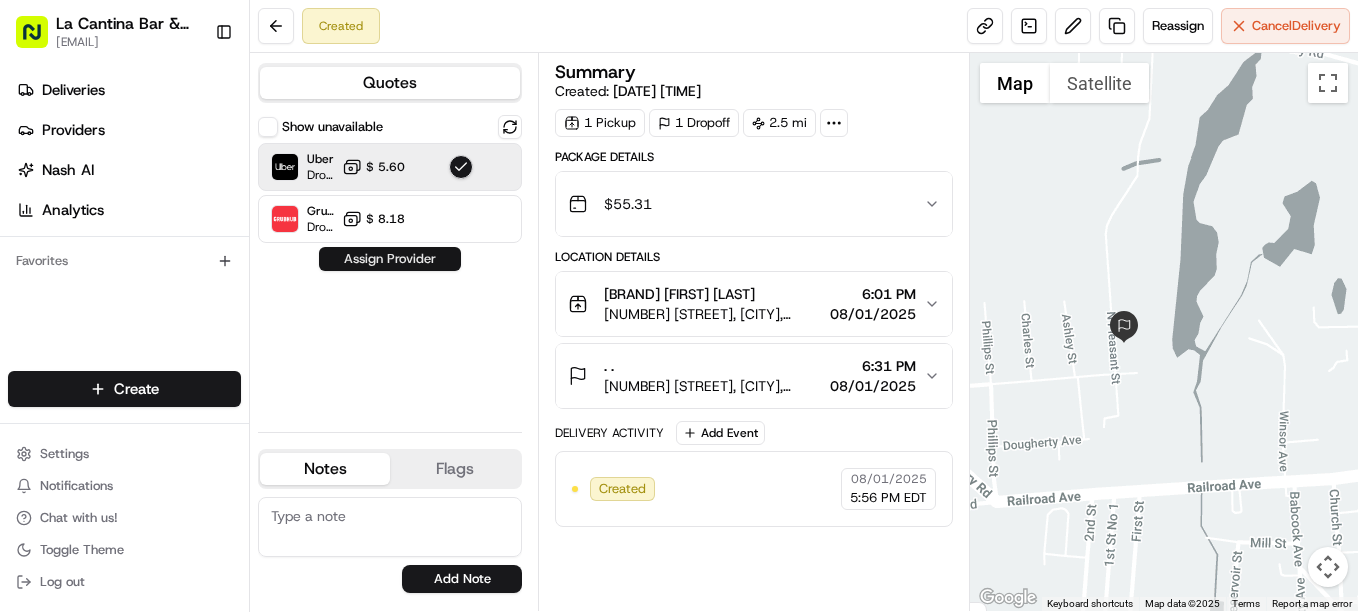 click on "Assign Provider" at bounding box center [390, 259] 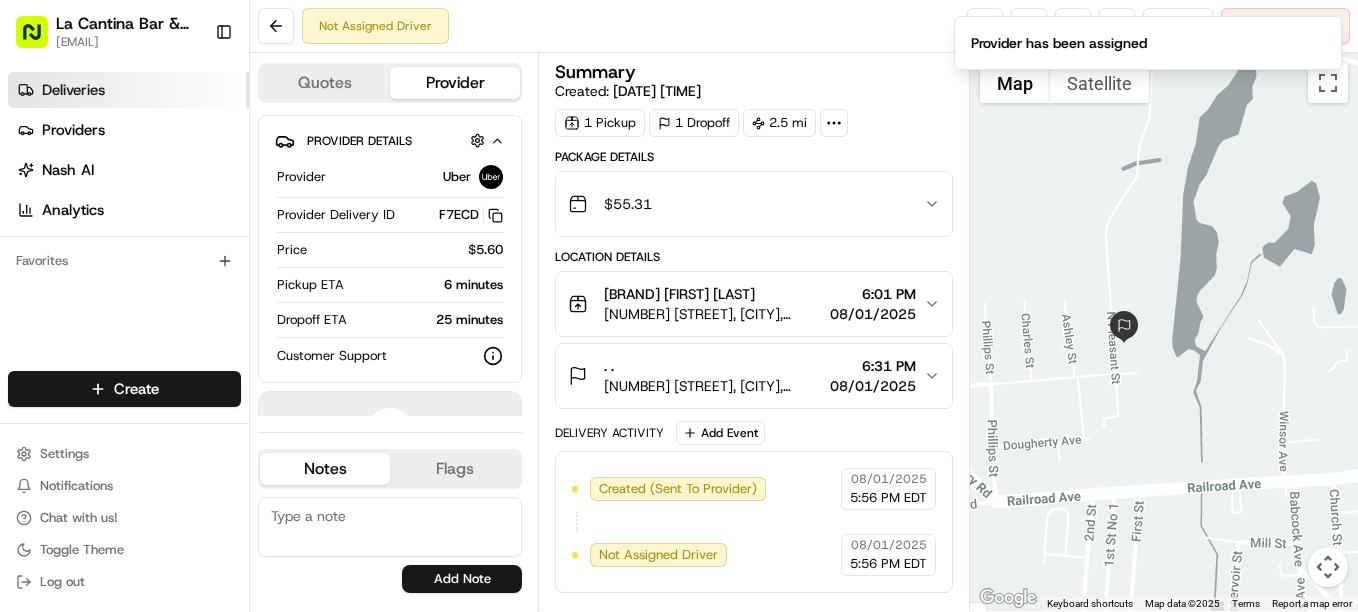 click on "Deliveries" at bounding box center [128, 90] 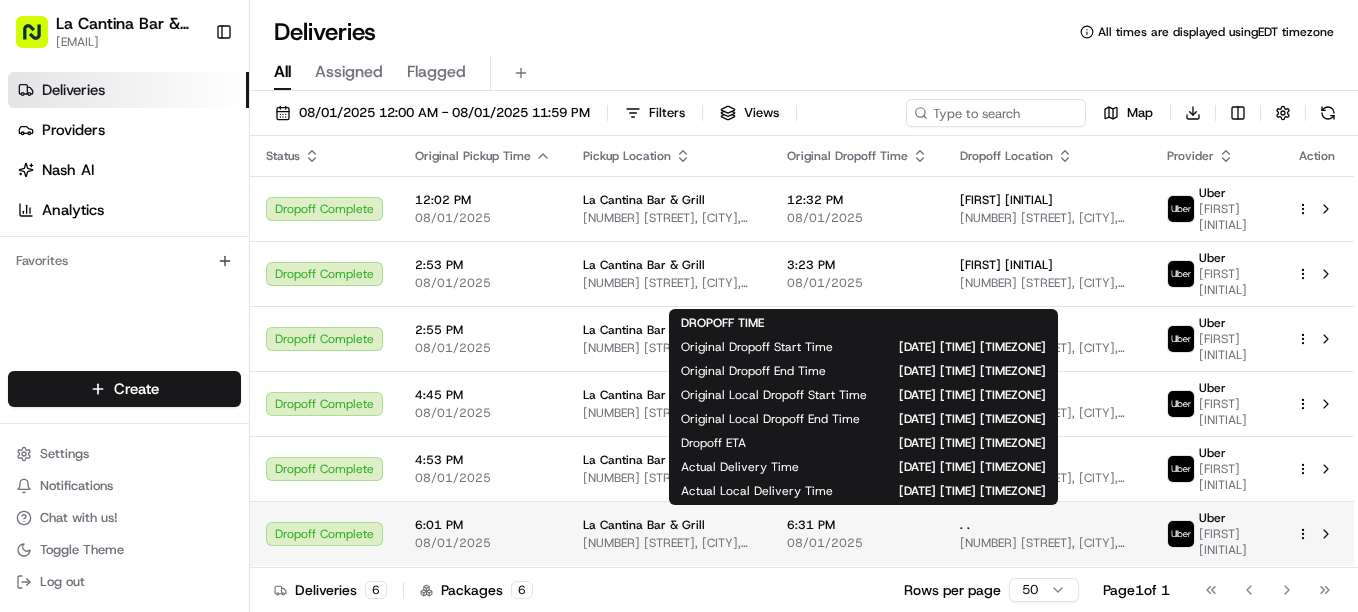 click on "6:31 PM" at bounding box center [857, 525] 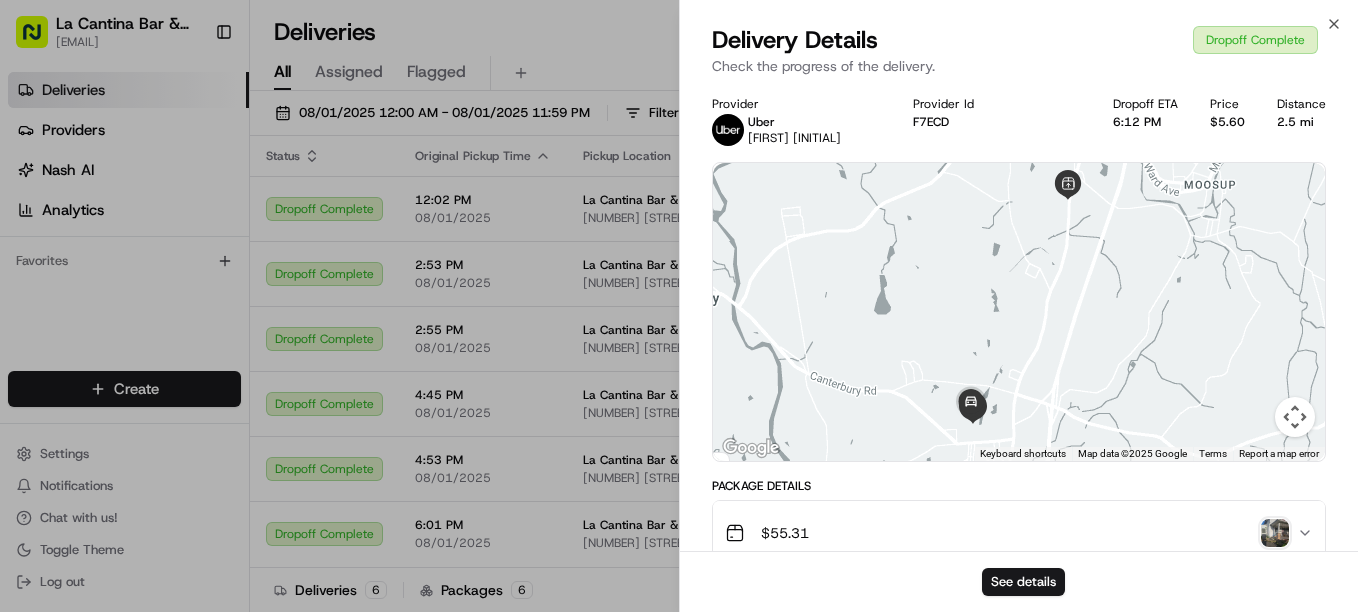 click at bounding box center (1275, 533) 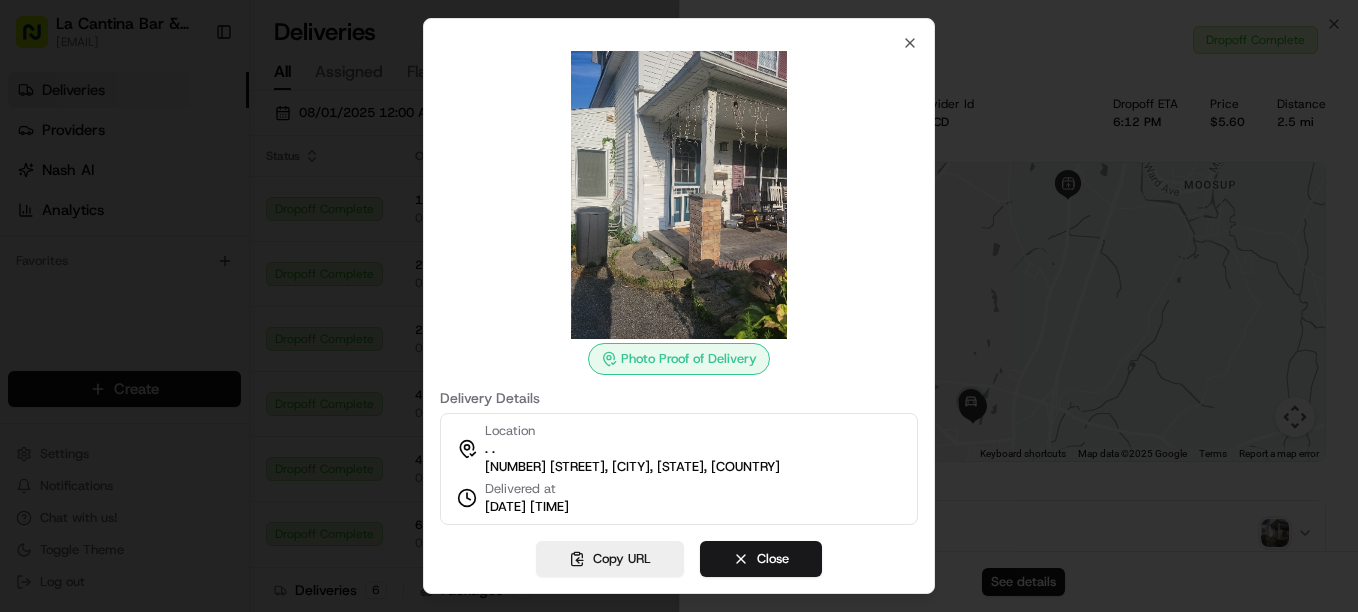 click at bounding box center (679, 306) 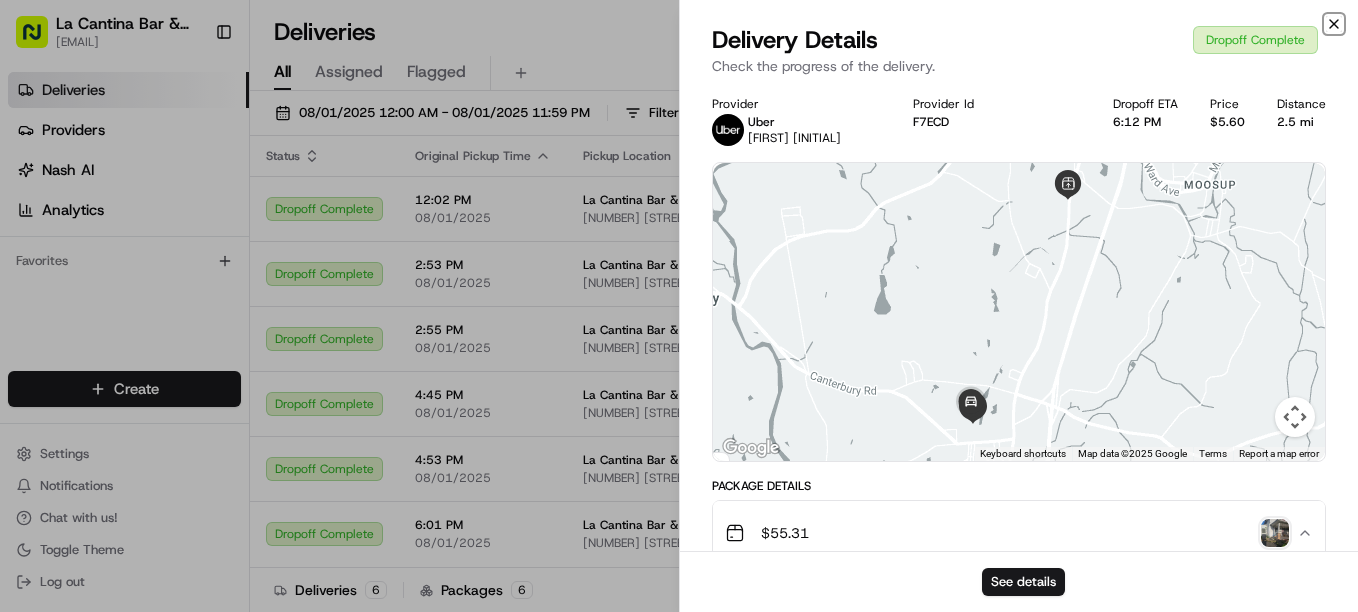 click 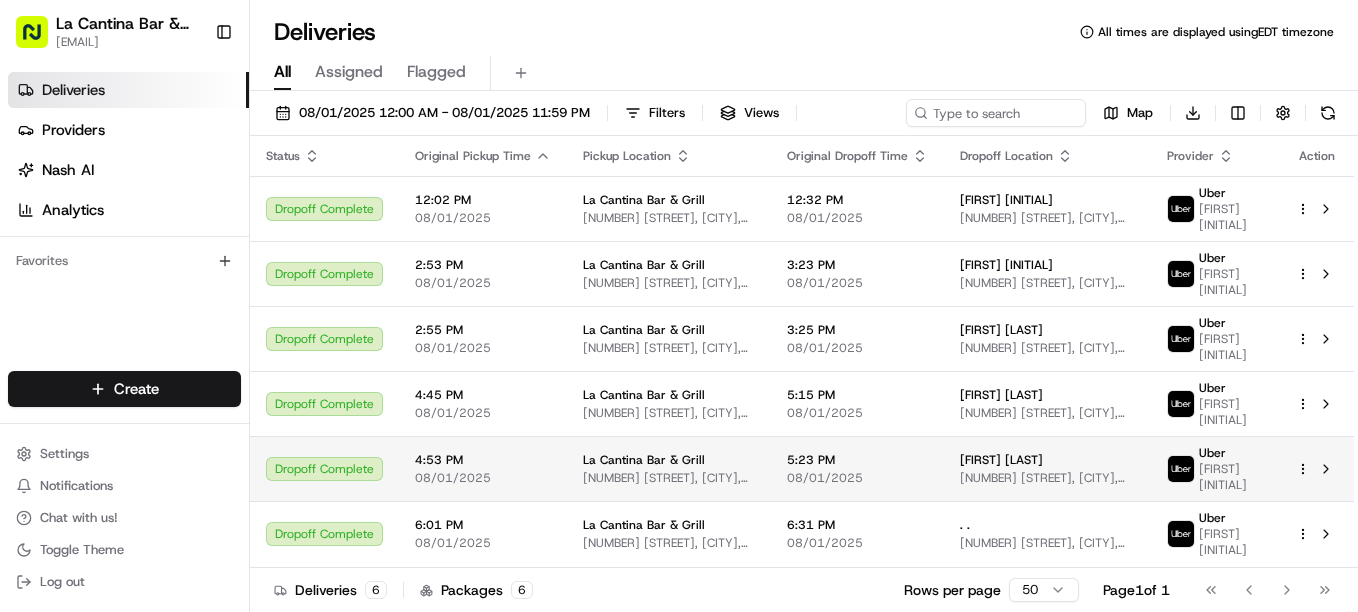 click on "08/01/2025" at bounding box center [857, 478] 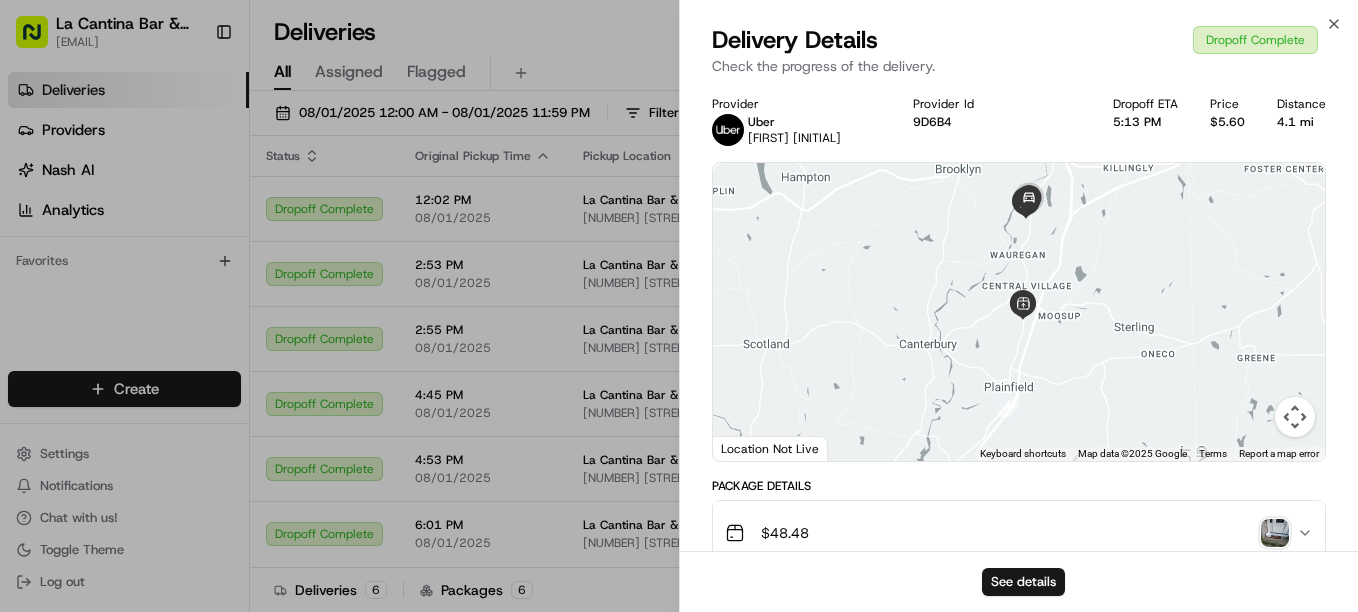 click at bounding box center (1275, 533) 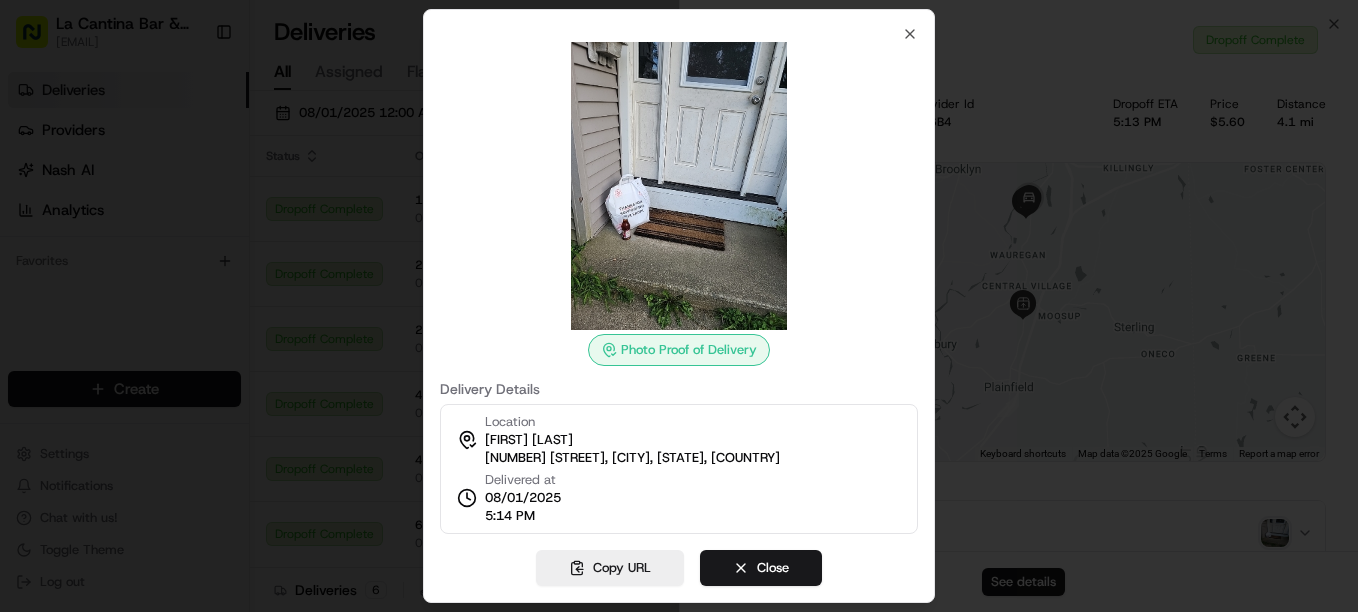 click at bounding box center [679, 306] 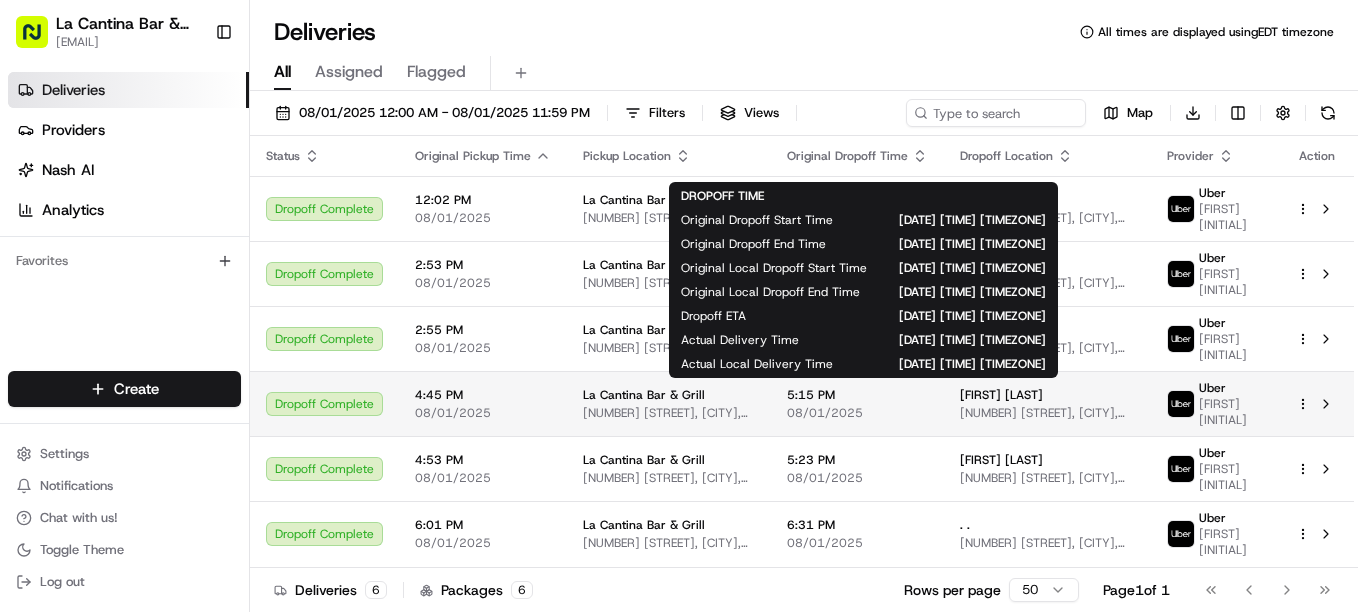 click on "5:15 PM" at bounding box center [857, 395] 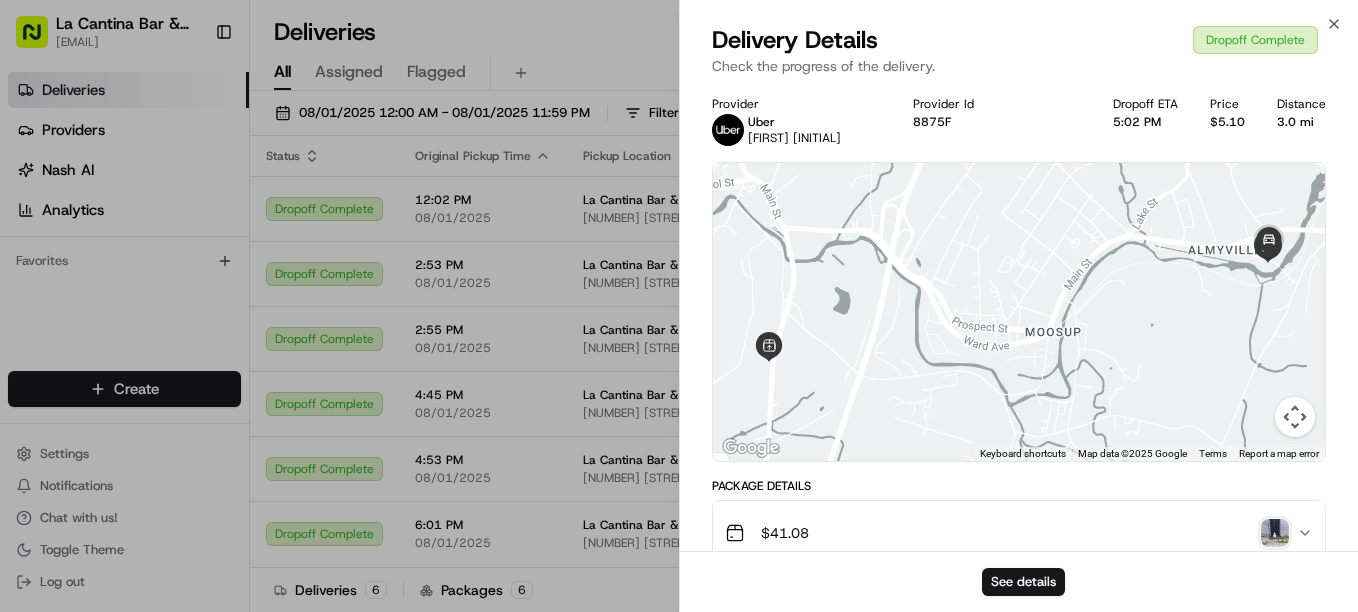 click at bounding box center [1275, 533] 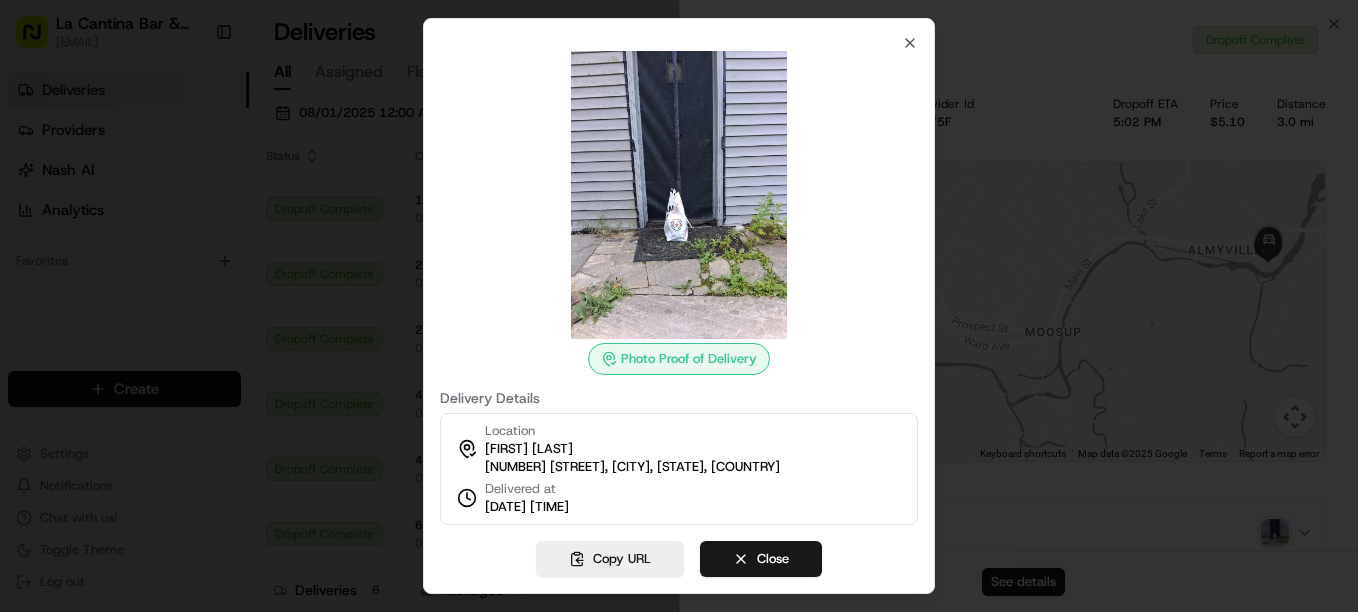 click at bounding box center [679, 306] 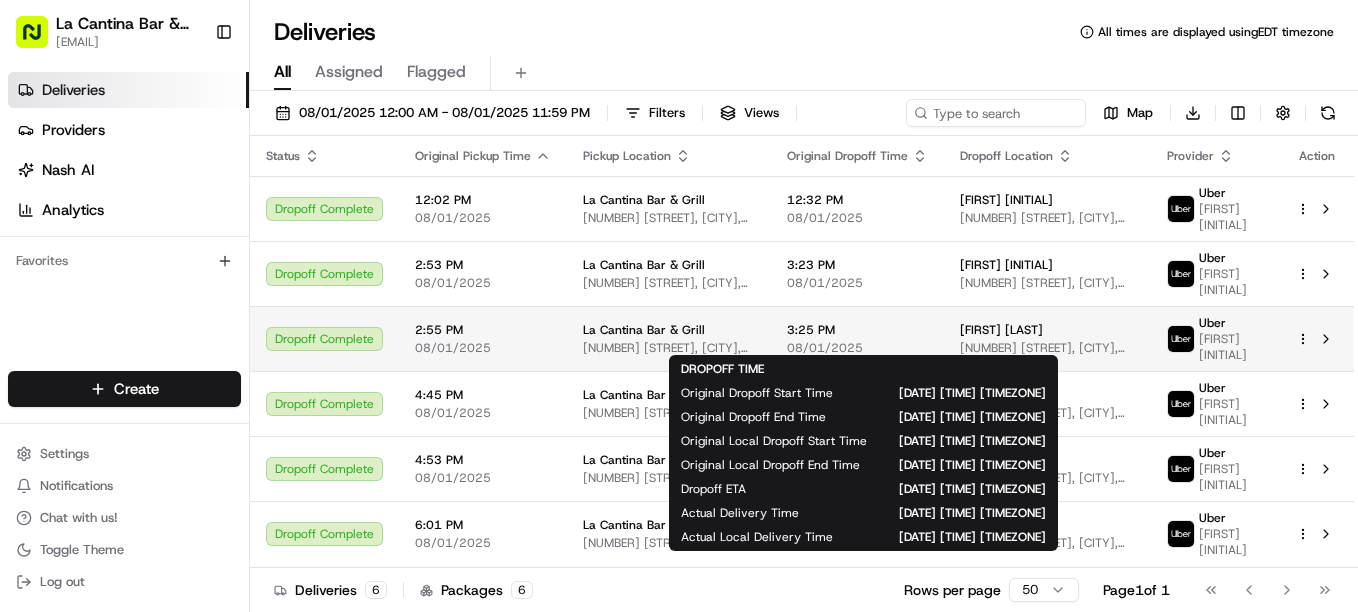 click on "3:25 PM" at bounding box center (857, 330) 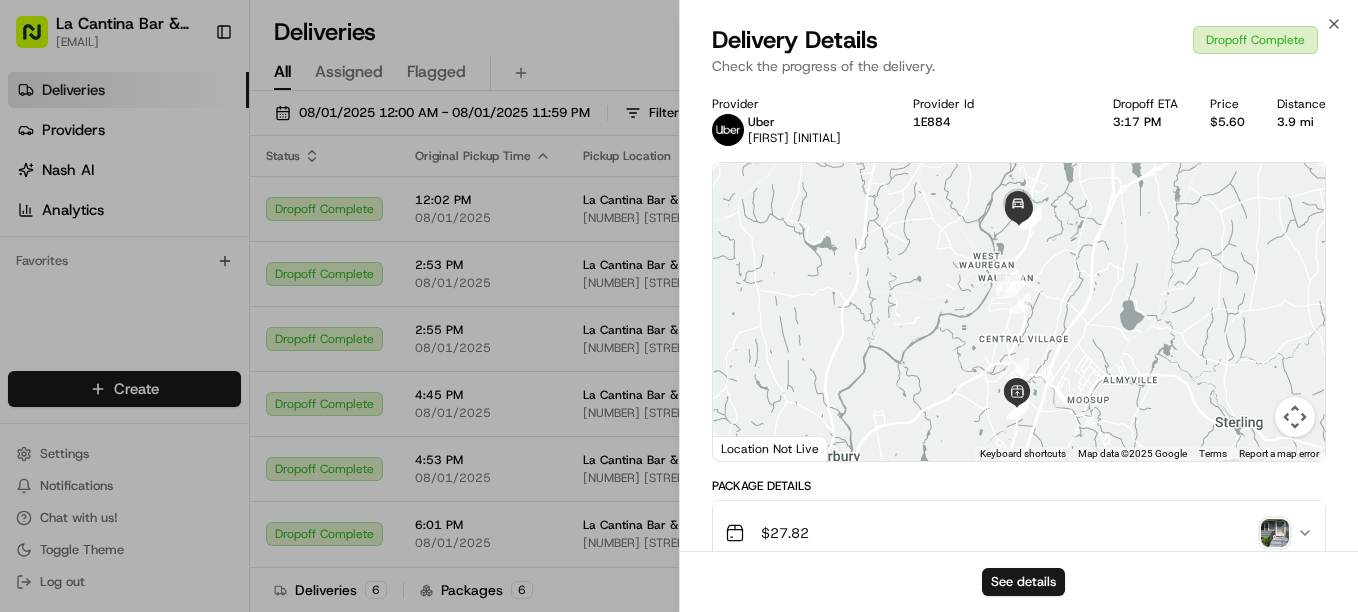 click at bounding box center [1275, 533] 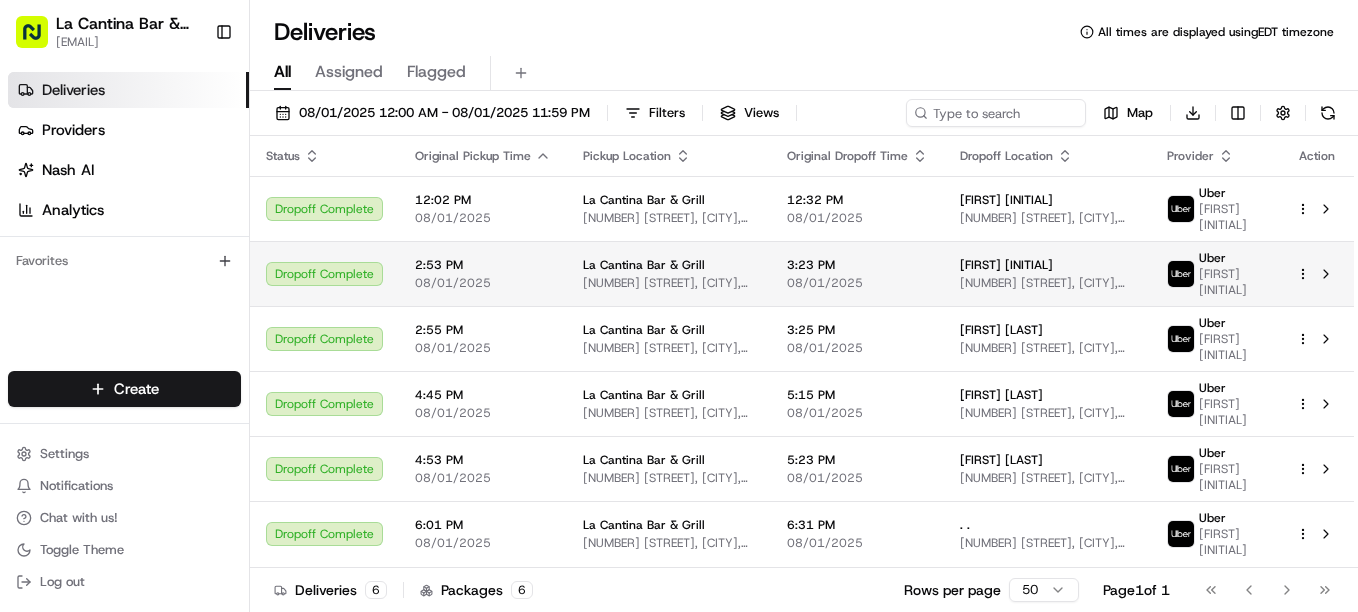 click on "08/01/2025" at bounding box center (857, 283) 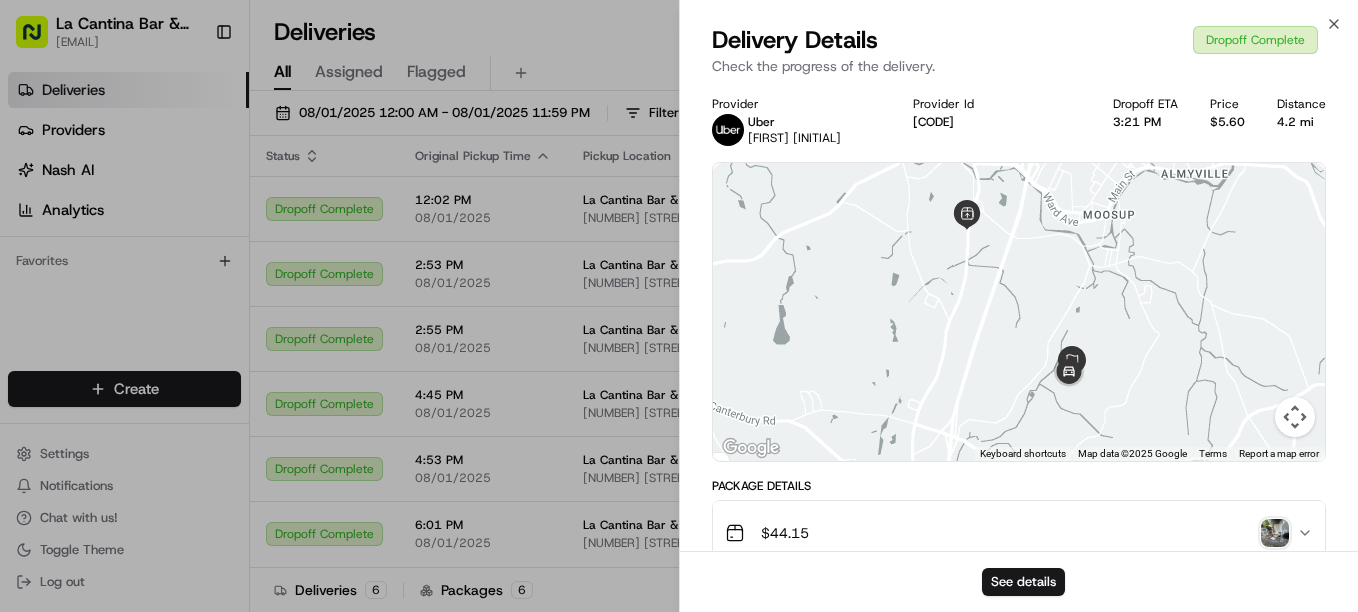 click at bounding box center (1275, 533) 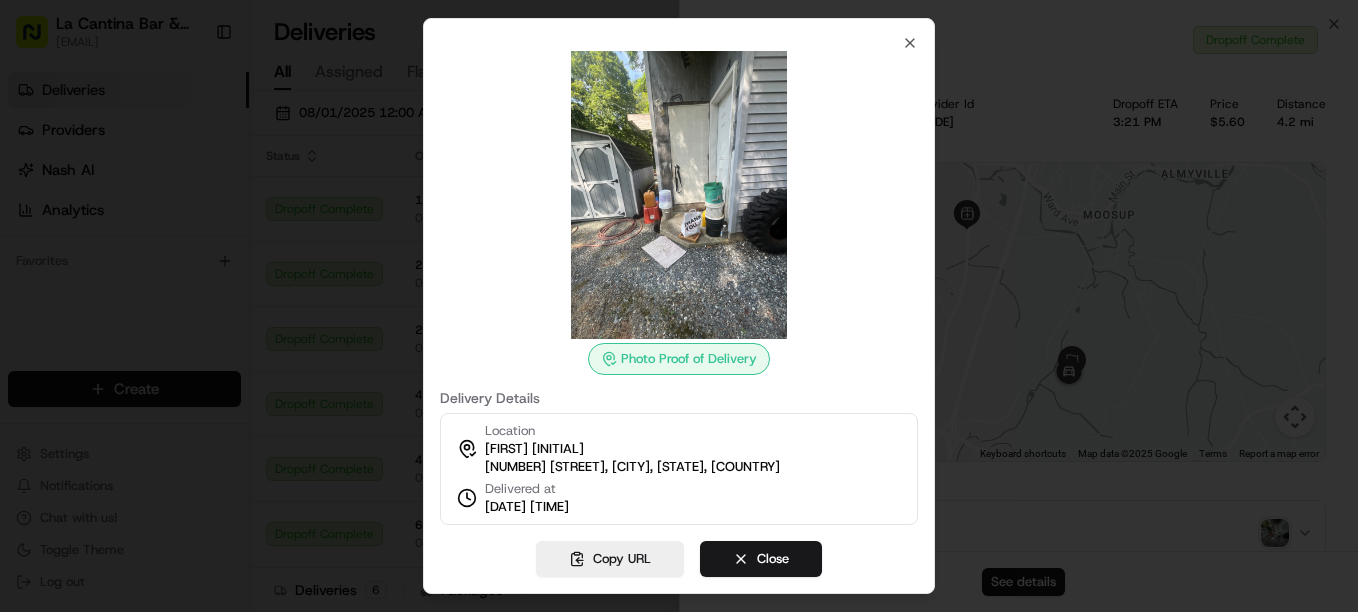 click at bounding box center (679, 306) 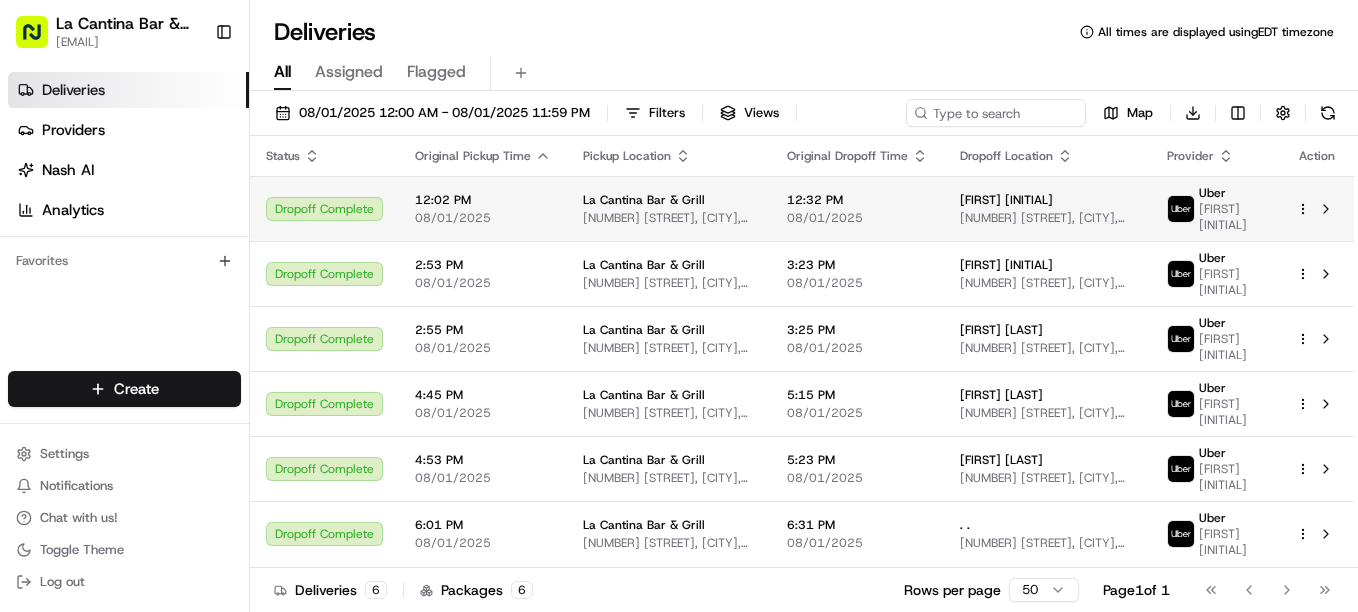 click on "08/01/2025" at bounding box center (857, 218) 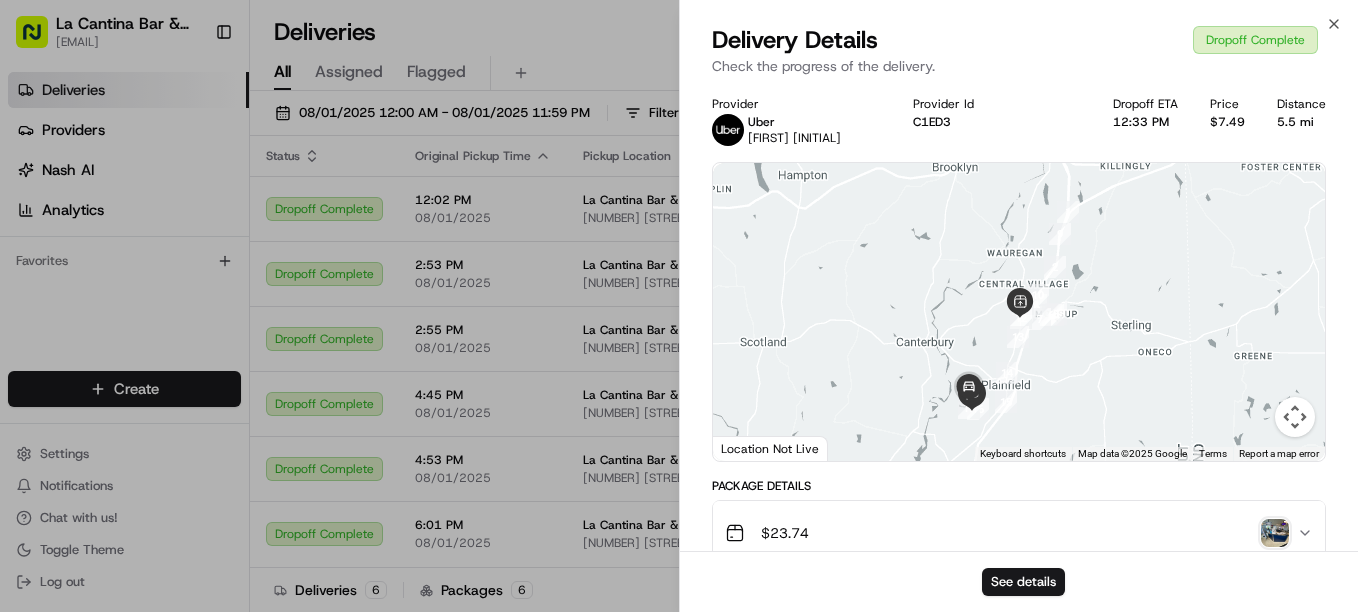 click at bounding box center [1275, 533] 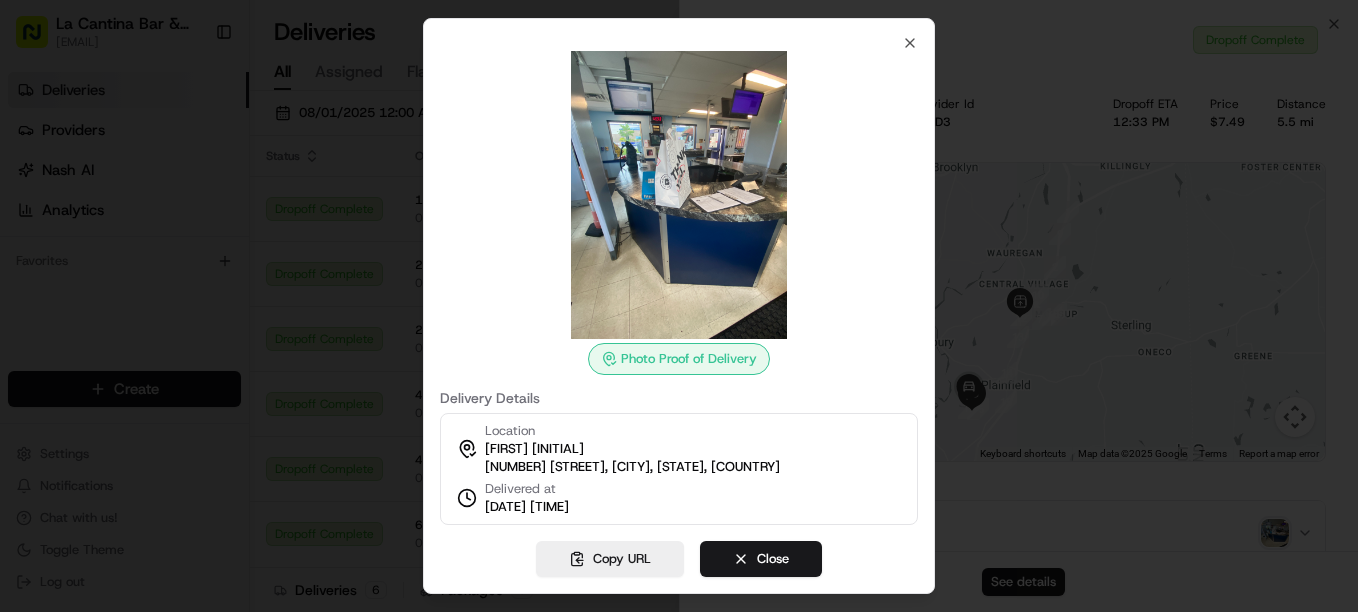 click at bounding box center [679, 306] 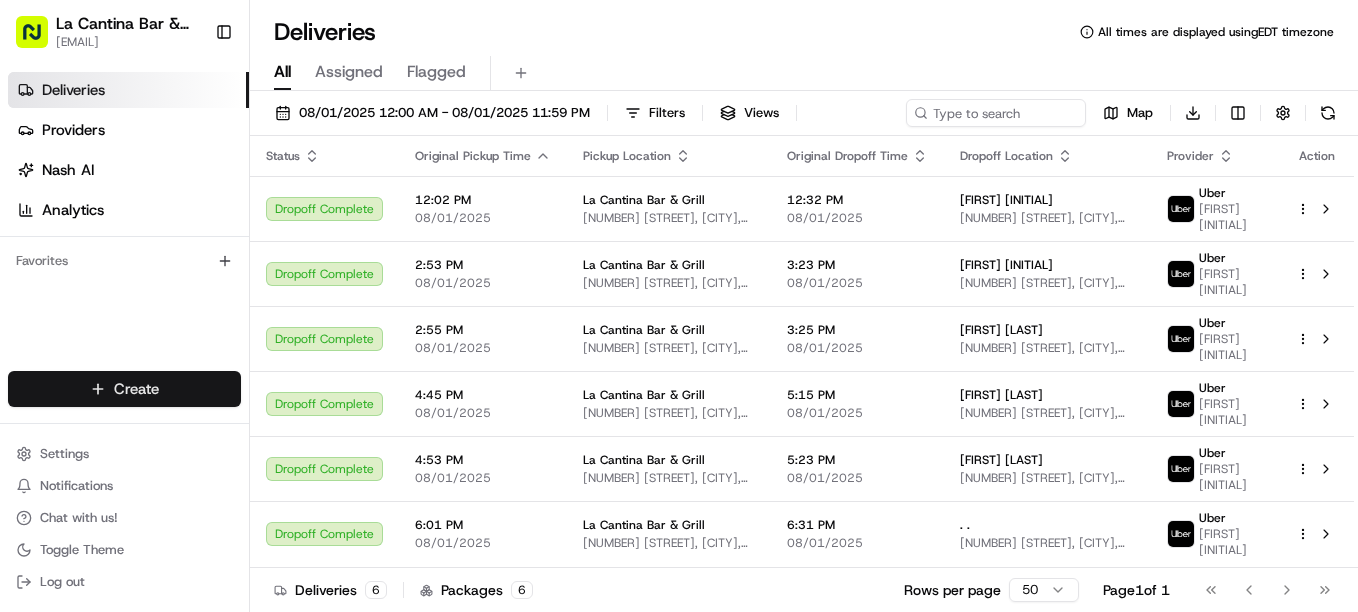 click on "[DATE] [TIME] [TIMEZONE] [DATE] [CITY], [STATE], [COUNTRY] [TIME] [DATE] [CITY], [STATE], [COUNTRY] [FIRST] [LAST]" at bounding box center (679, 306) 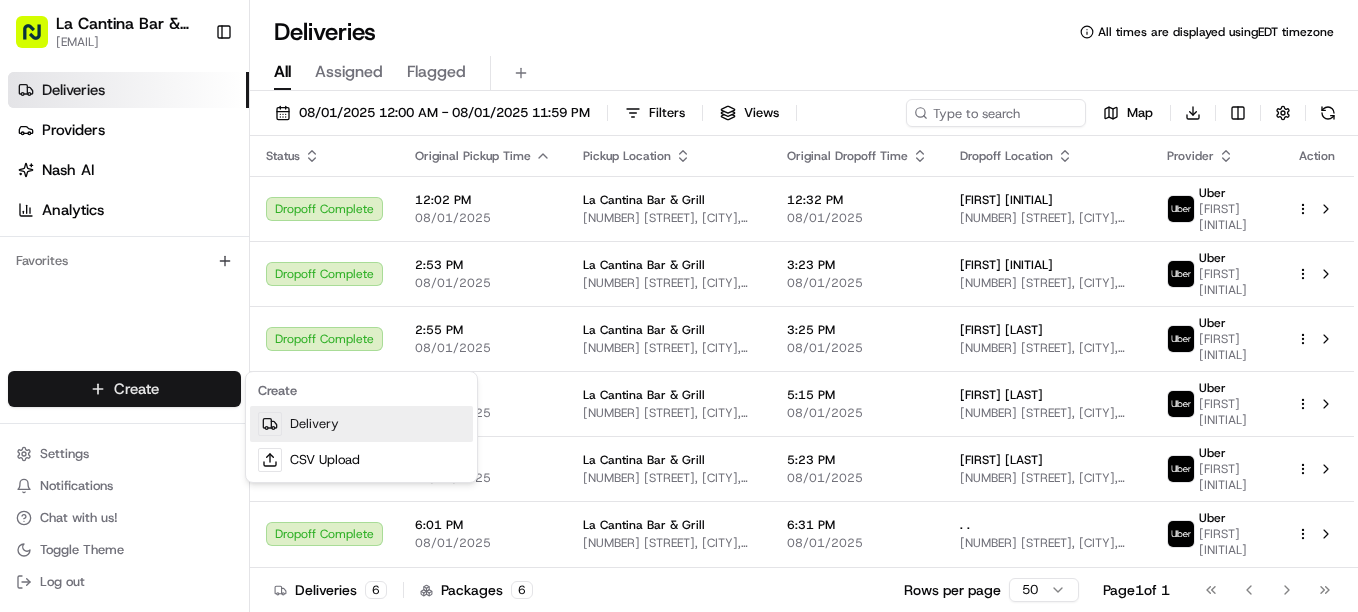 click on "Delivery" at bounding box center [361, 424] 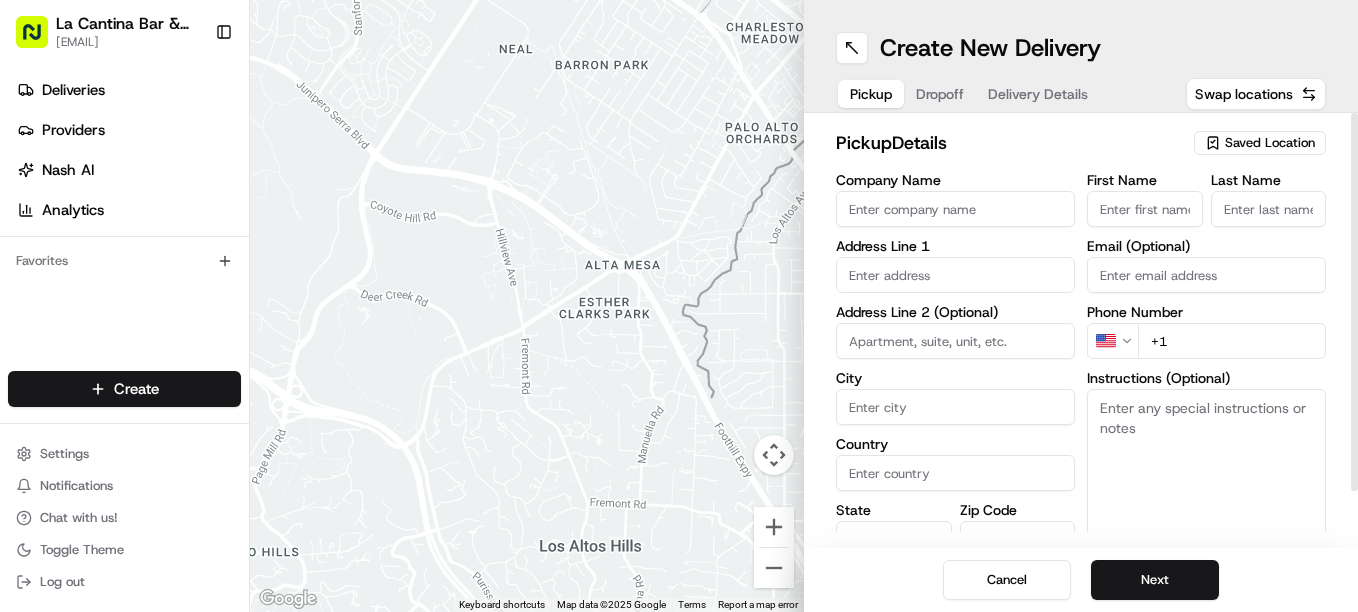 click on "Company Name" at bounding box center [955, 209] 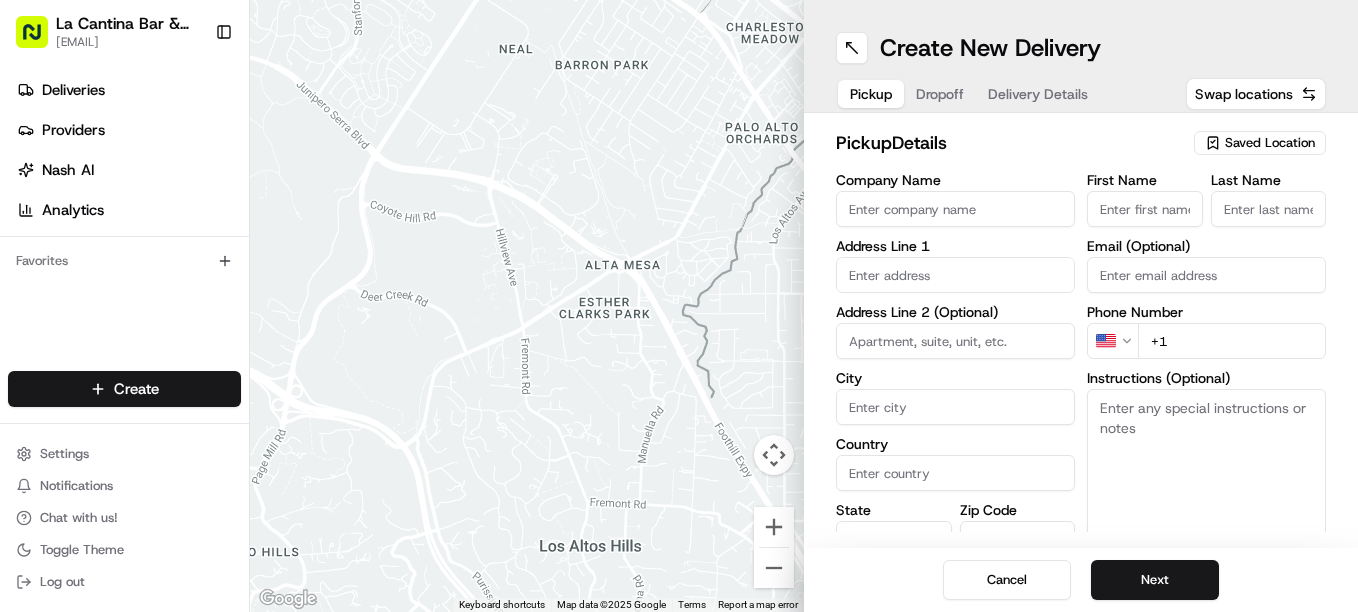 type on "La Cantina Bar & Grill" 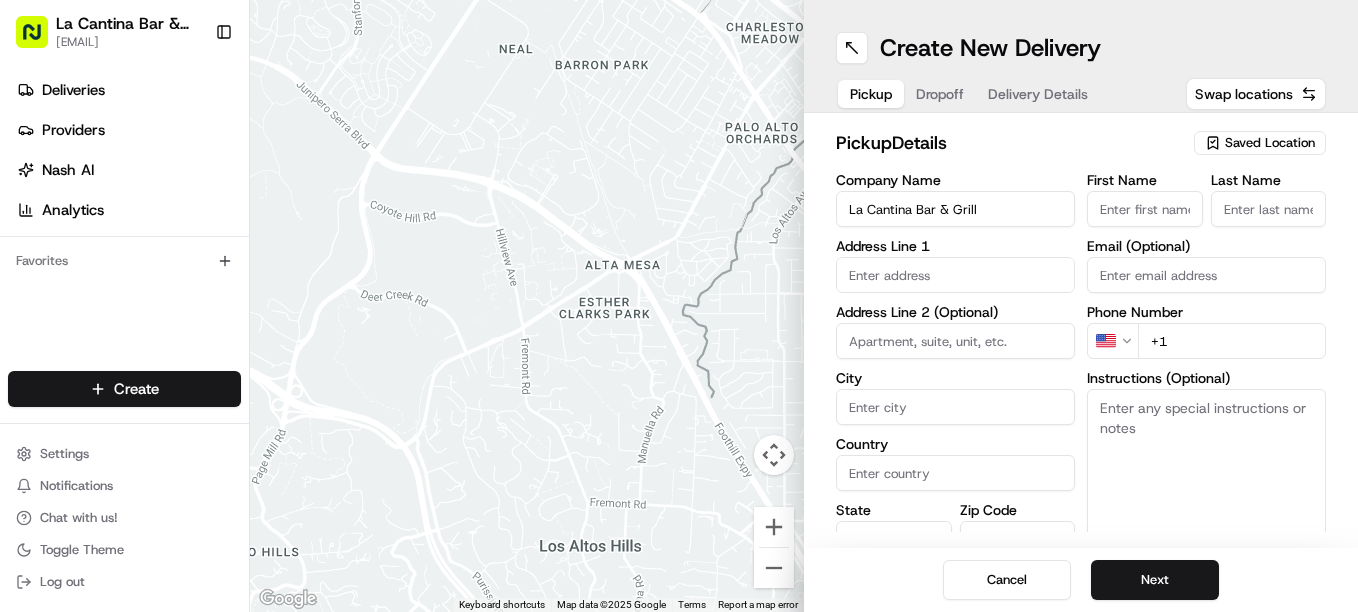 type on "[NUMBER] [STREET]" 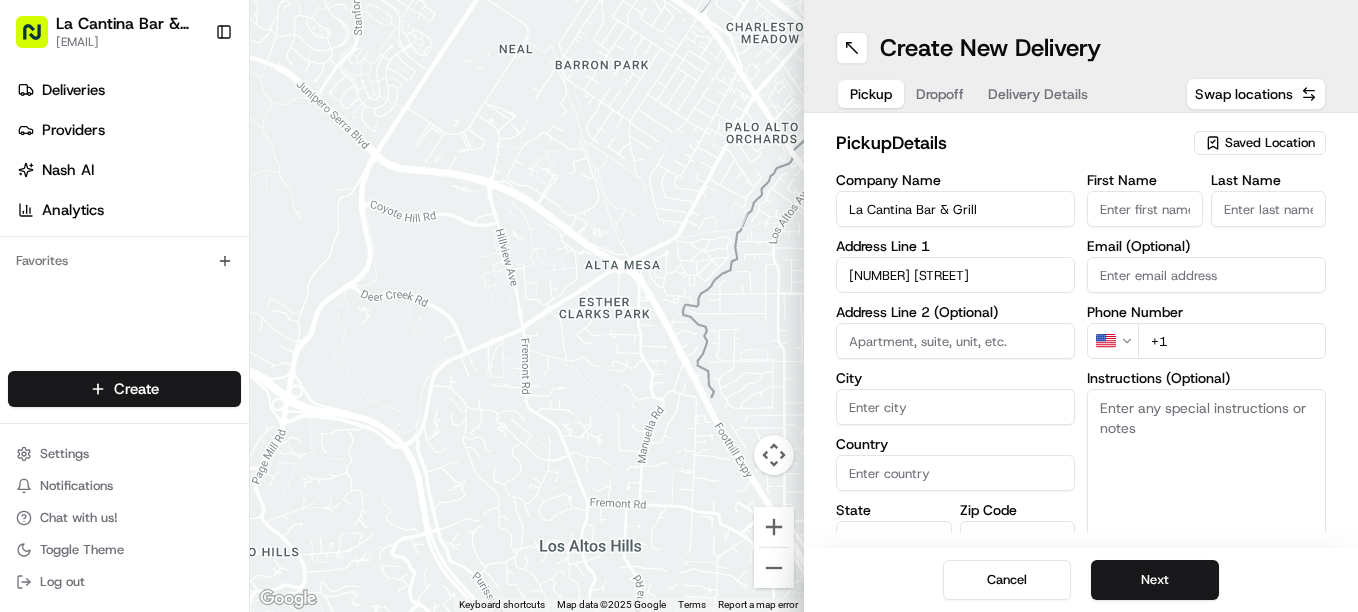 type on "Plainfield" 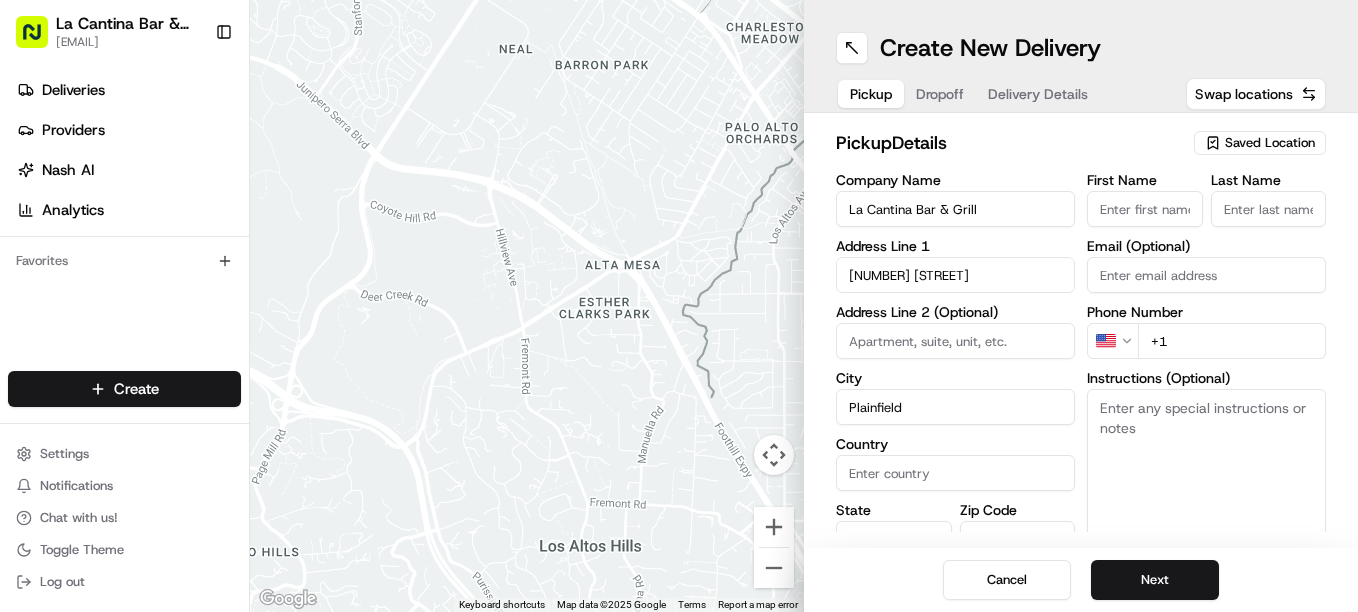 type on "United States" 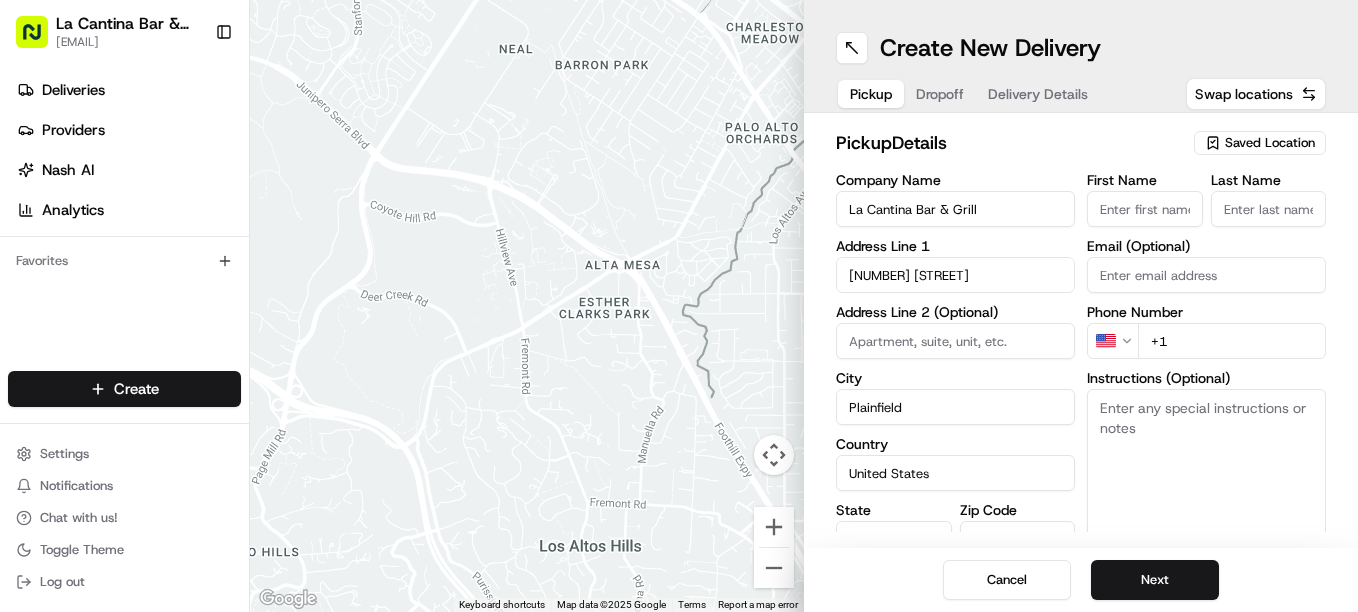 type on "CT" 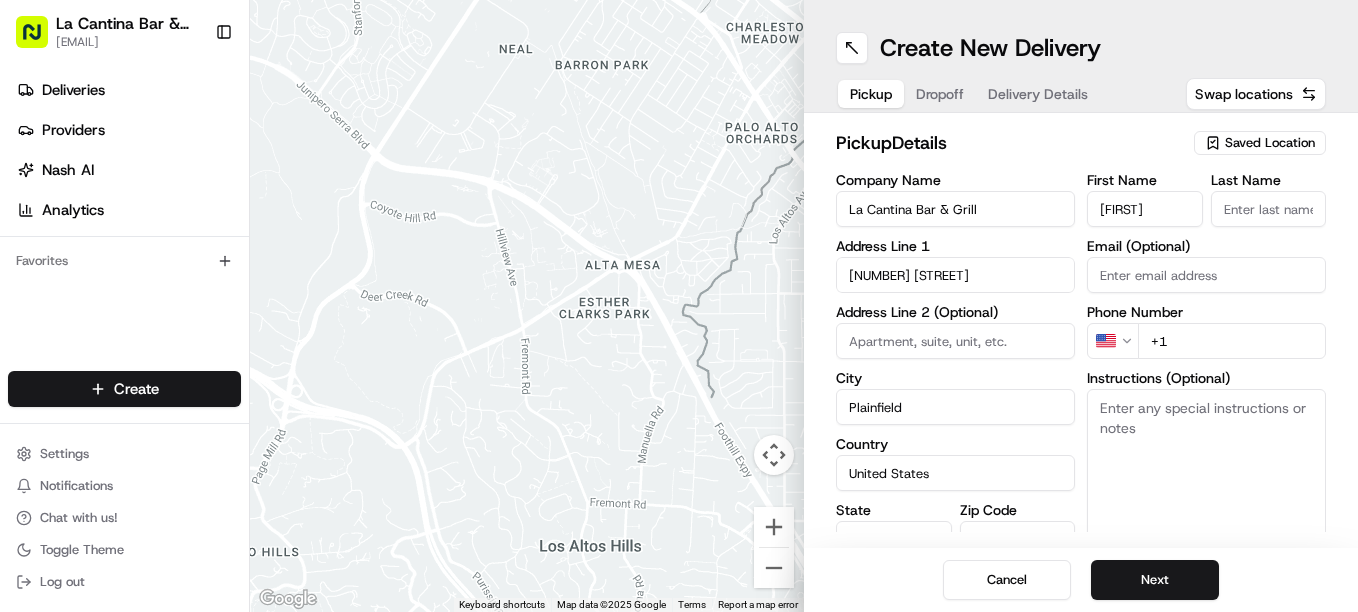 type on "[LAST]" 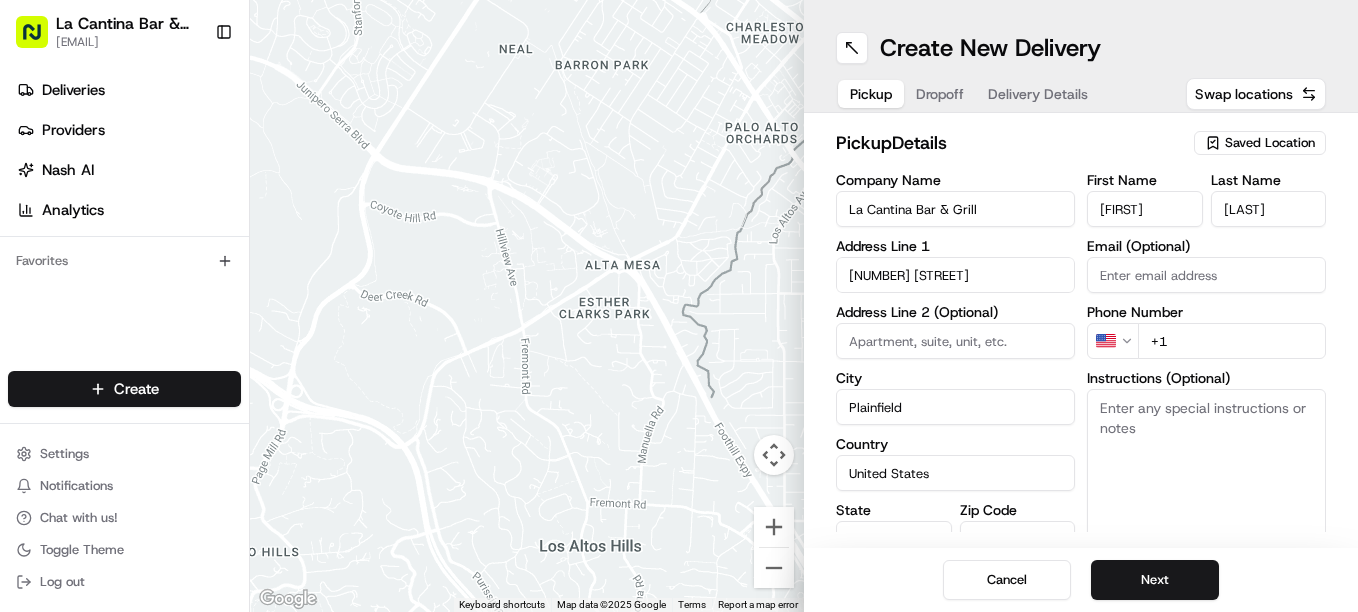 type on "[EMAIL]" 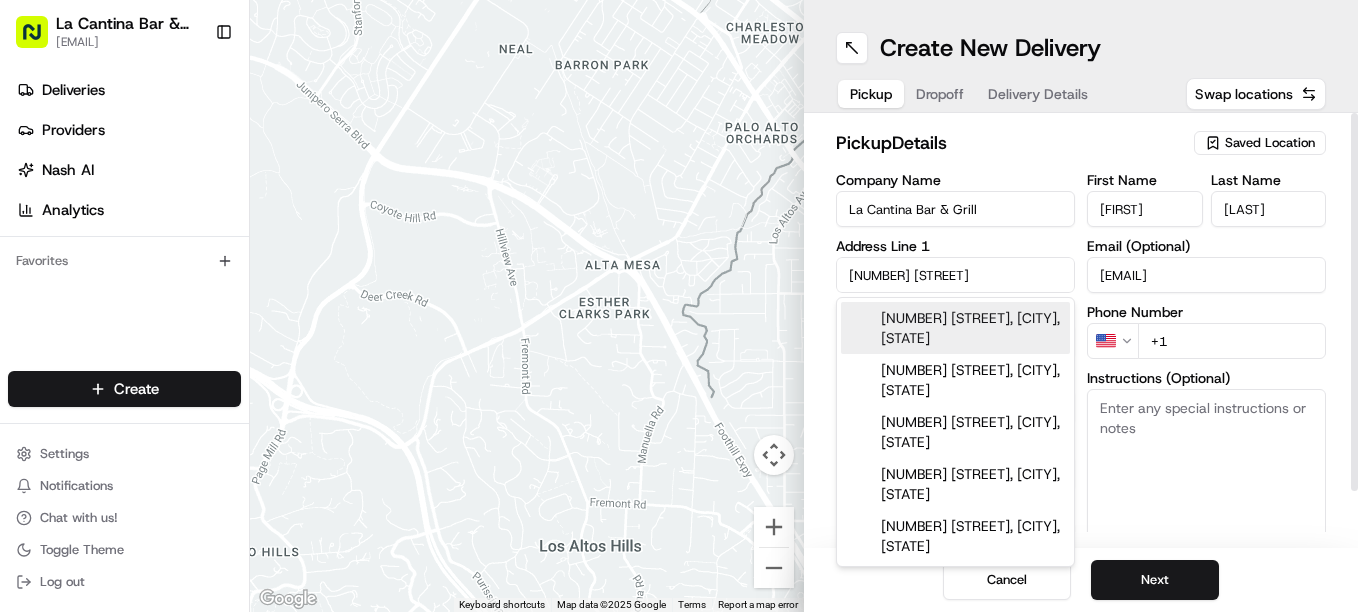 click on "+1" at bounding box center (1232, 341) 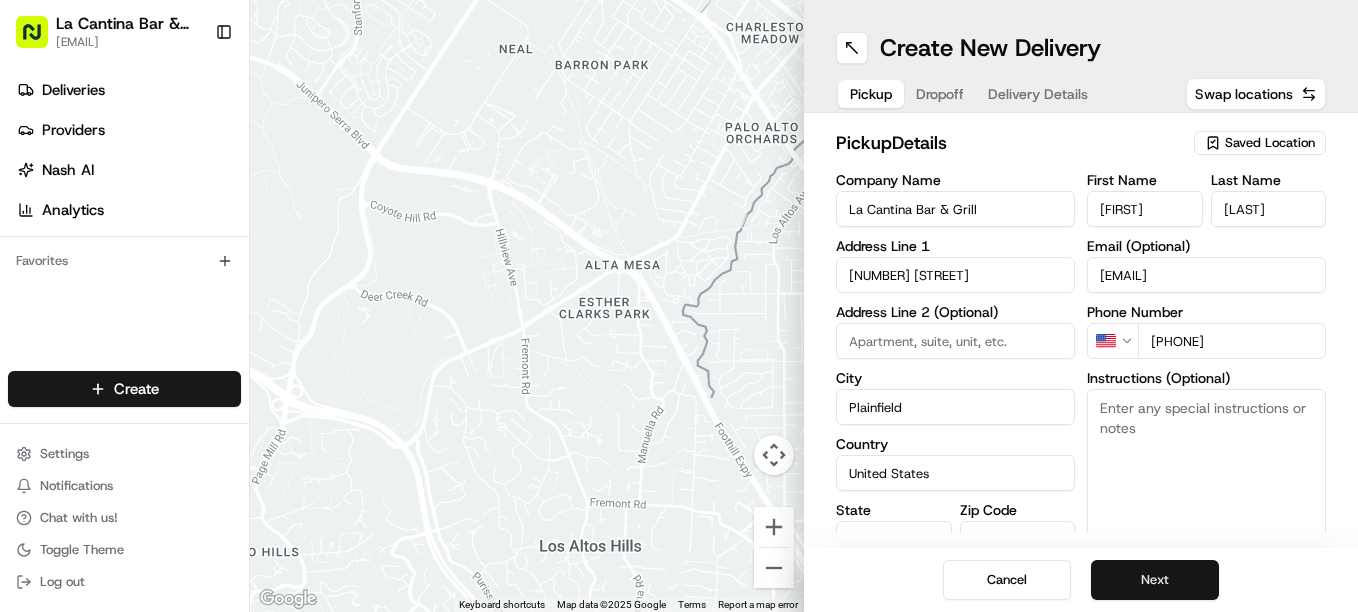 type on "[PHONE]" 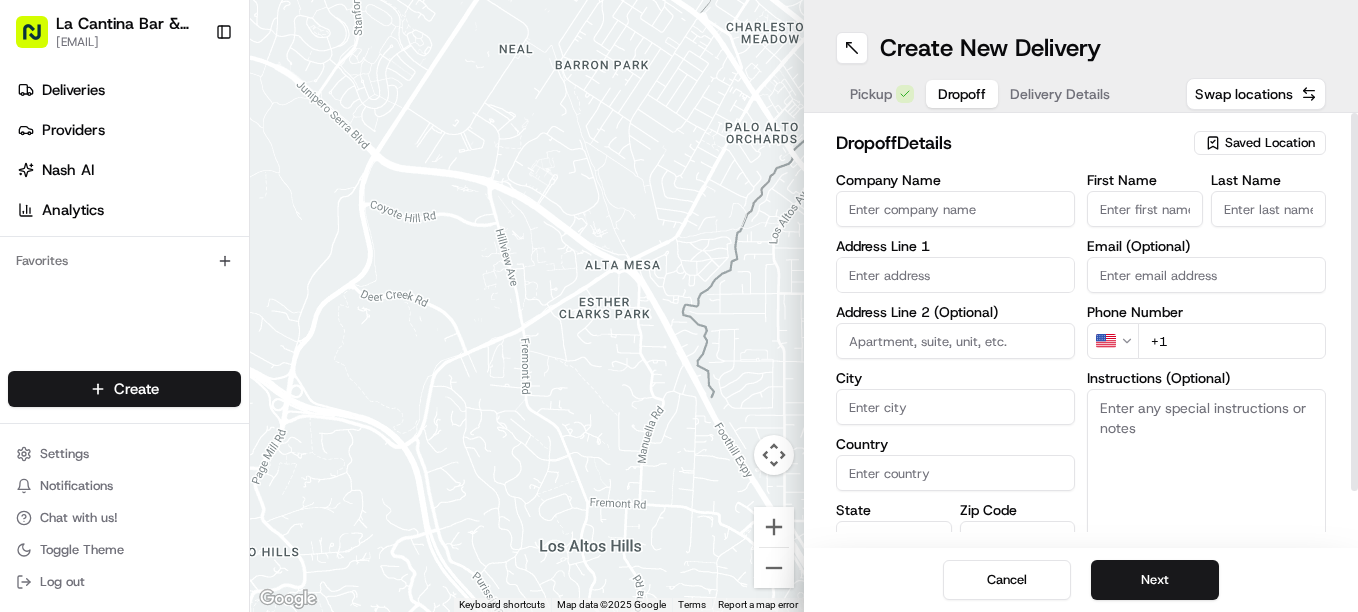 click at bounding box center [955, 275] 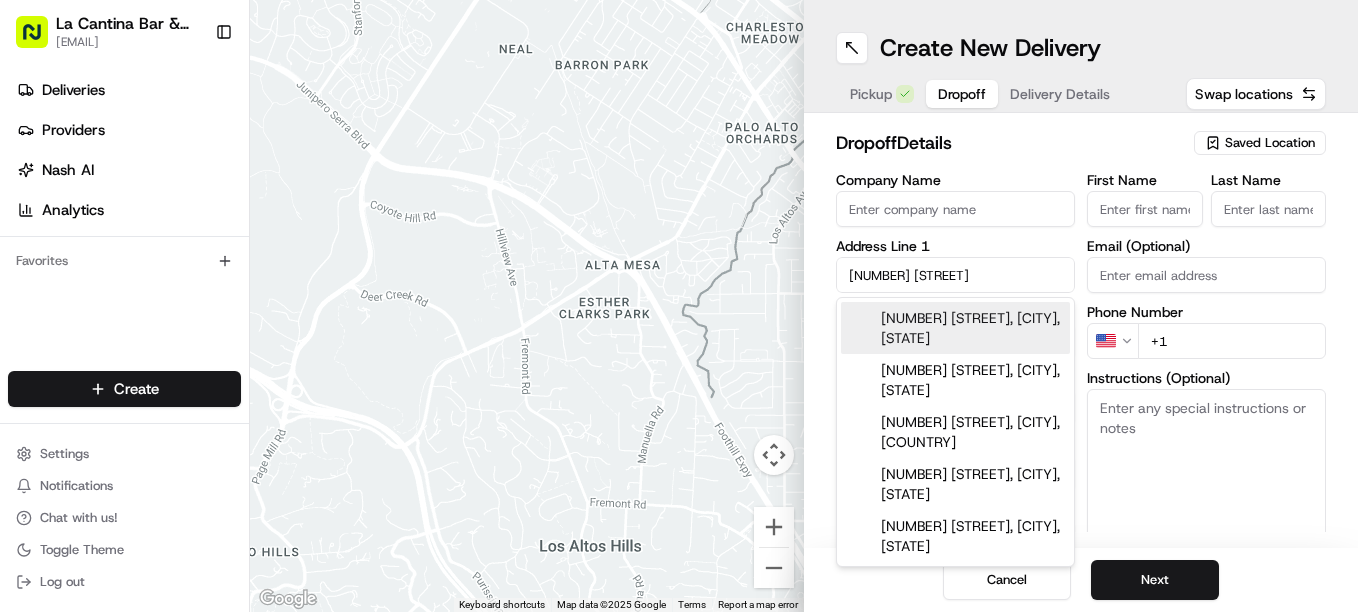 click on "[NUMBER] [STREET], [CITY], [STATE]" at bounding box center (955, 328) 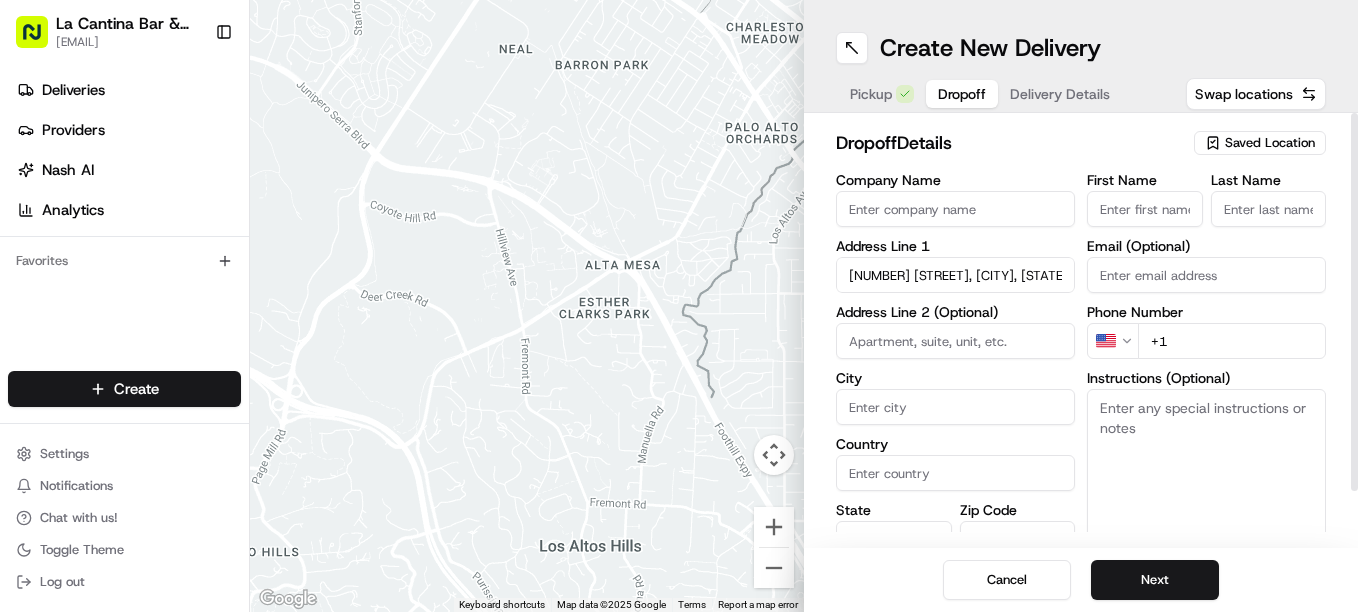 type on "[NUMBER] [STREET], [CITY], [STATE], [COUNTRY]" 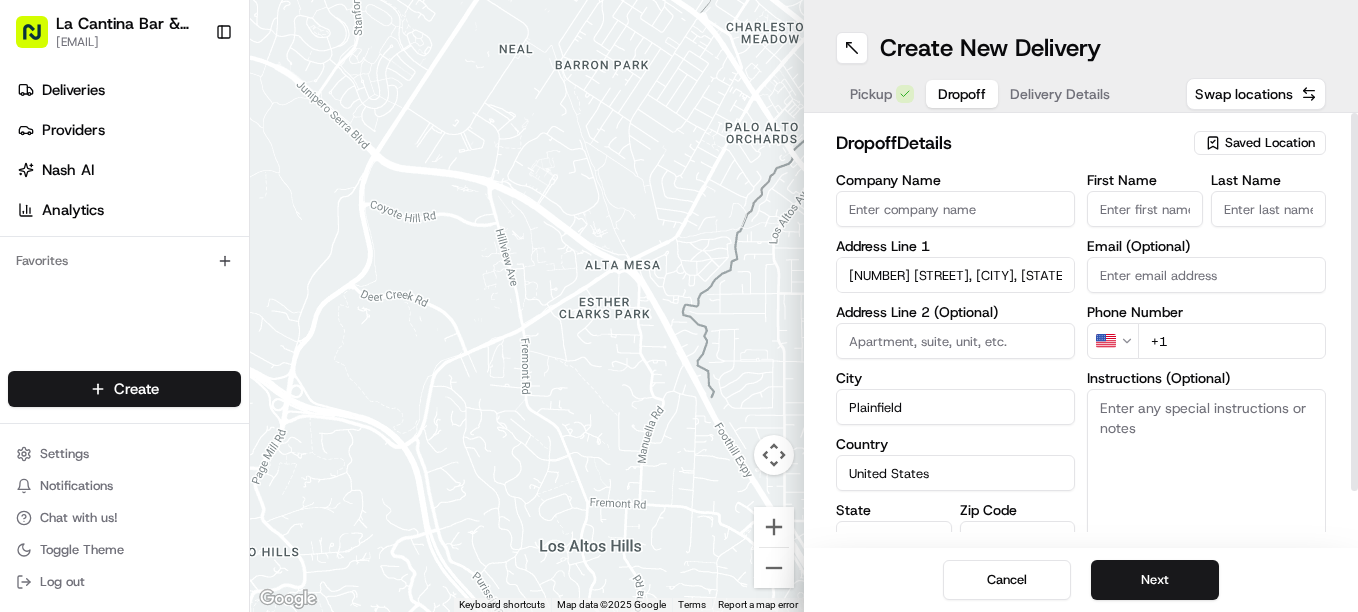 type on "[NUMBER] [STREET]" 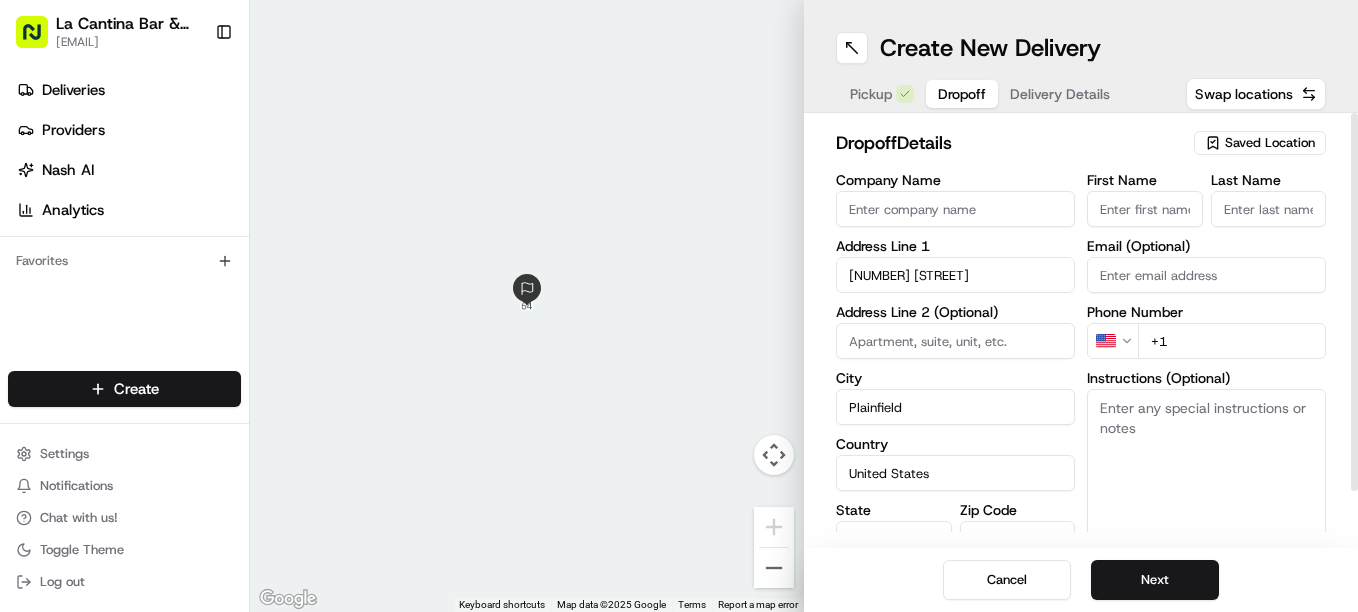 click on "First Name" at bounding box center (1145, 209) 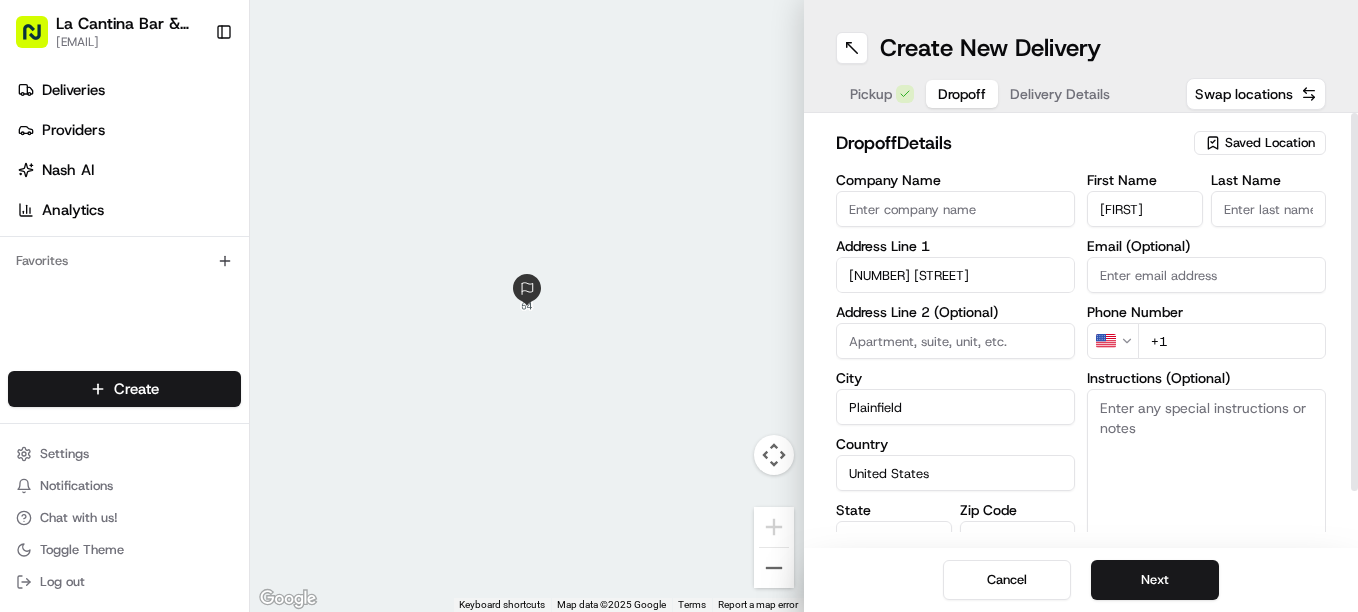 type on "[FIRST]" 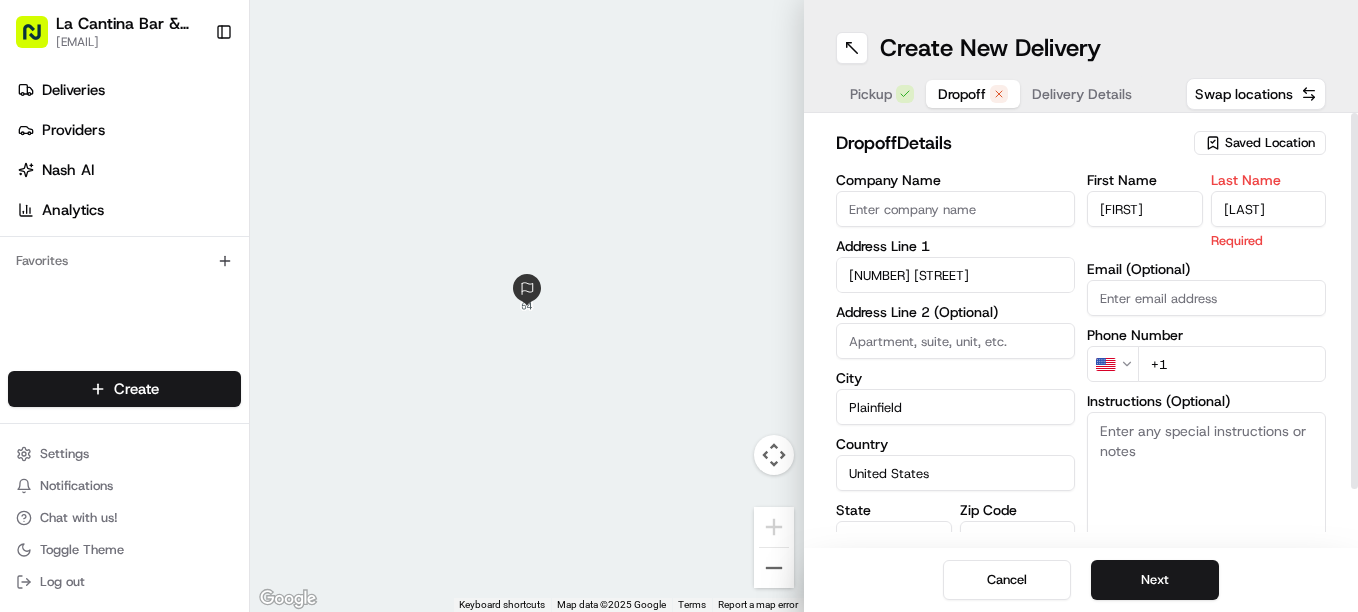 type on "[LAST]" 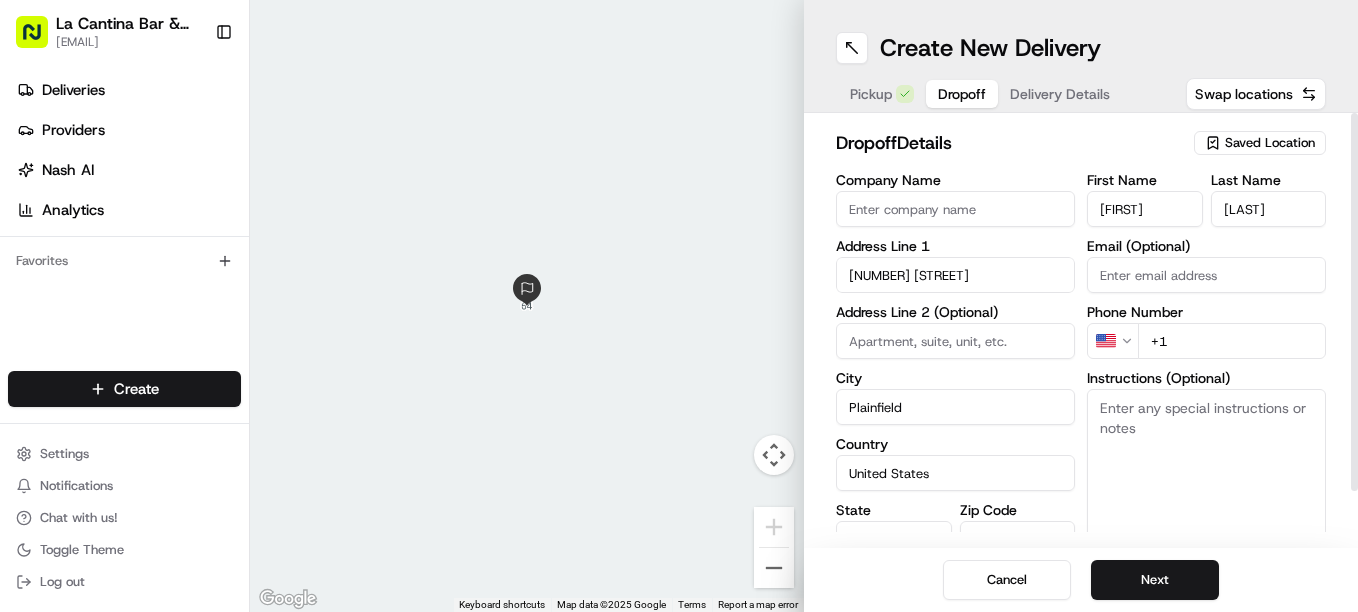 click on "[FIRST] [LAST] [EMAIL] [PHONE]" at bounding box center (1206, 383) 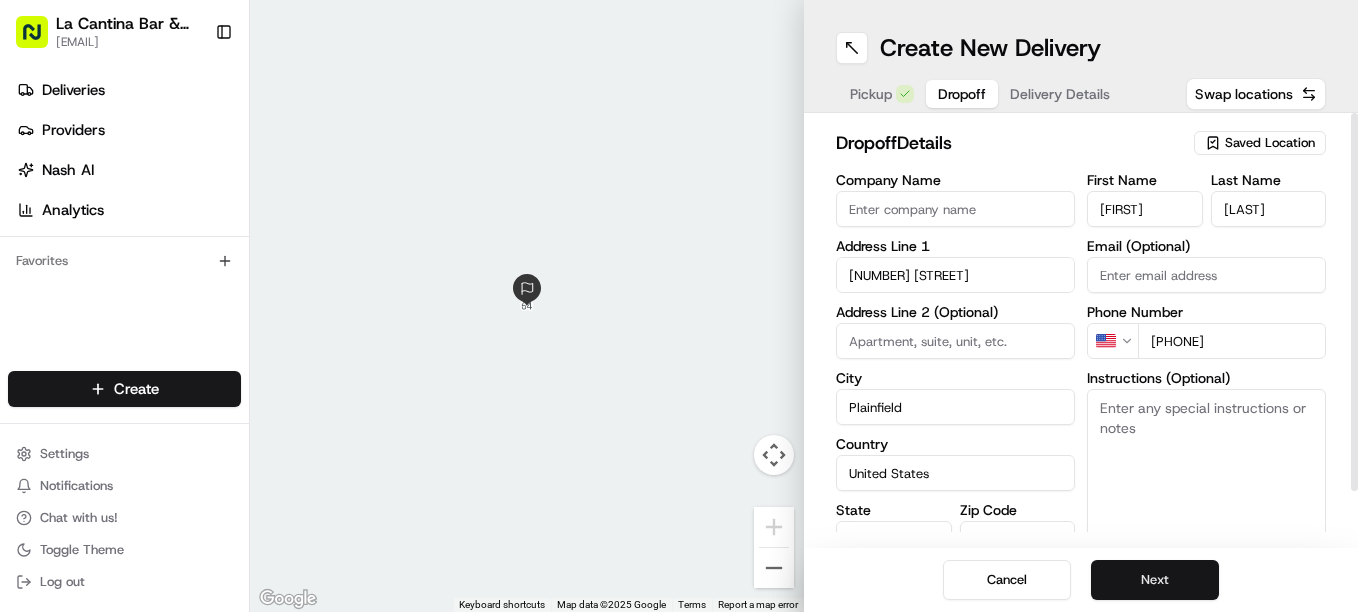 type on "[PHONE]" 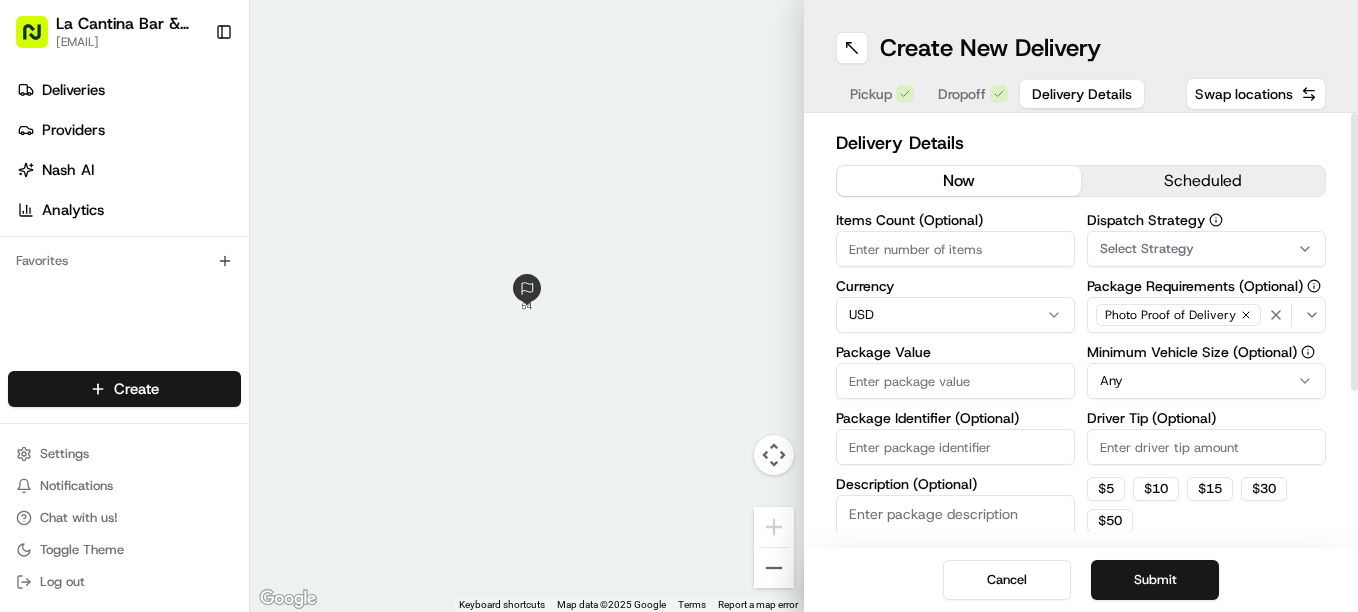 click on "Package Value" at bounding box center [955, 381] 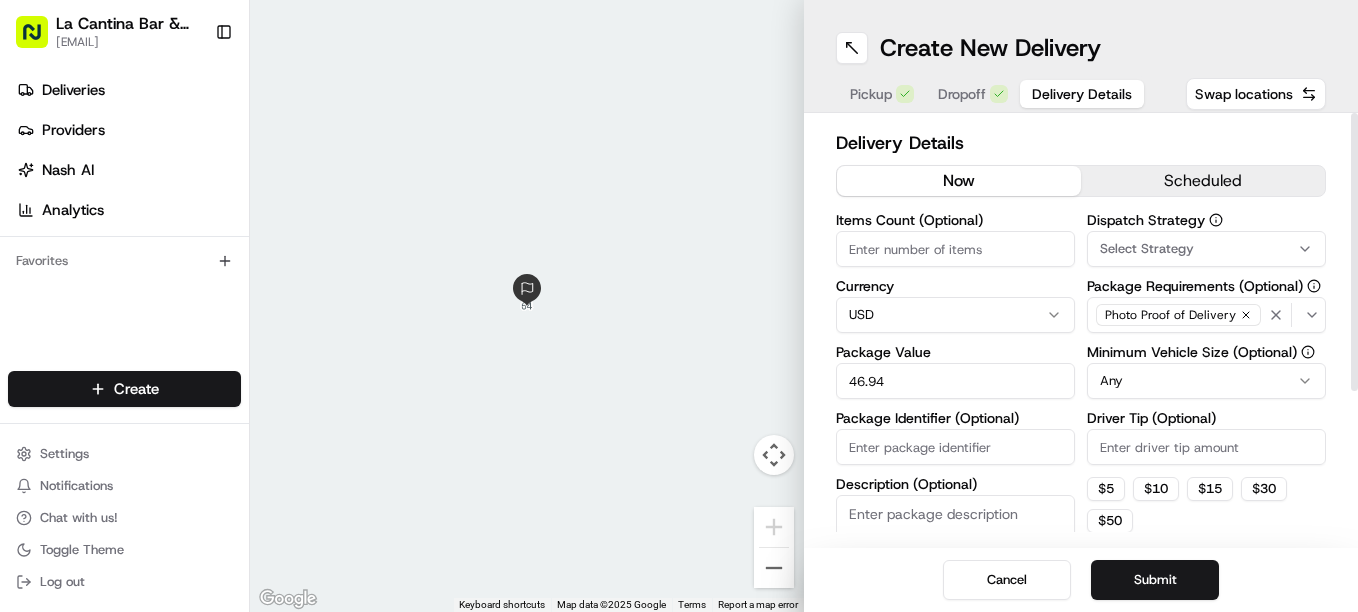 type on "46.94" 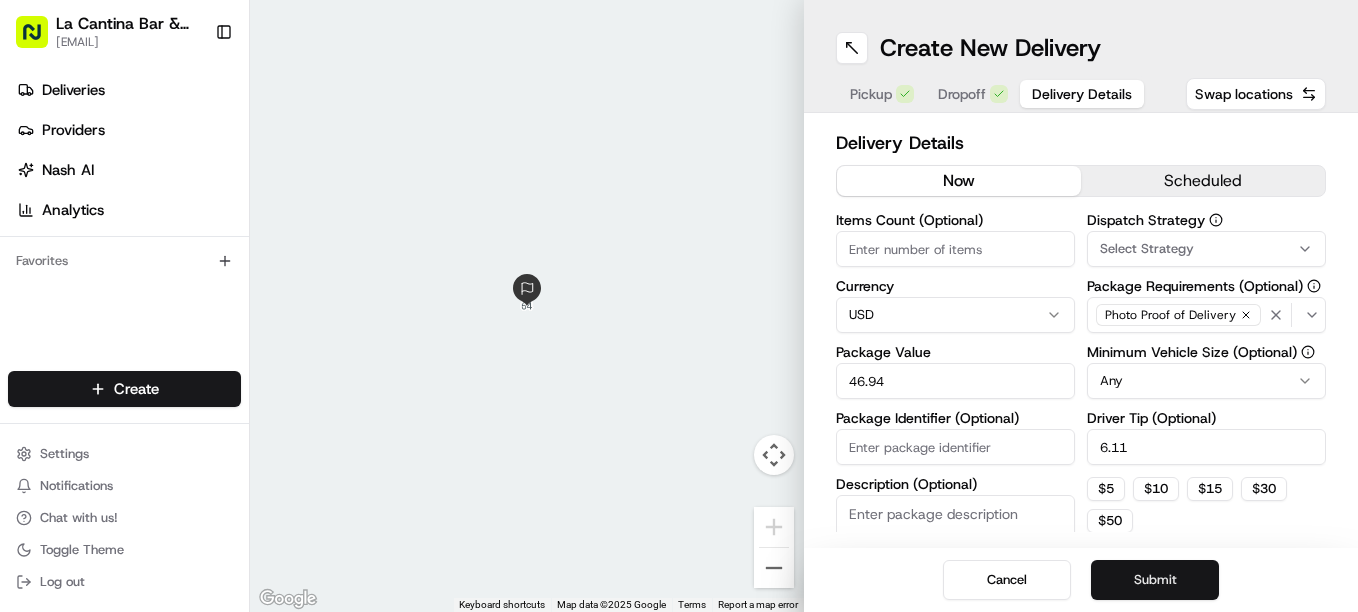 type on "6.11" 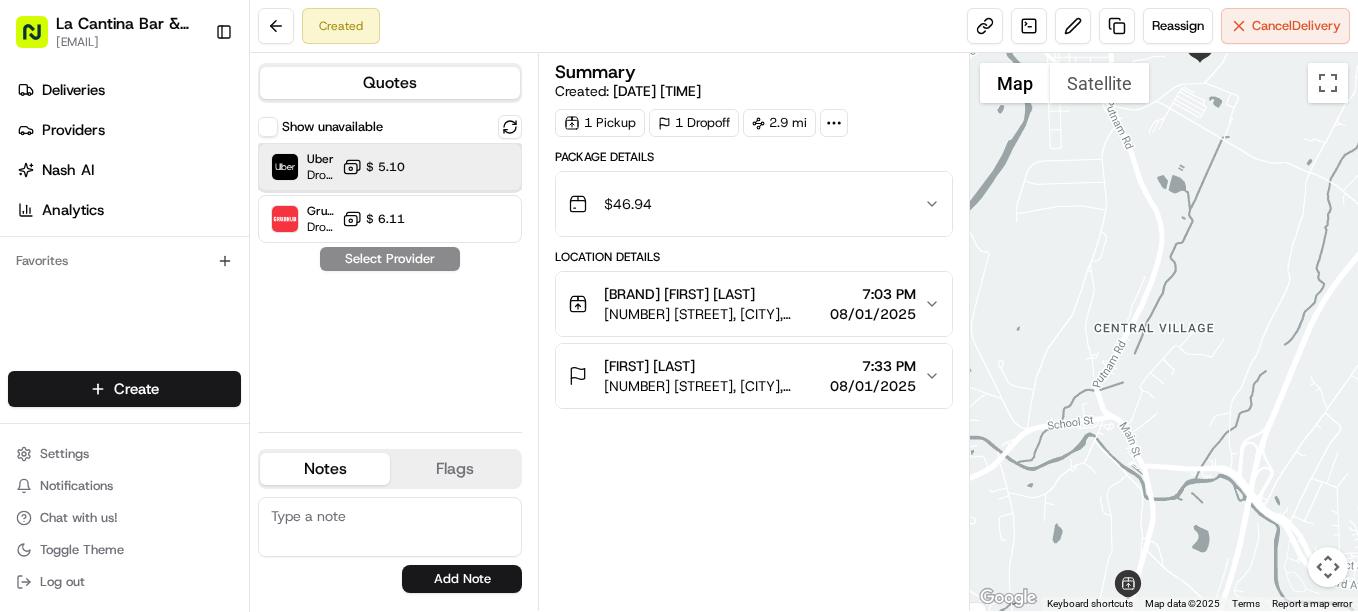 click on "[BRAND] [ETA] [MINUTES] [PRICE]" at bounding box center (390, 167) 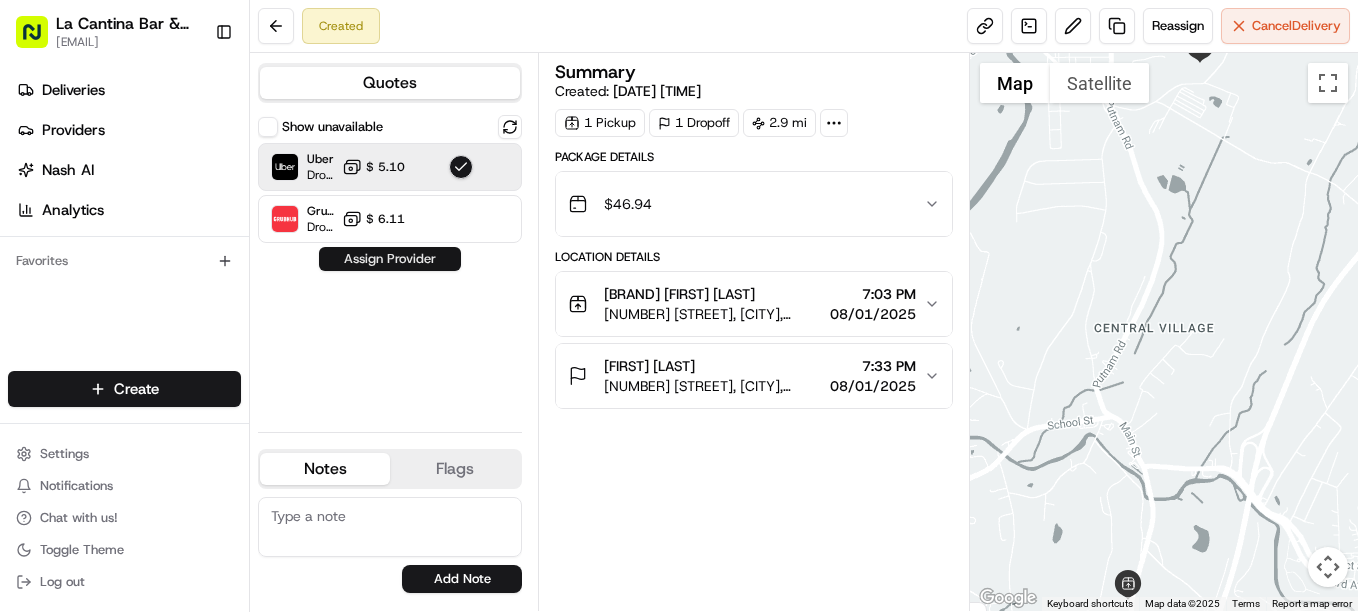 click on "Assign Provider" at bounding box center (390, 259) 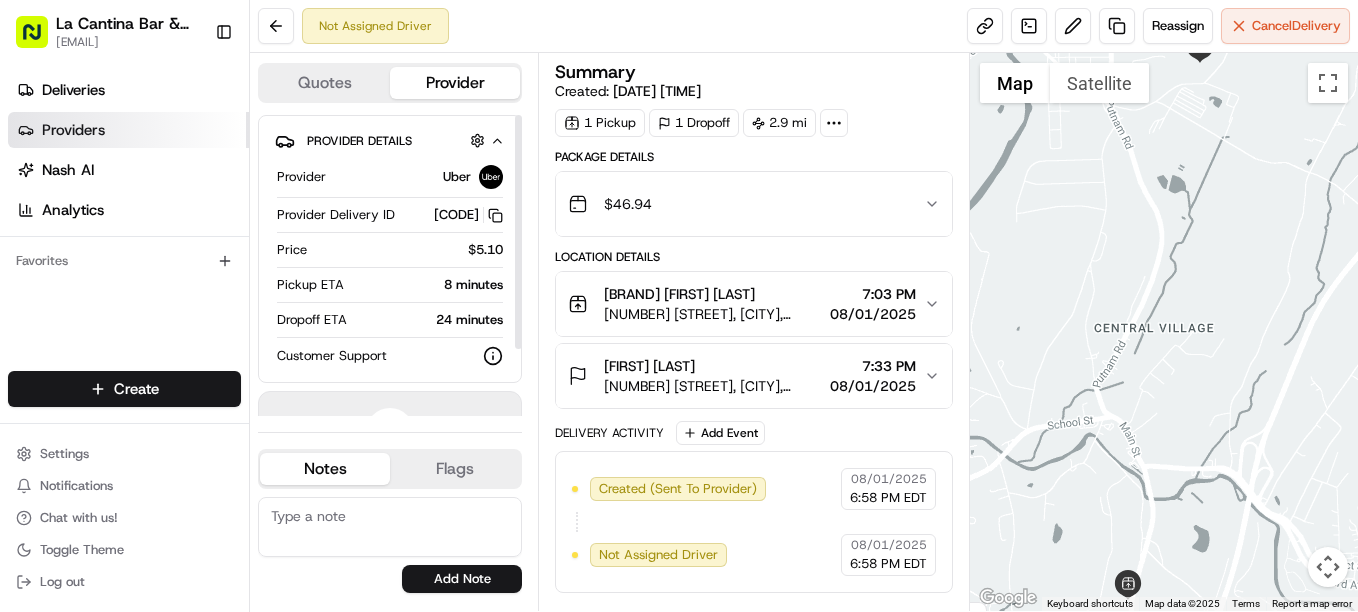 click on "Providers" at bounding box center (128, 130) 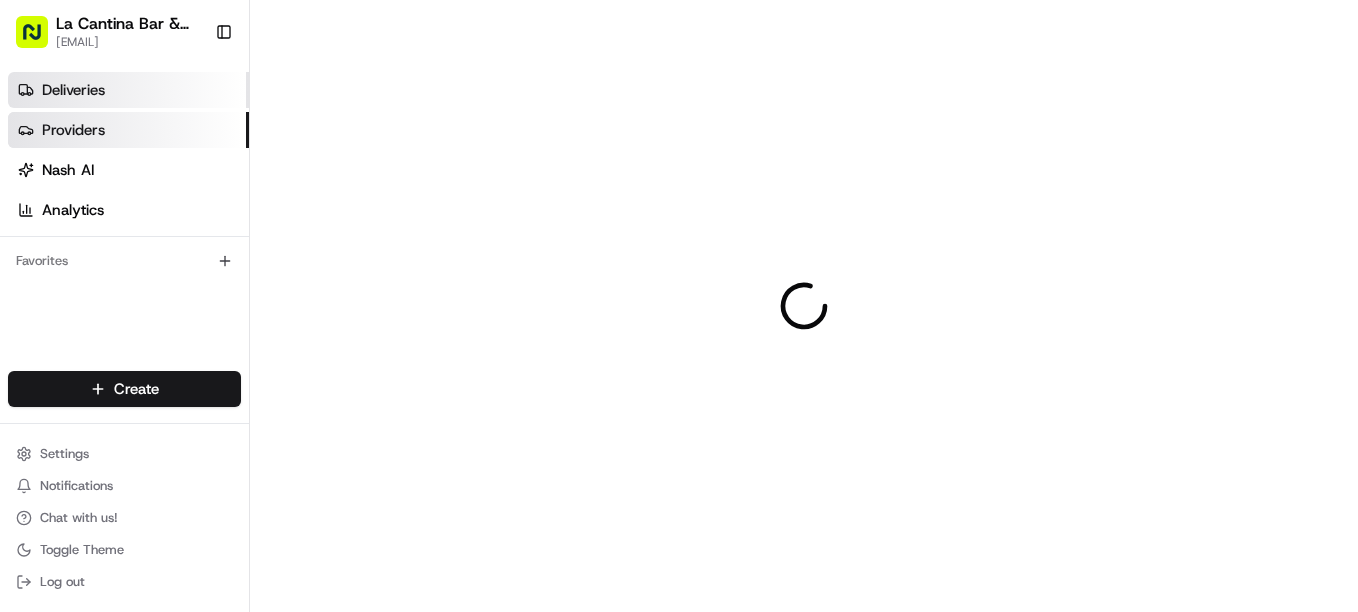 click on "Deliveries" at bounding box center [128, 90] 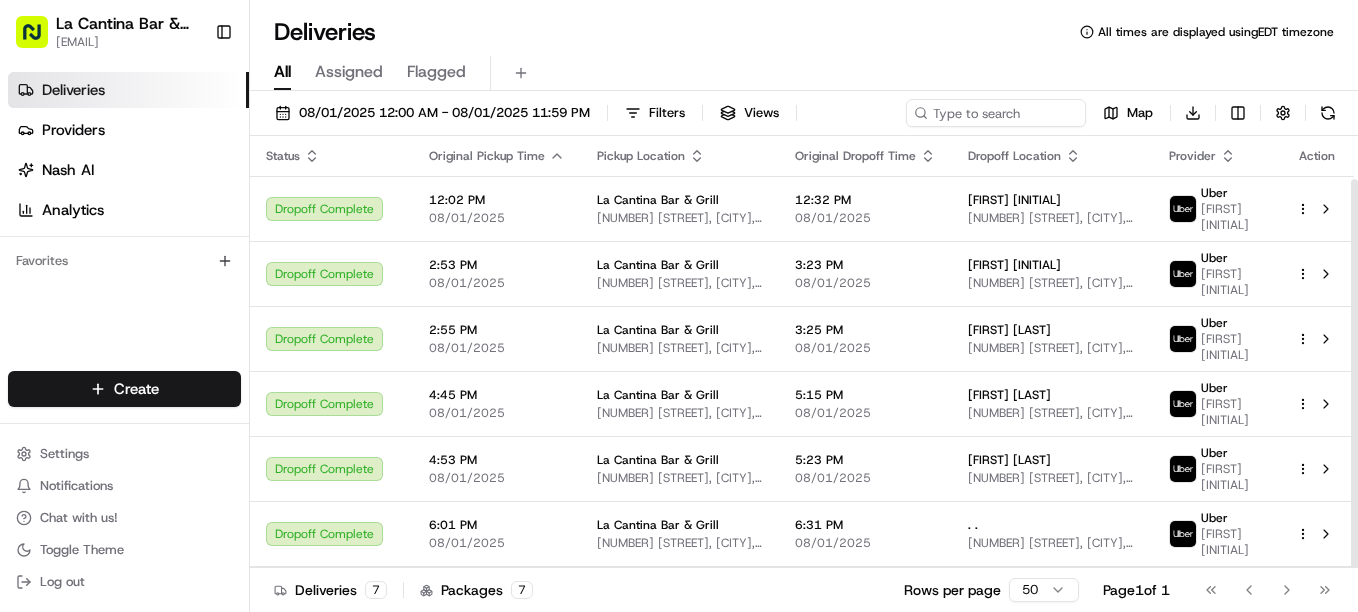 scroll, scrollTop: 48, scrollLeft: 0, axis: vertical 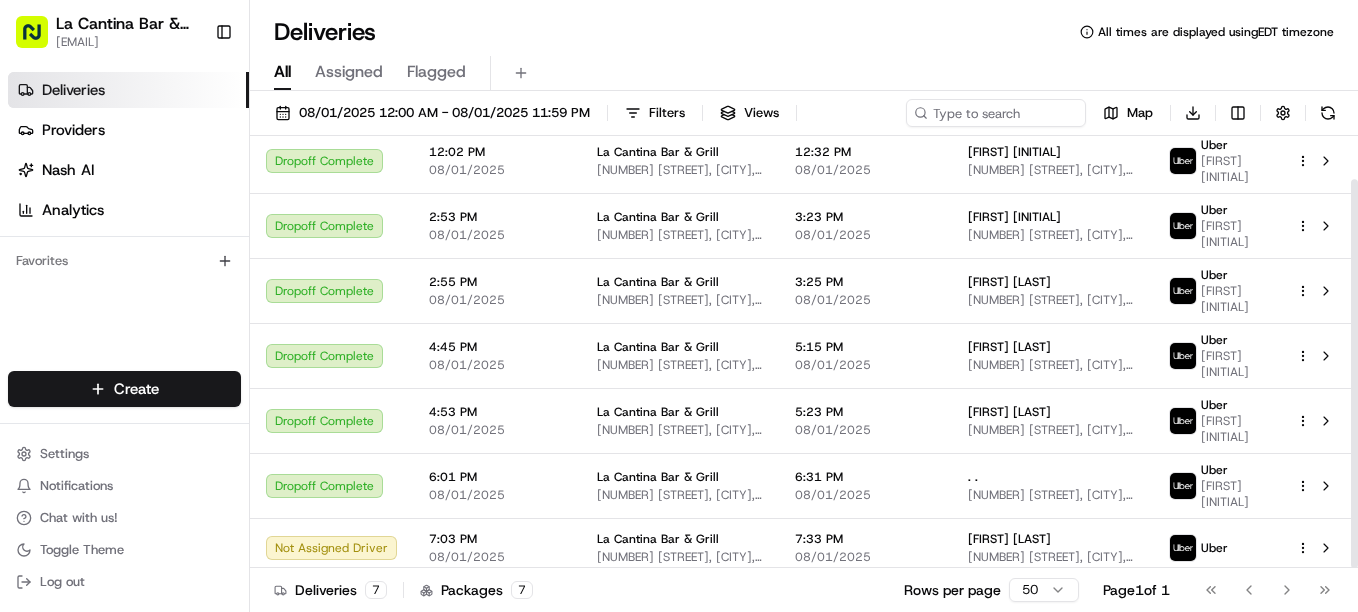 drag, startPoint x: 1355, startPoint y: 373, endPoint x: 1361, endPoint y: 578, distance: 205.08778 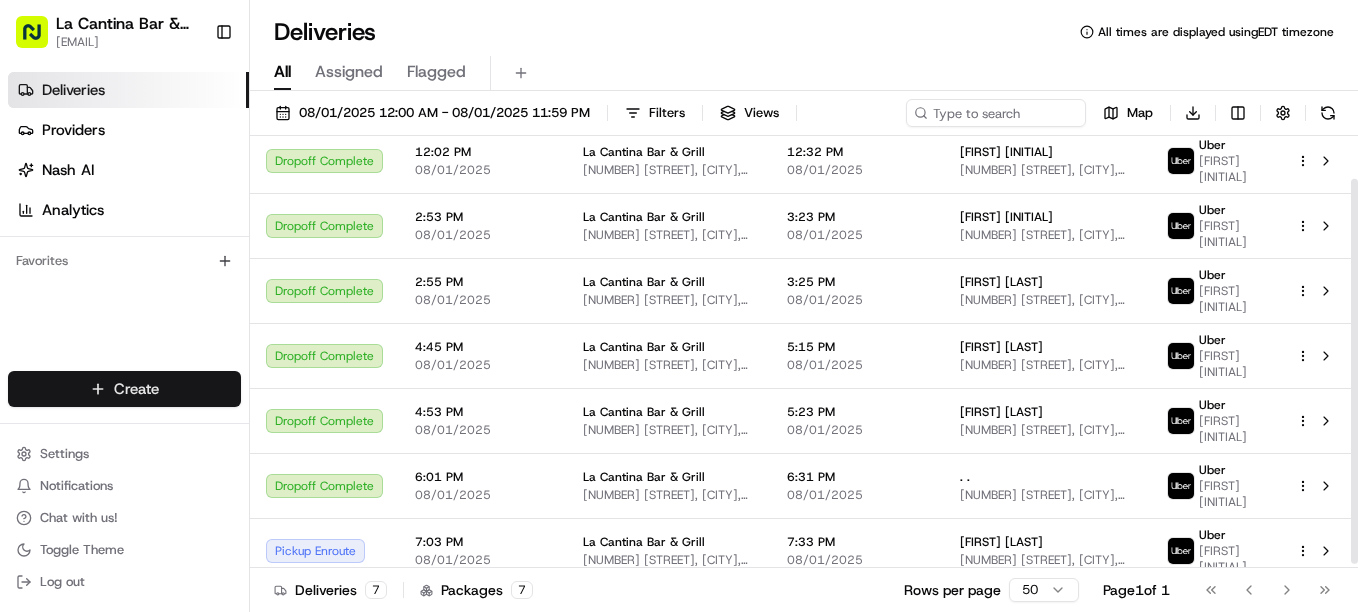 click on "[DATE] [TIME] [TIMEZONE] [DATE] [CITY], [STATE], [COUNTRY] [TIME] [DATE] [CITY], [STATE], [COUNTRY] [FIRST] [LAST]" at bounding box center [679, 306] 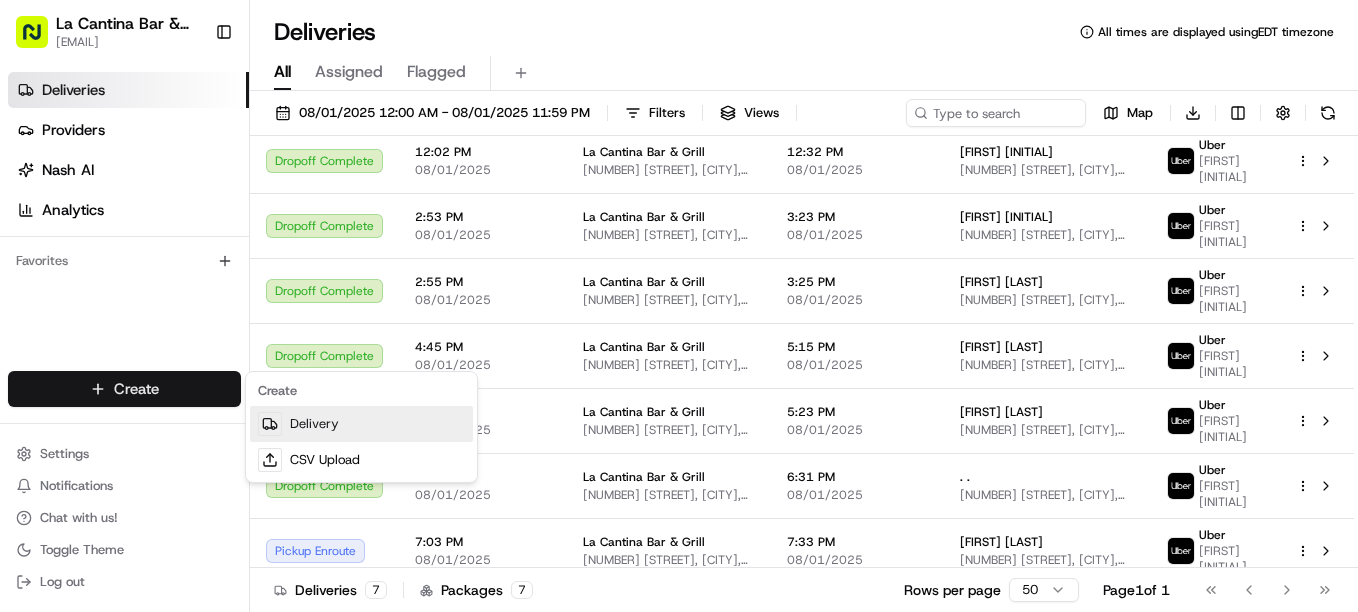 click on "Delivery" at bounding box center (361, 424) 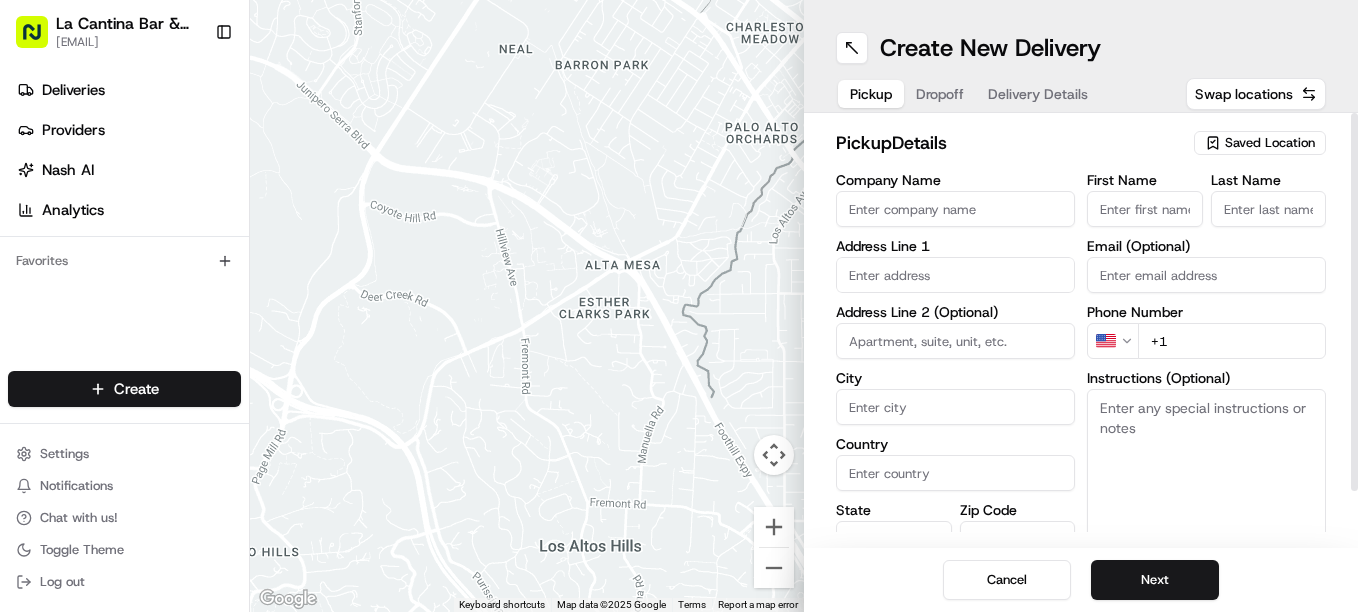 click 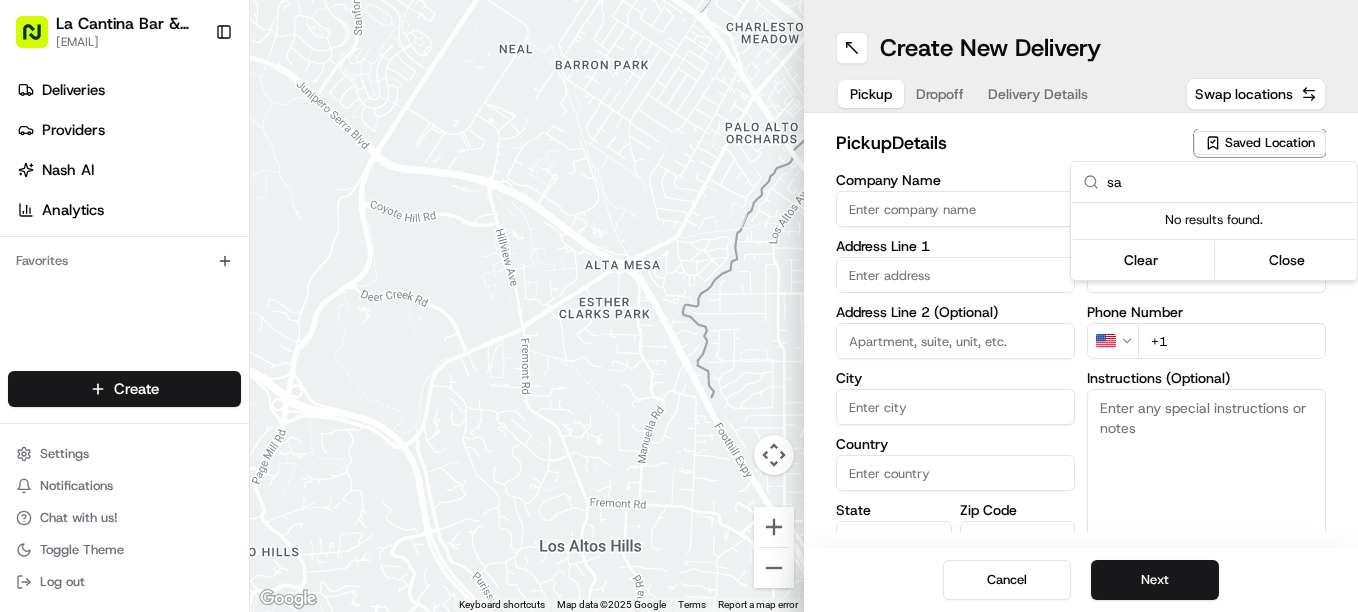 type on "s" 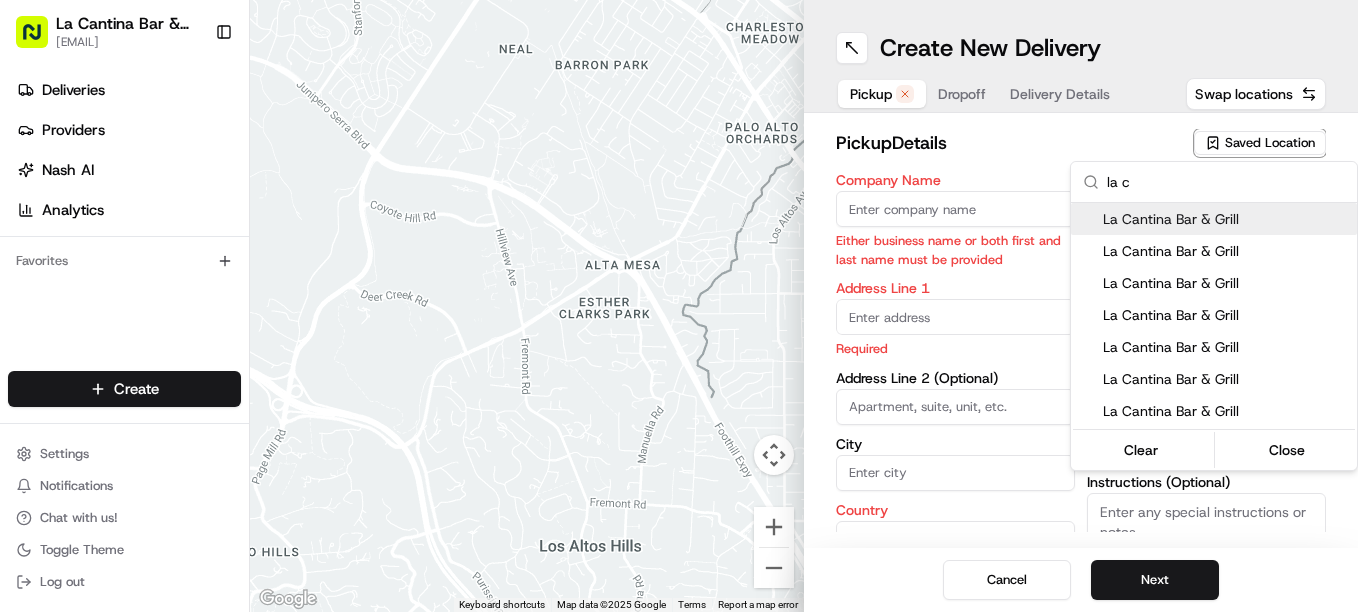 type on "la c" 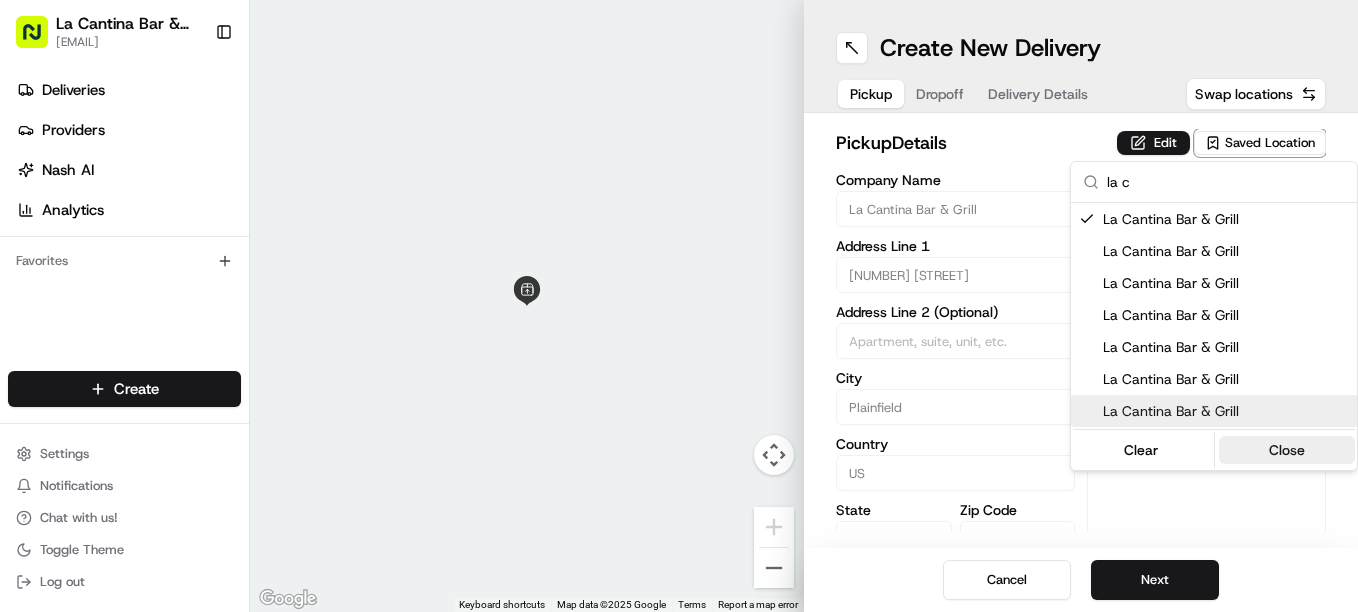 click on "Close" at bounding box center [1287, 450] 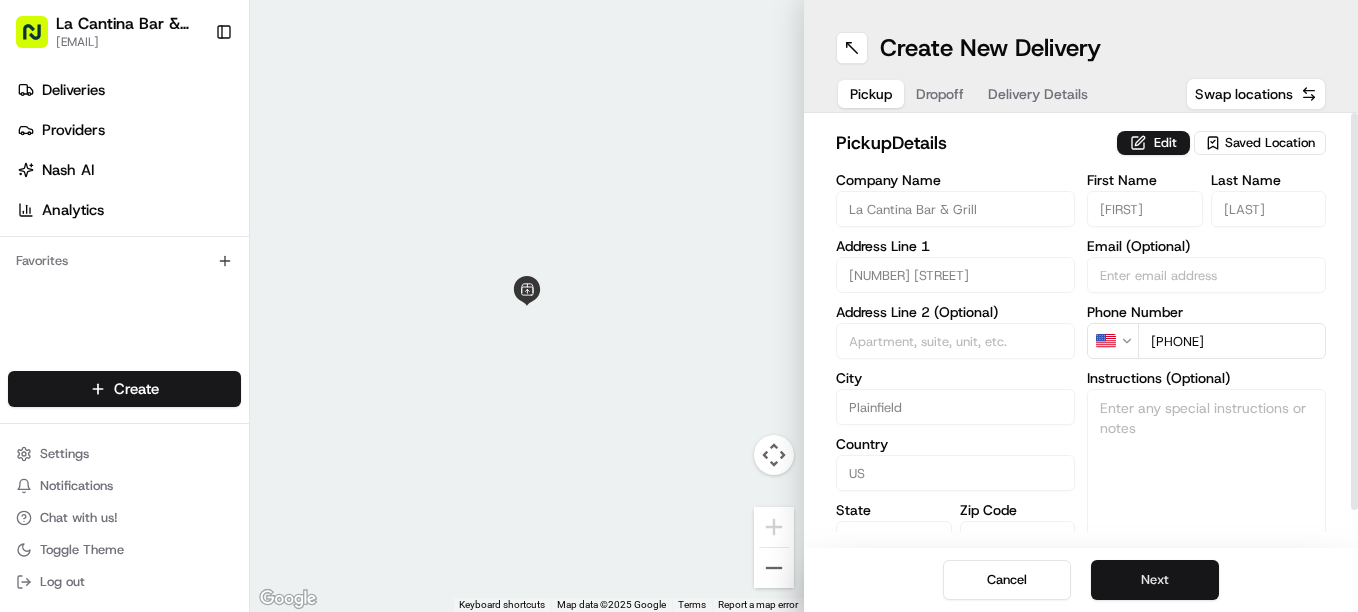 click on "Next" at bounding box center (1155, 580) 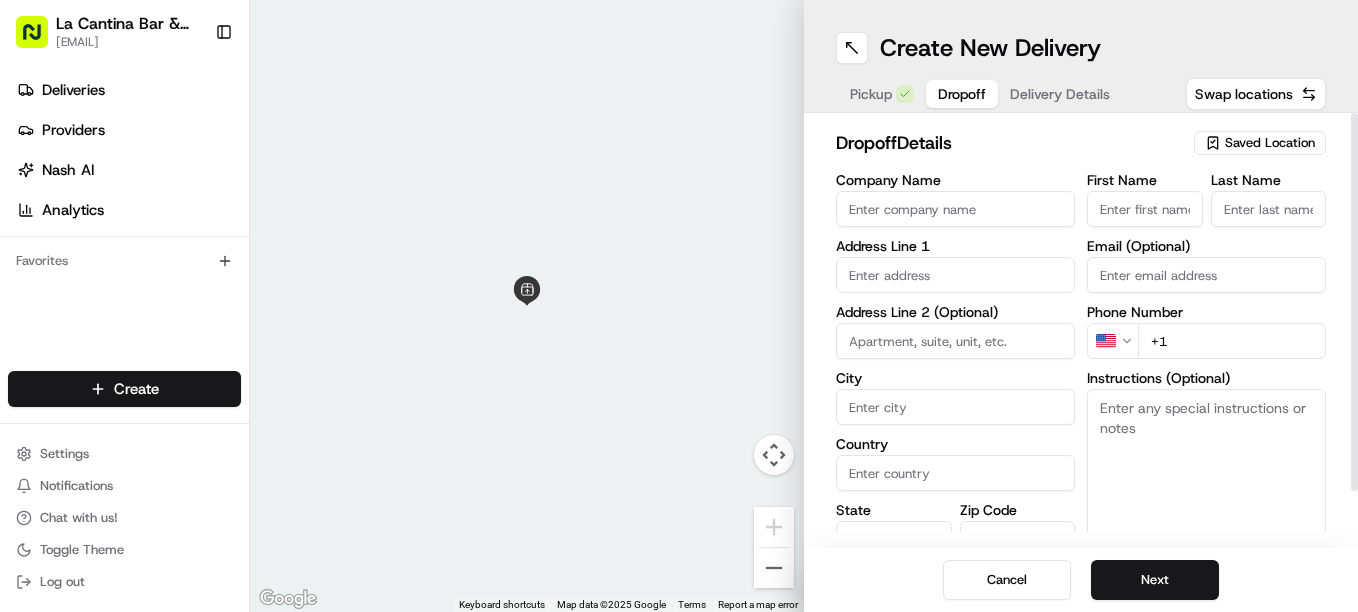 click on "First Name" at bounding box center [1145, 209] 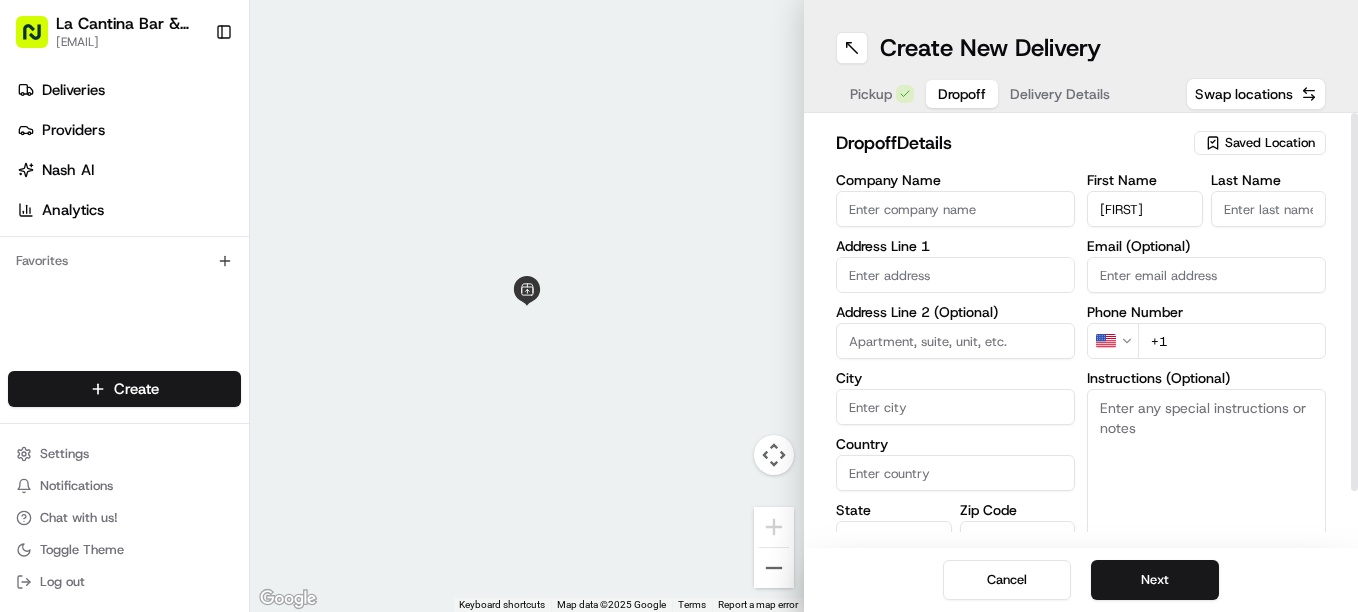 type on "[FIRST]" 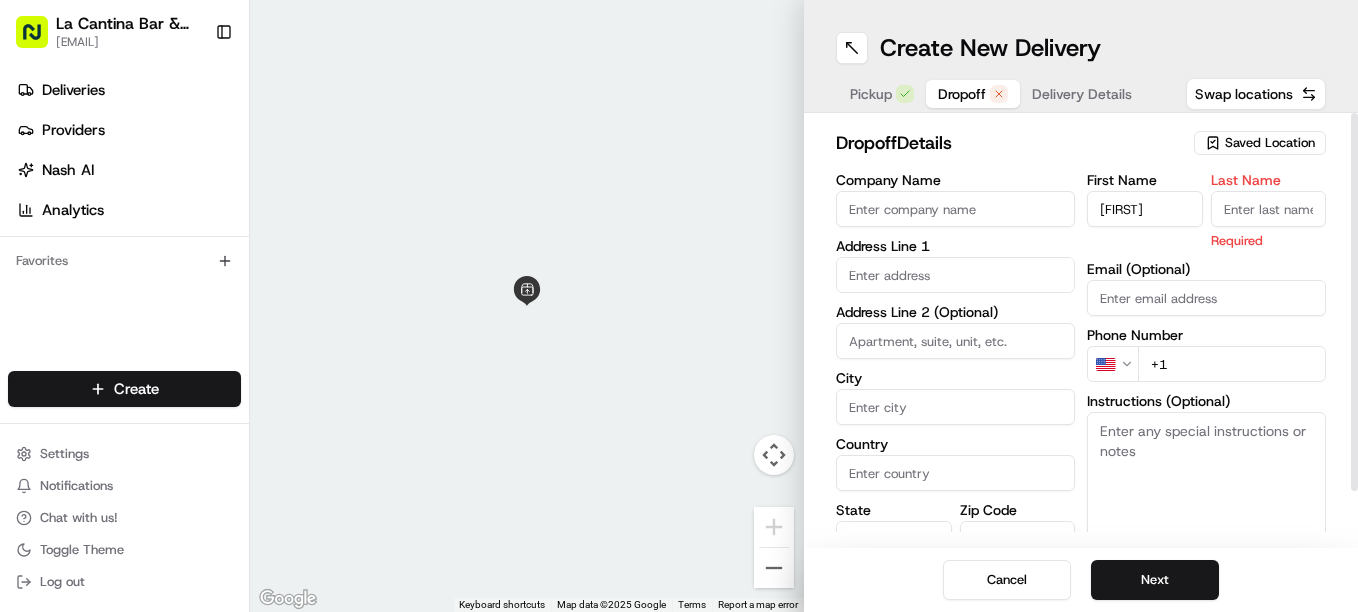 click on "Last Name" at bounding box center [1269, 209] 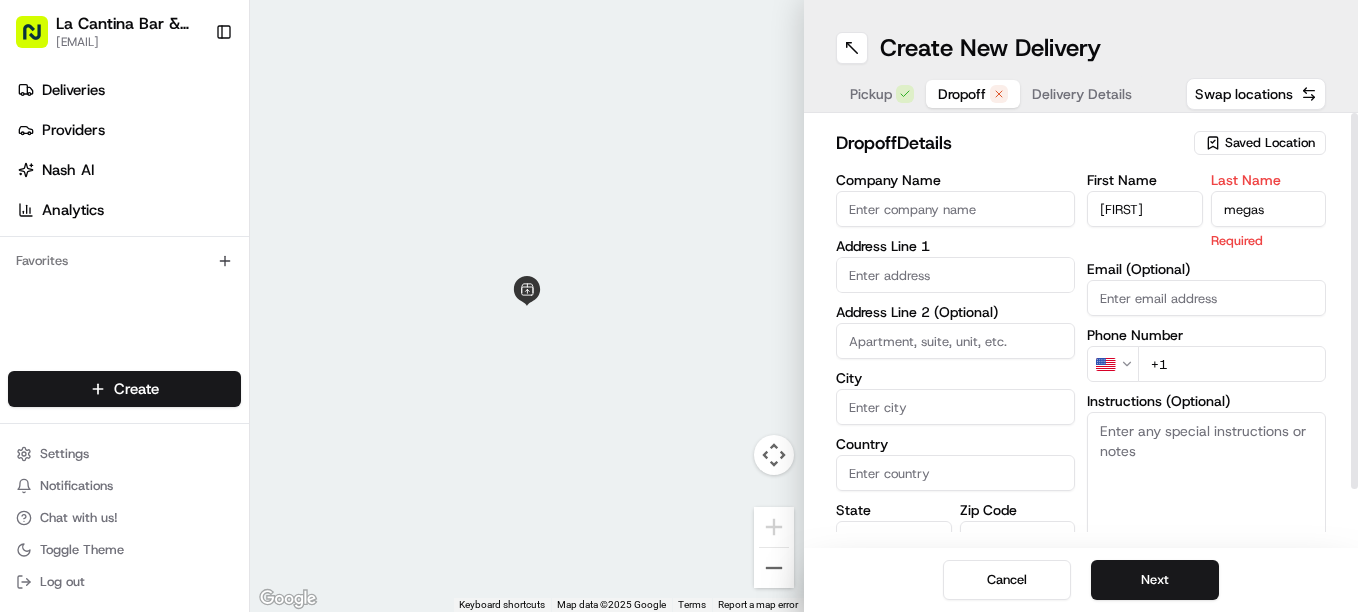 type on "megas" 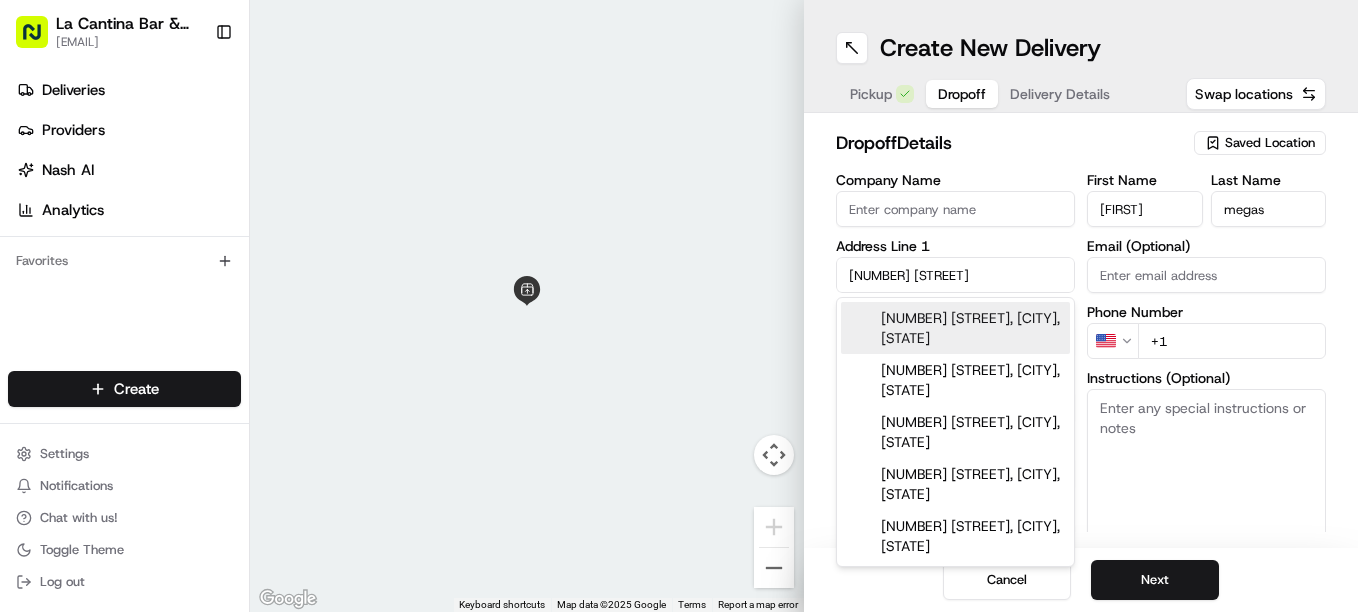 click on "[NUMBER] [STREET], [CITY], [STATE]" at bounding box center (955, 328) 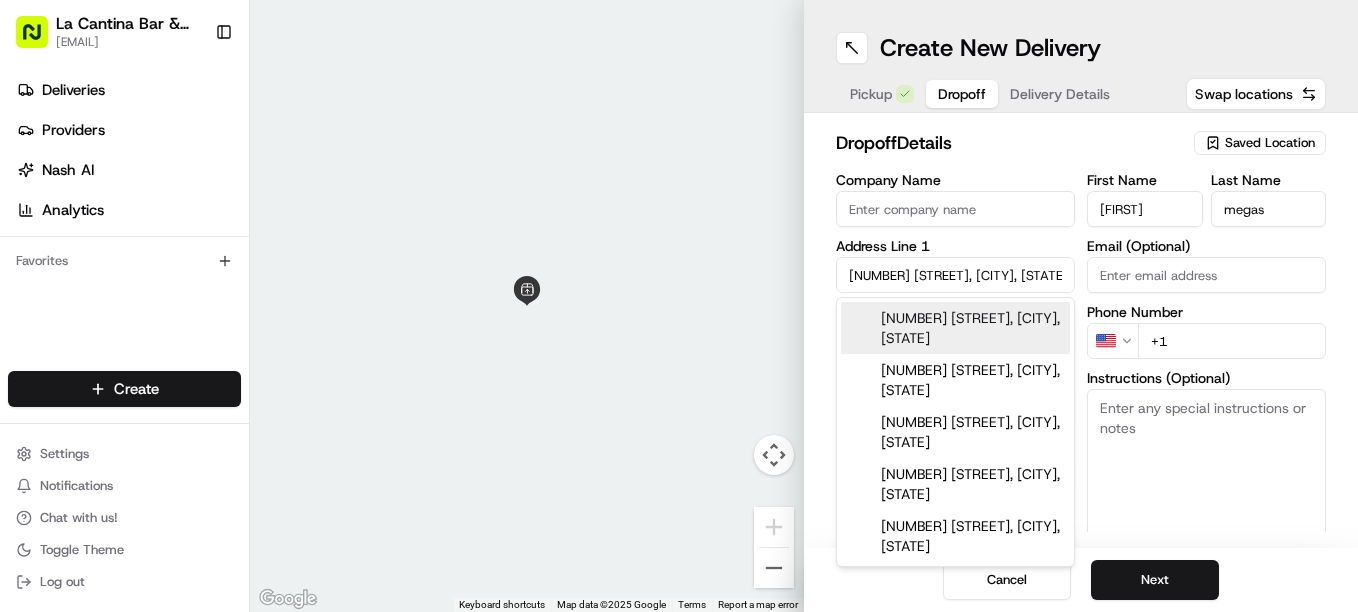 type on "[NUMBER] [STREET], [CITY], [STATE], [COUNTRY]" 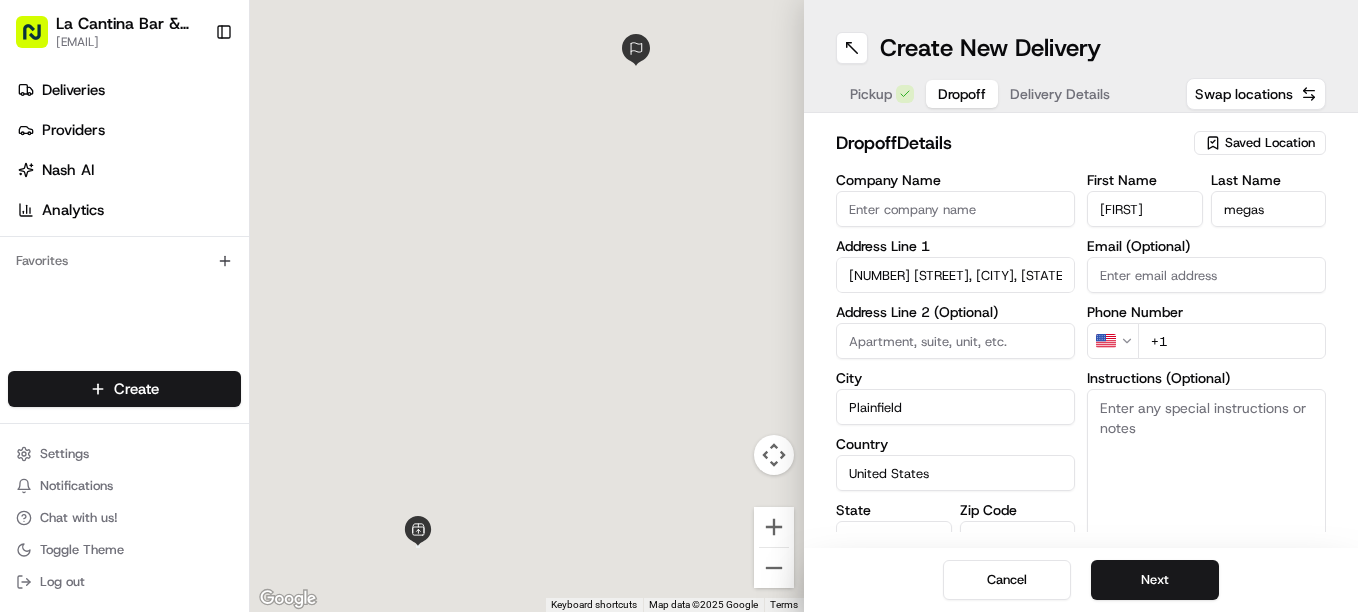 type on "[NUMBER] [STREET]" 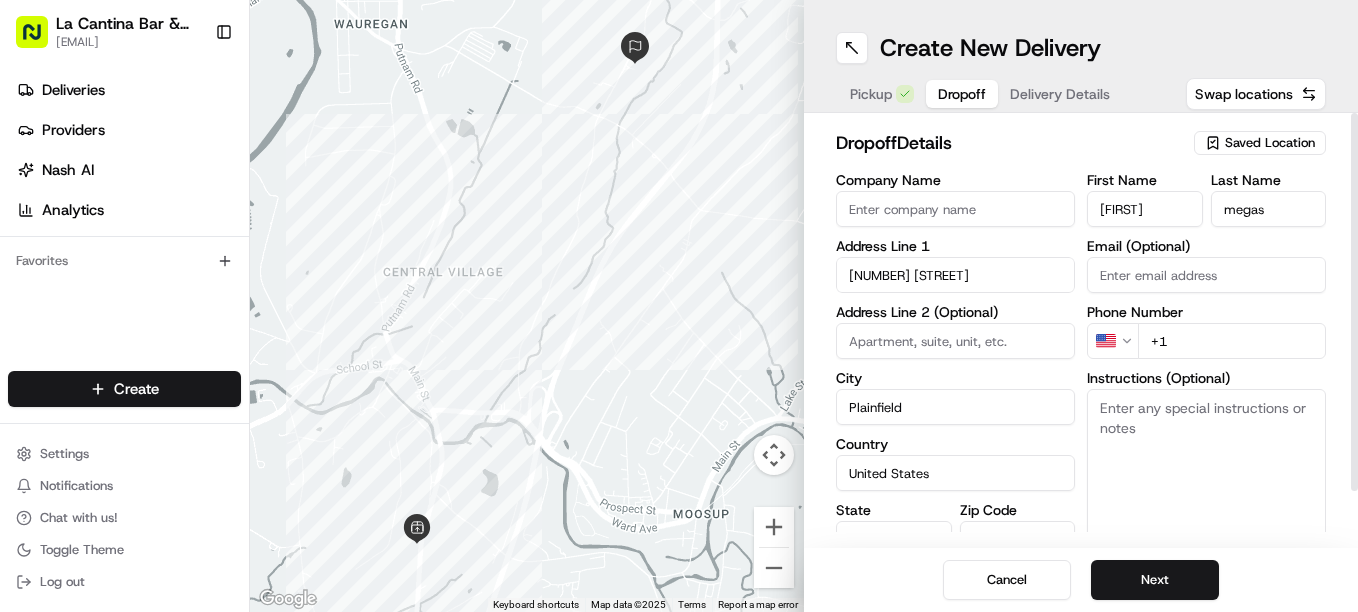 click on "+1" at bounding box center [1232, 341] 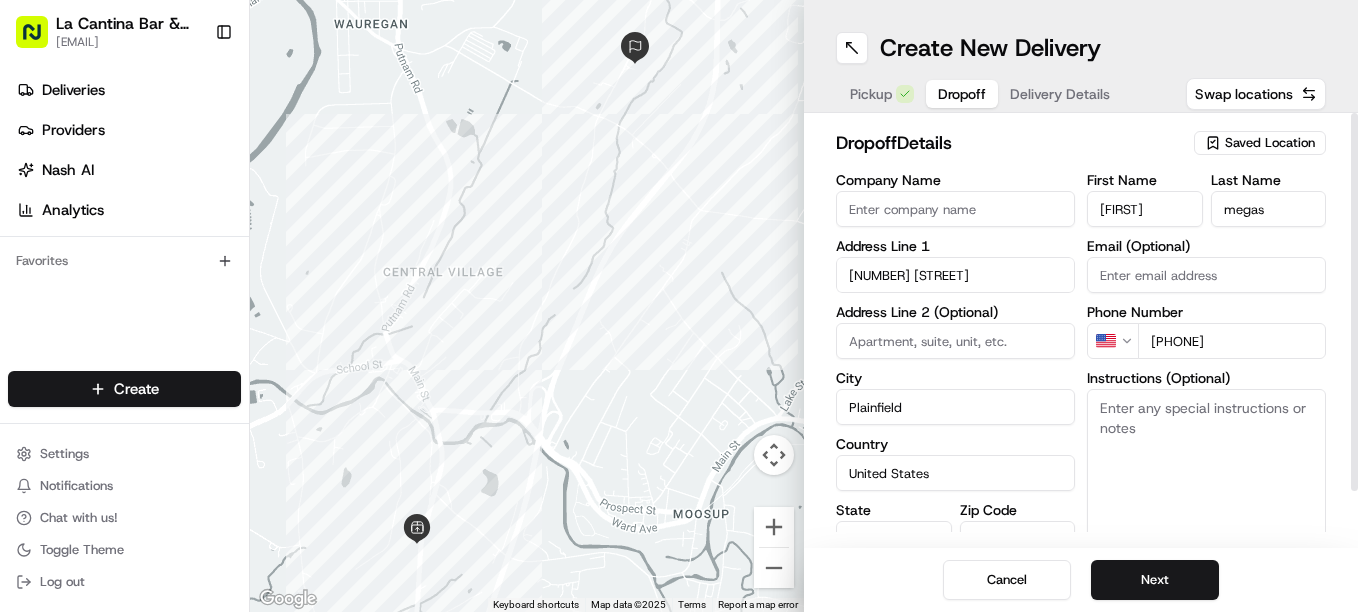 type on "[PHONE]" 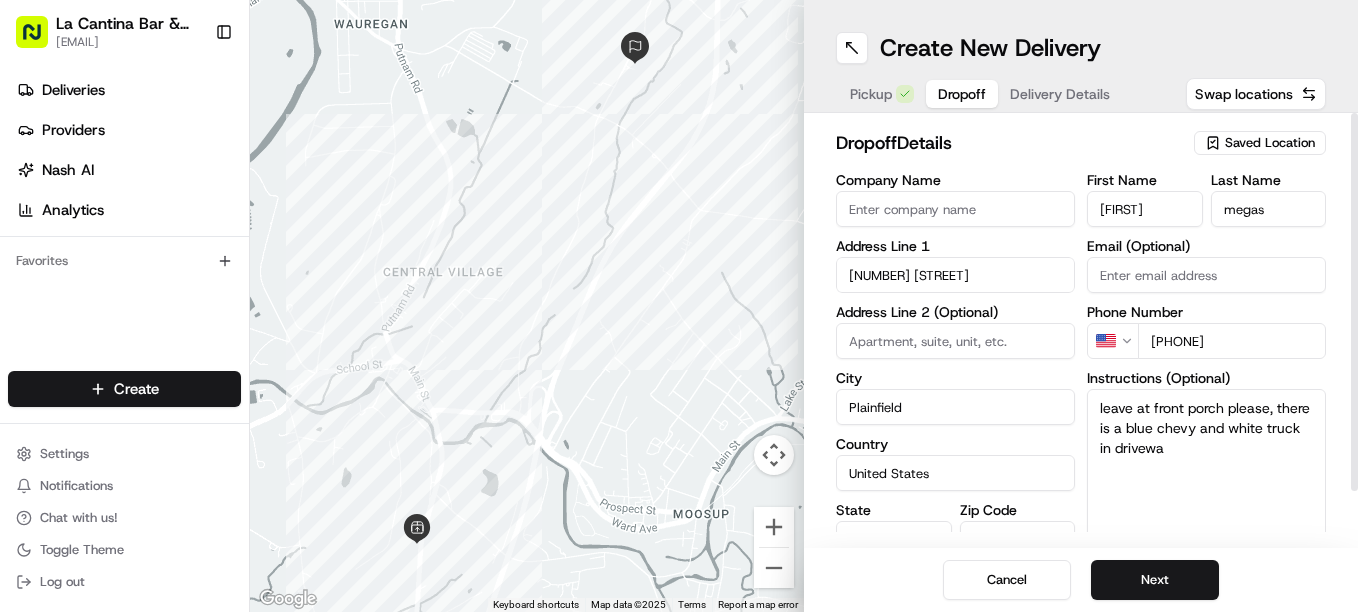 type on "leave at front porch please, there is a blue chevy and white truck in driveway" 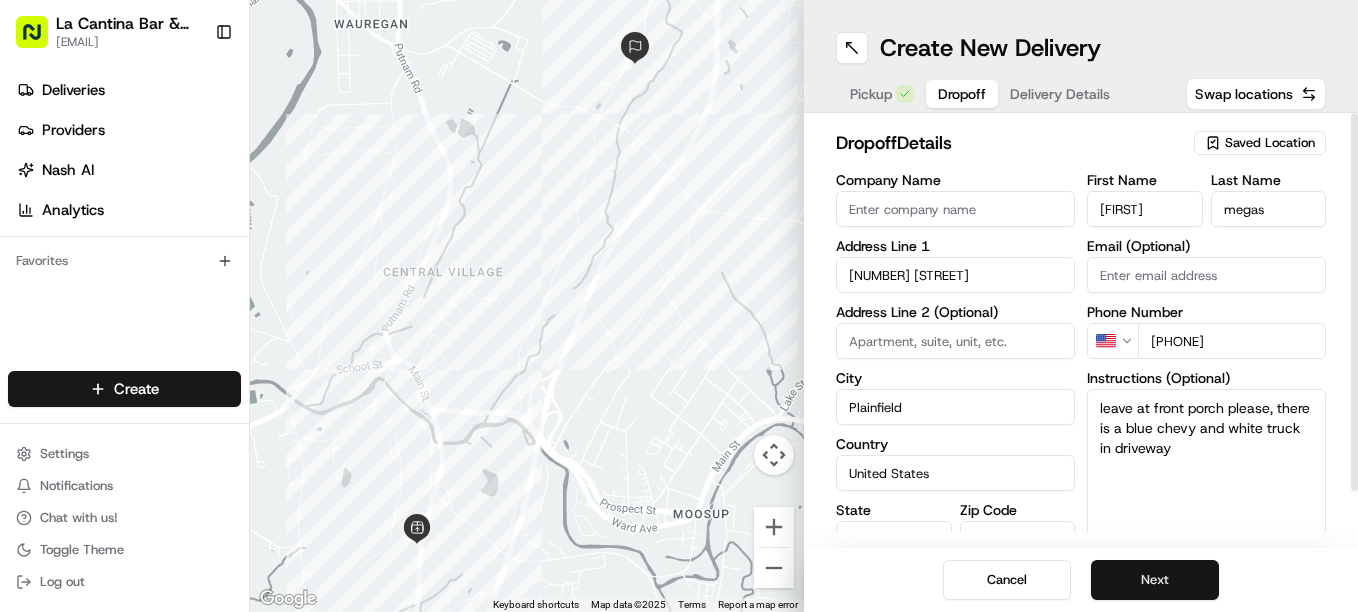 click on "Next" at bounding box center [1155, 580] 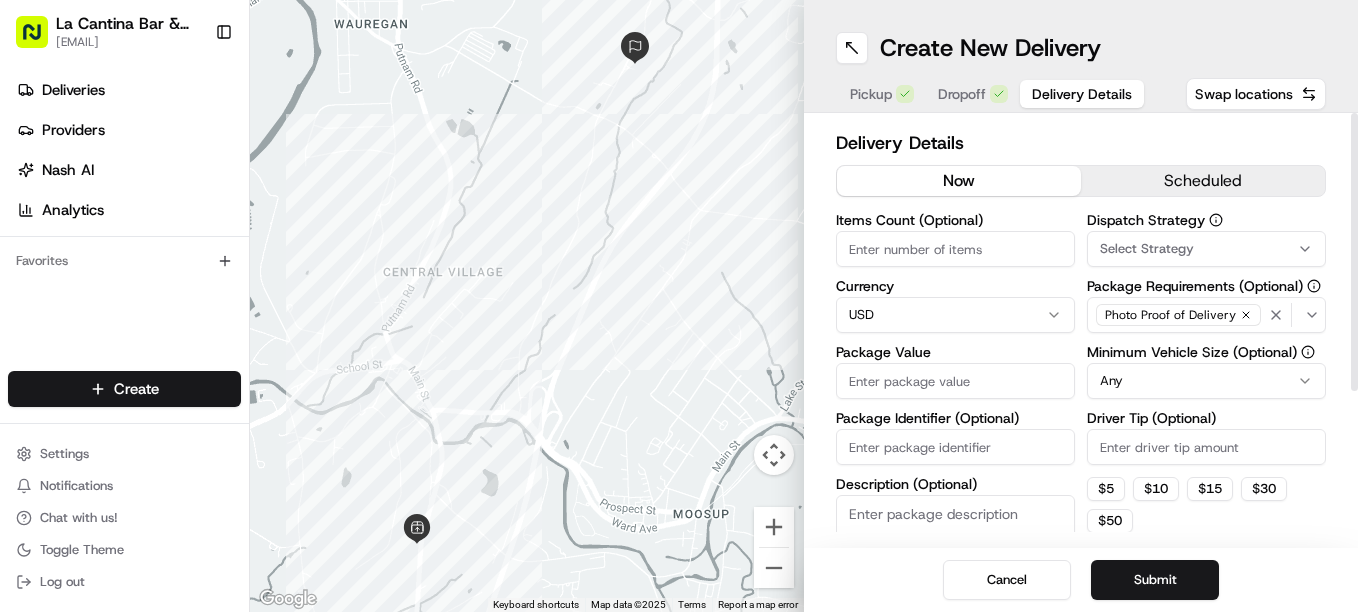 click on "Driver Tip (Optional)" at bounding box center (1206, 447) 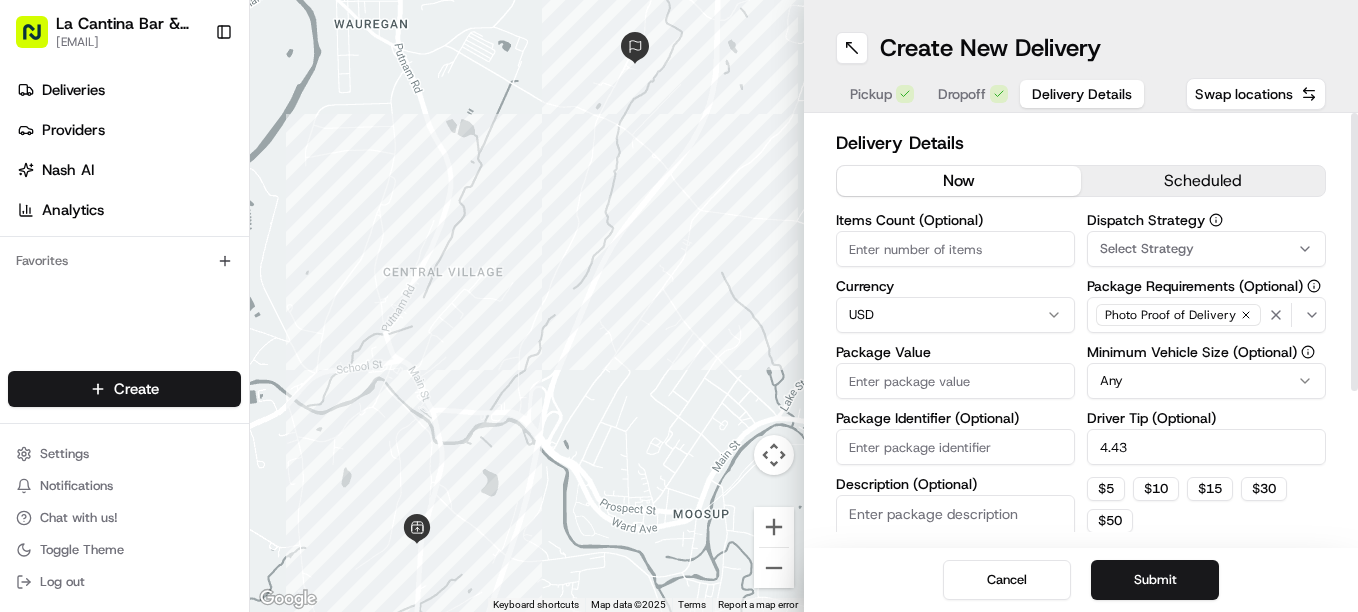 type on "4.43" 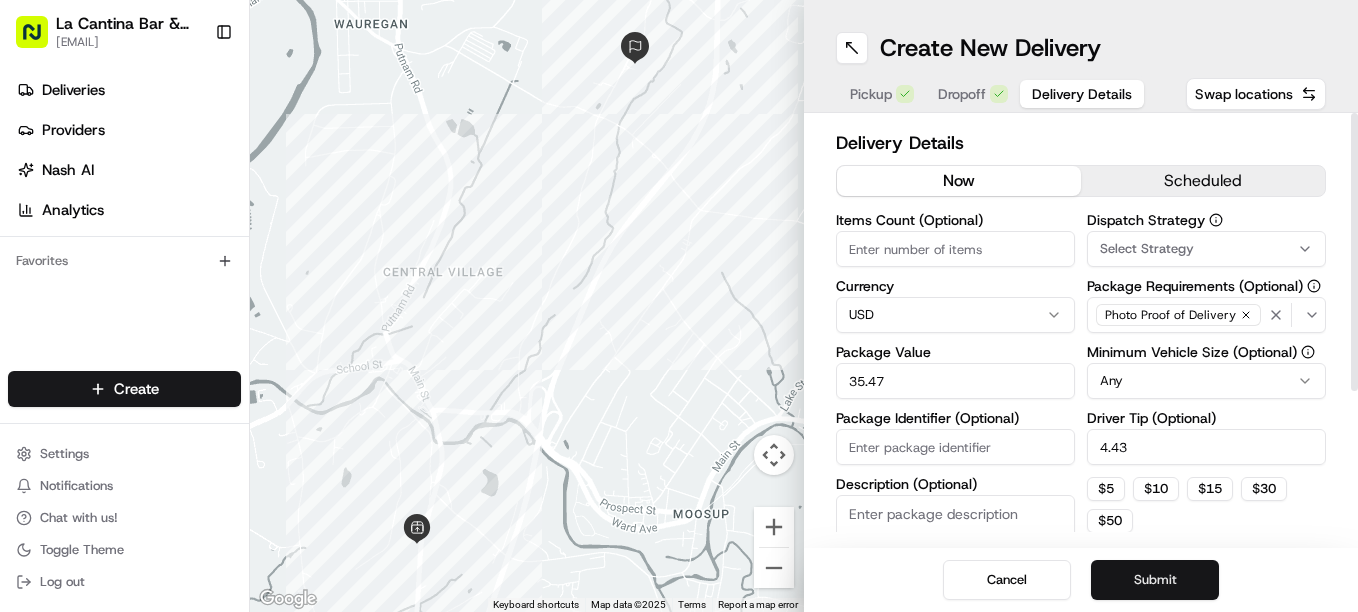 type on "35.47" 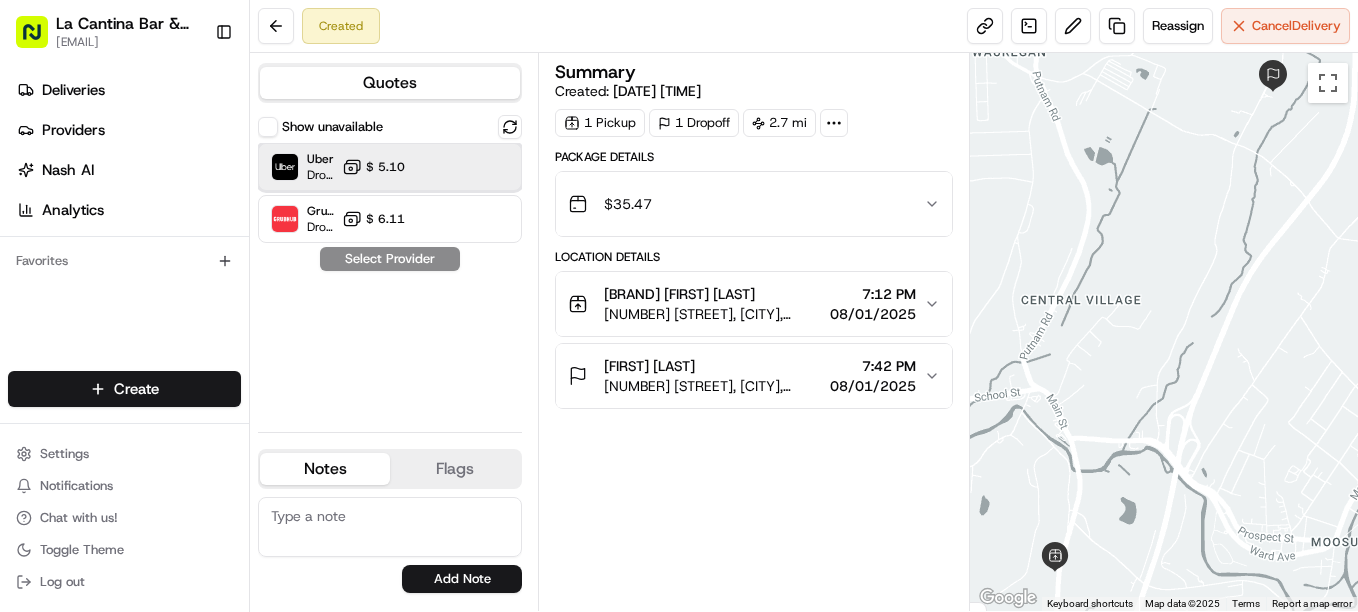 click at bounding box center (461, 167) 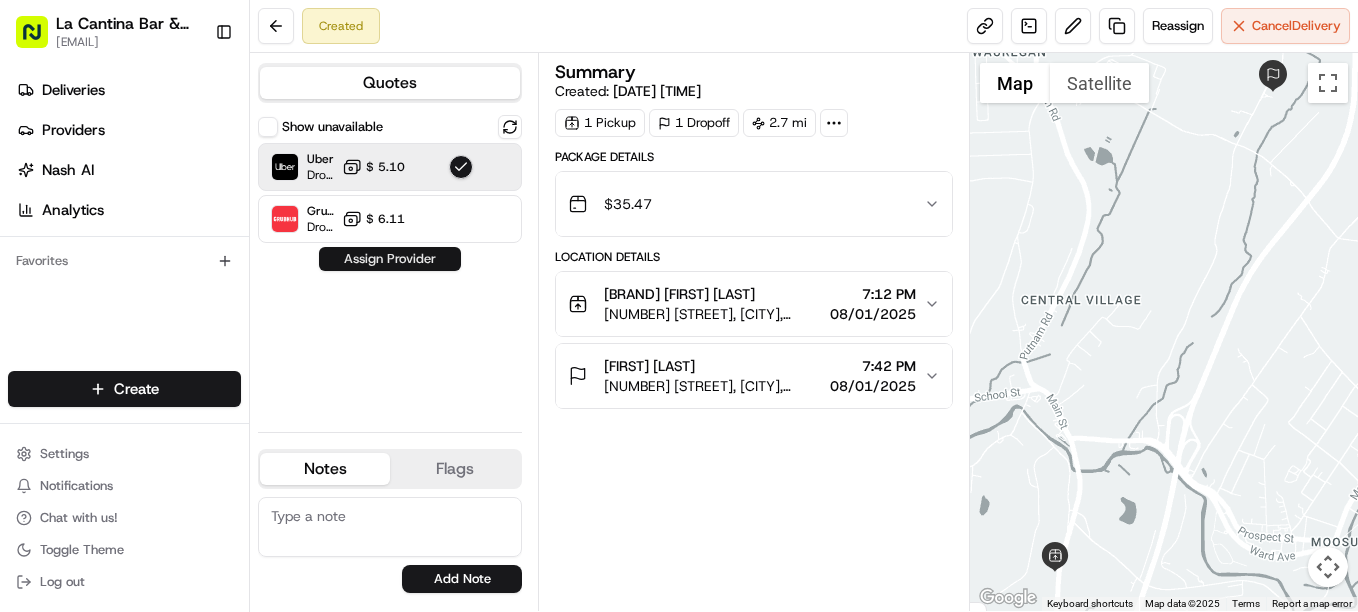 click on "Assign Provider" at bounding box center (390, 259) 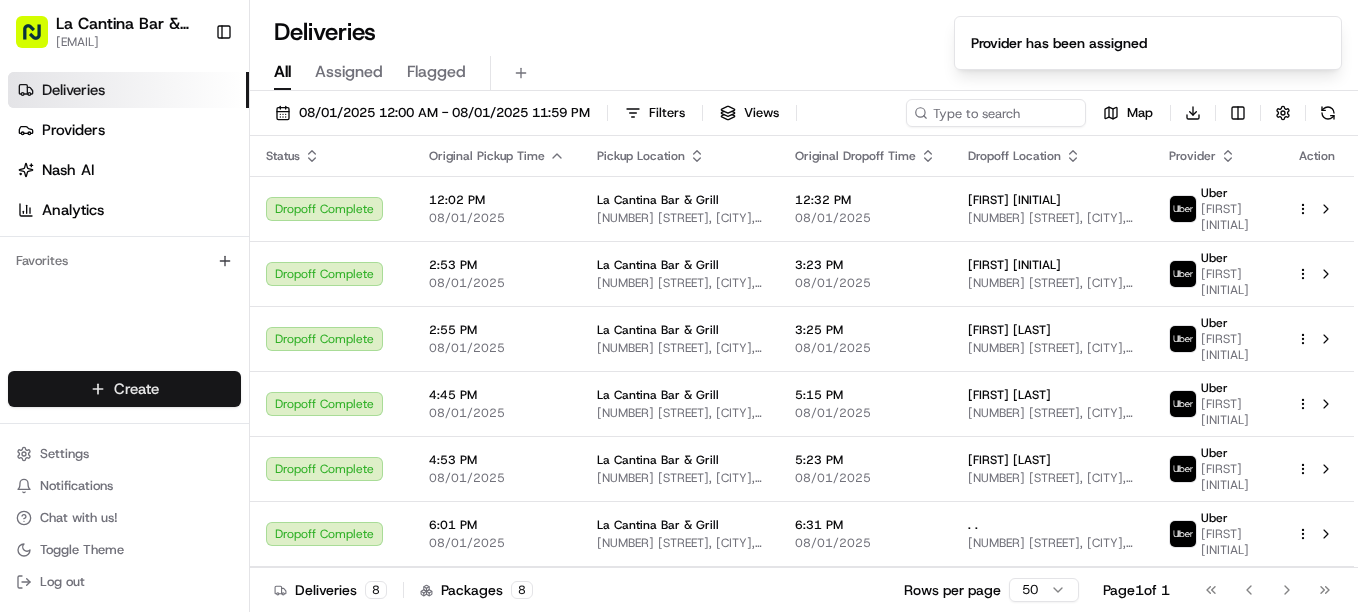 click on "[DATE] [TIME] [TIMEZONE] [DATE] [CITY], [STATE], [COUNTRY] [TIME] [DATE] [CITY], [STATE], [COUNTRY] [FIRST] [LAST]" at bounding box center (679, 306) 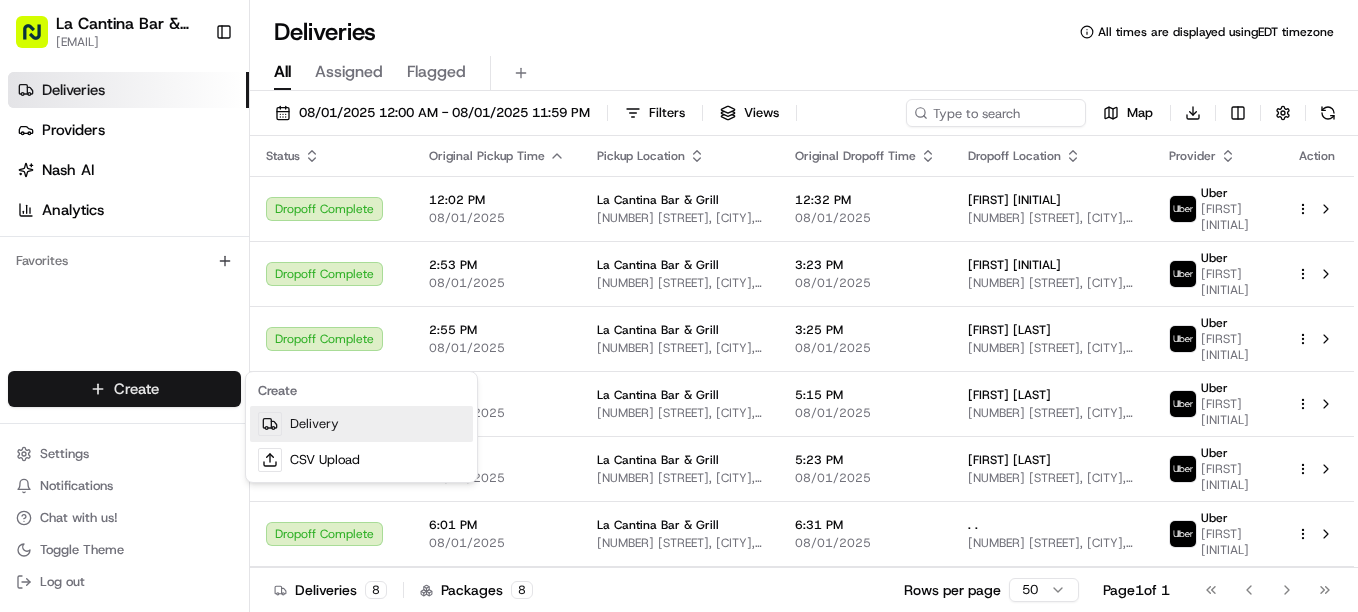 click on "Delivery" at bounding box center [361, 424] 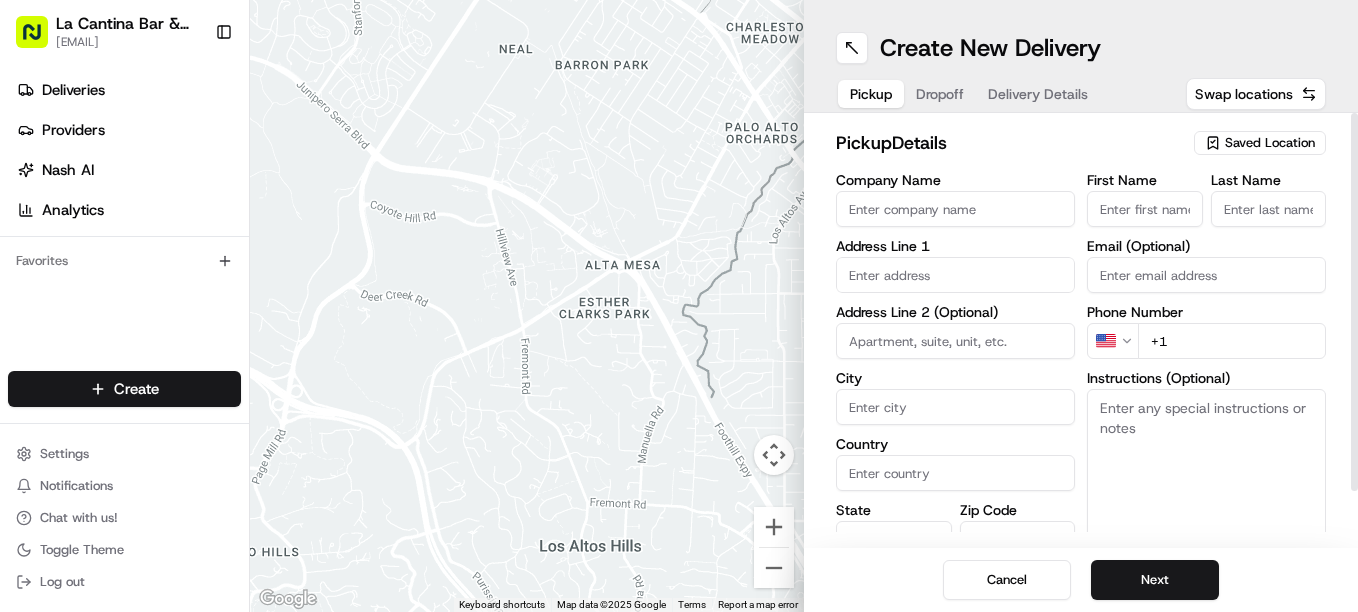 click on "Saved Location" at bounding box center (1270, 143) 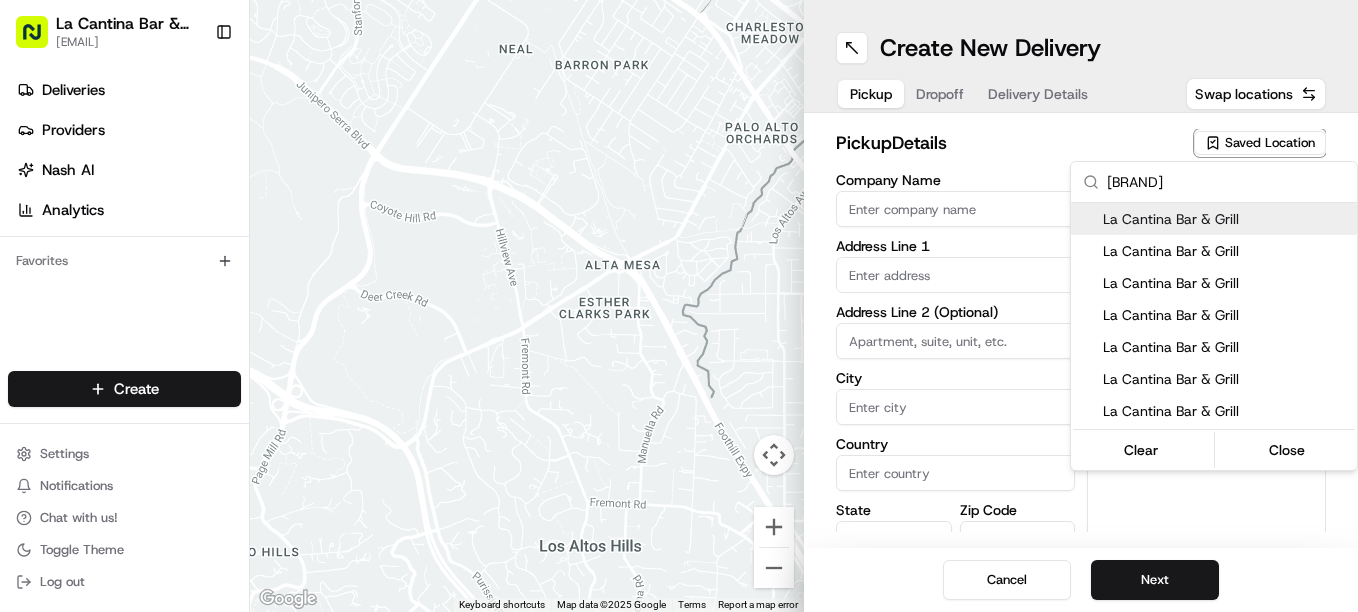 type on "[BRAND]" 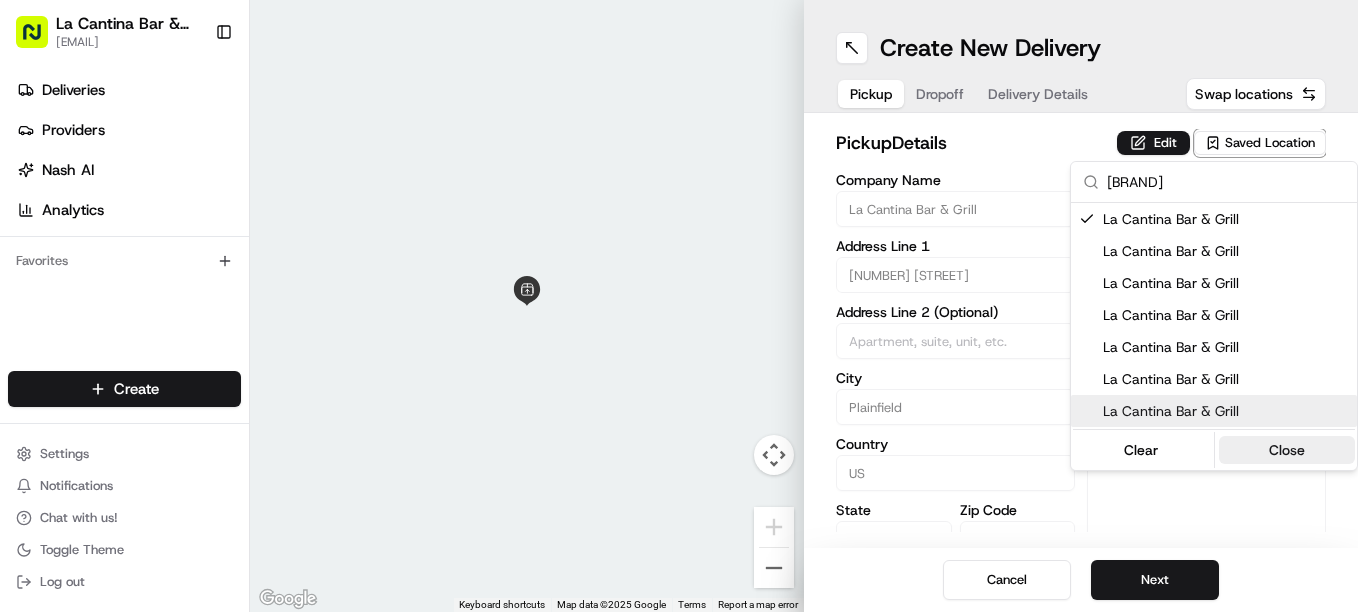click on "Close" at bounding box center [1287, 450] 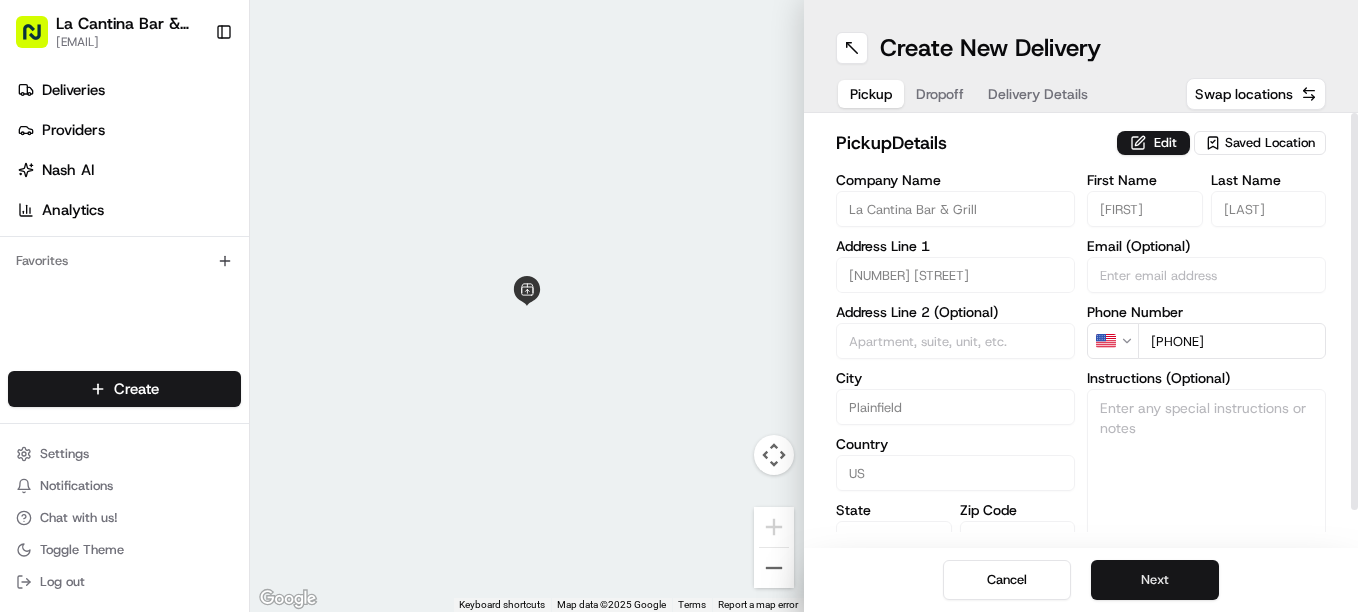 click on "Next" at bounding box center (1155, 580) 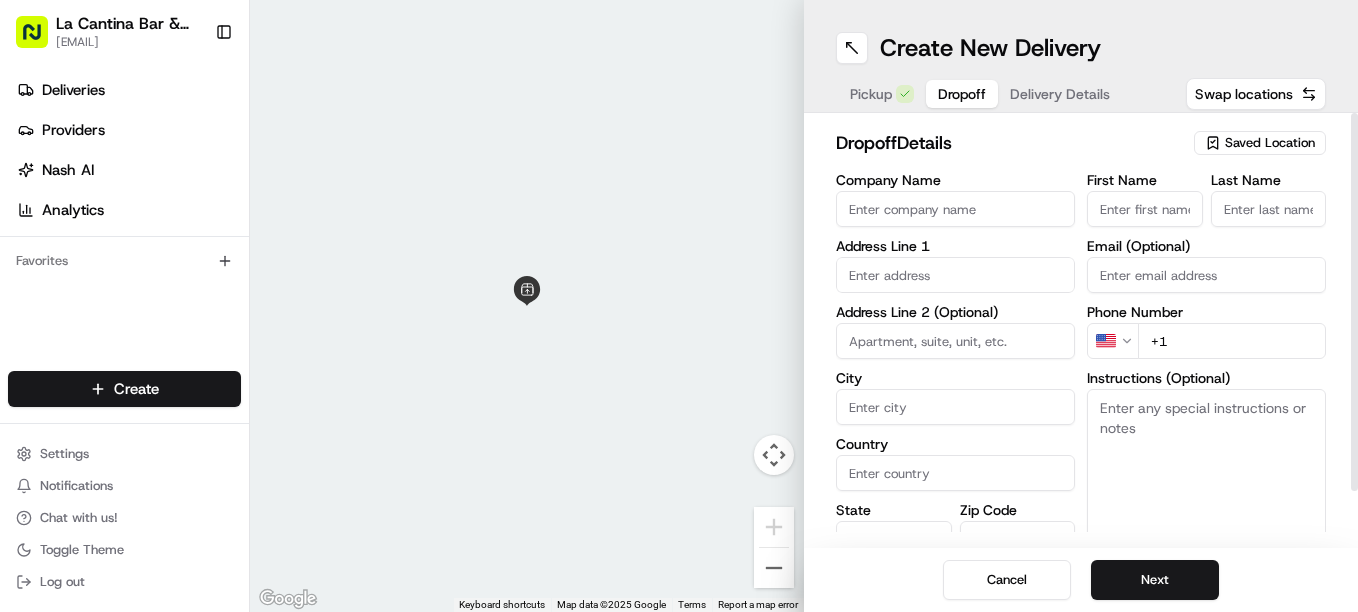 click on "First Name" at bounding box center [1145, 209] 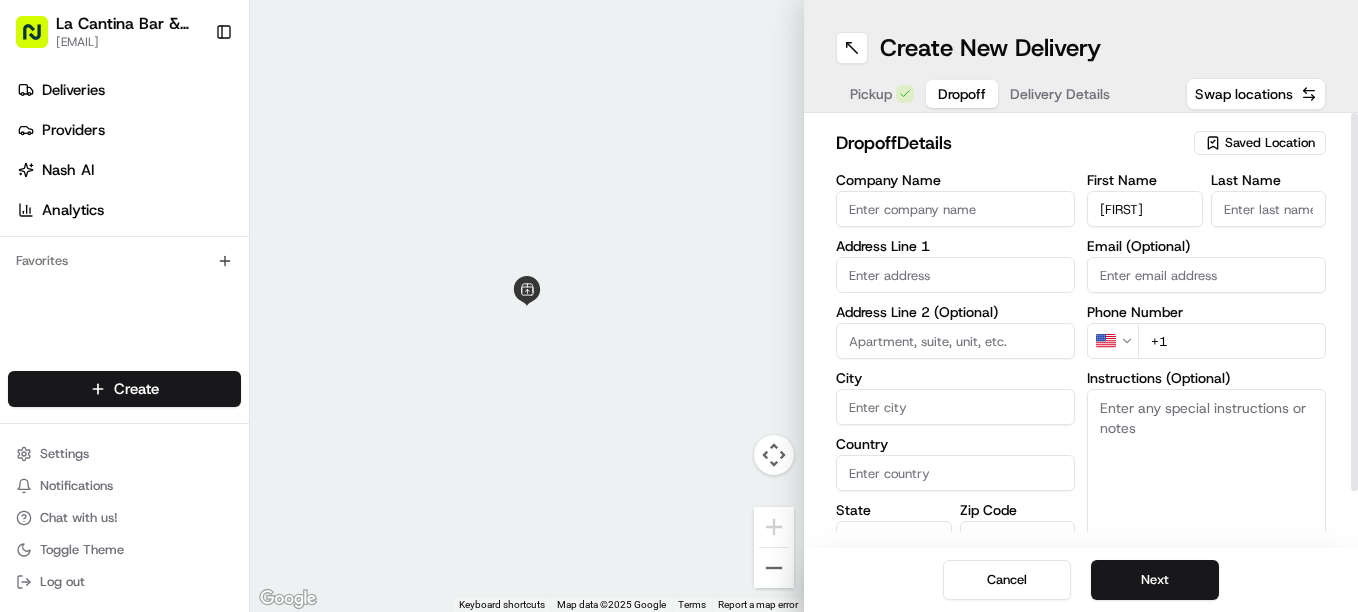 type on "[FIRST]" 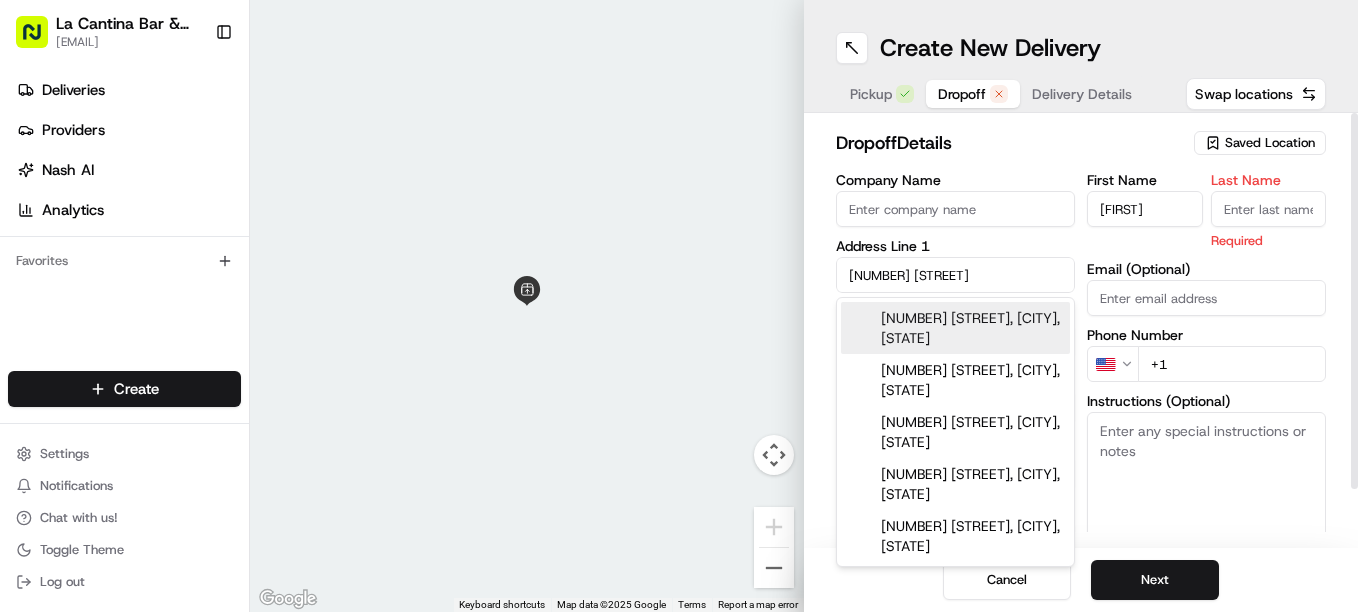 click on "[NUMBER] [STREET], [CITY], [STATE]" at bounding box center [955, 328] 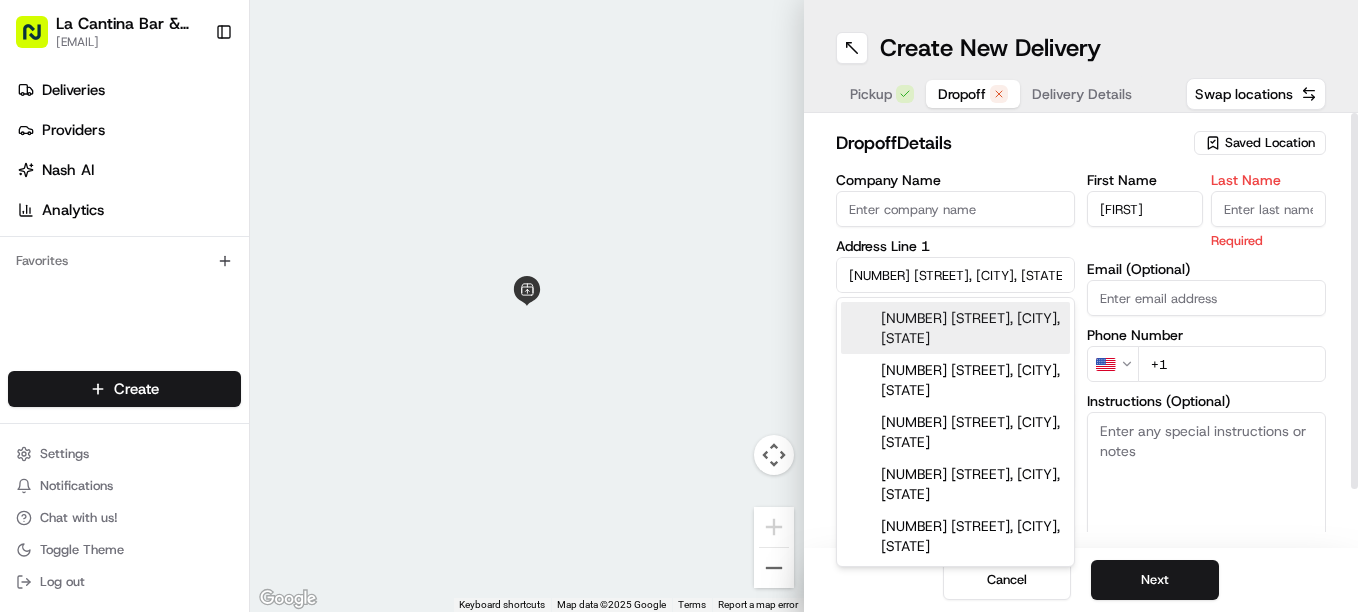 type on "[NUMBER] [STREET], [CITY], [STATE], [COUNTRY]" 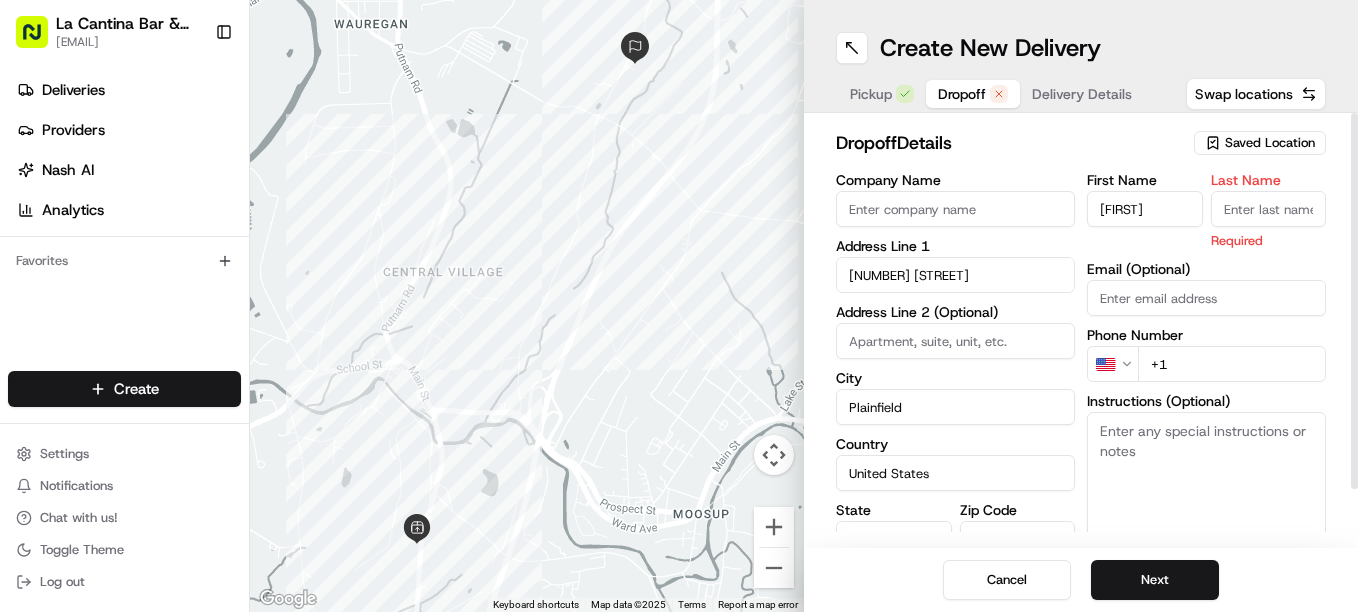 click on "[FIRST]" at bounding box center (1145, 209) 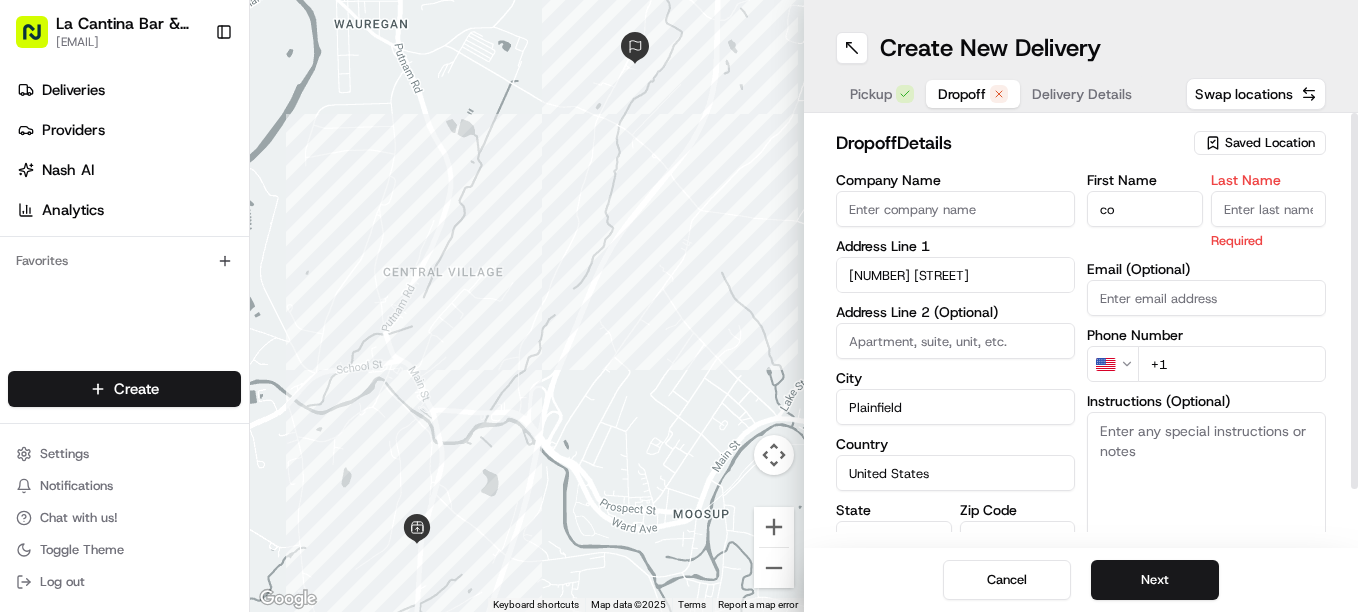 type on "c" 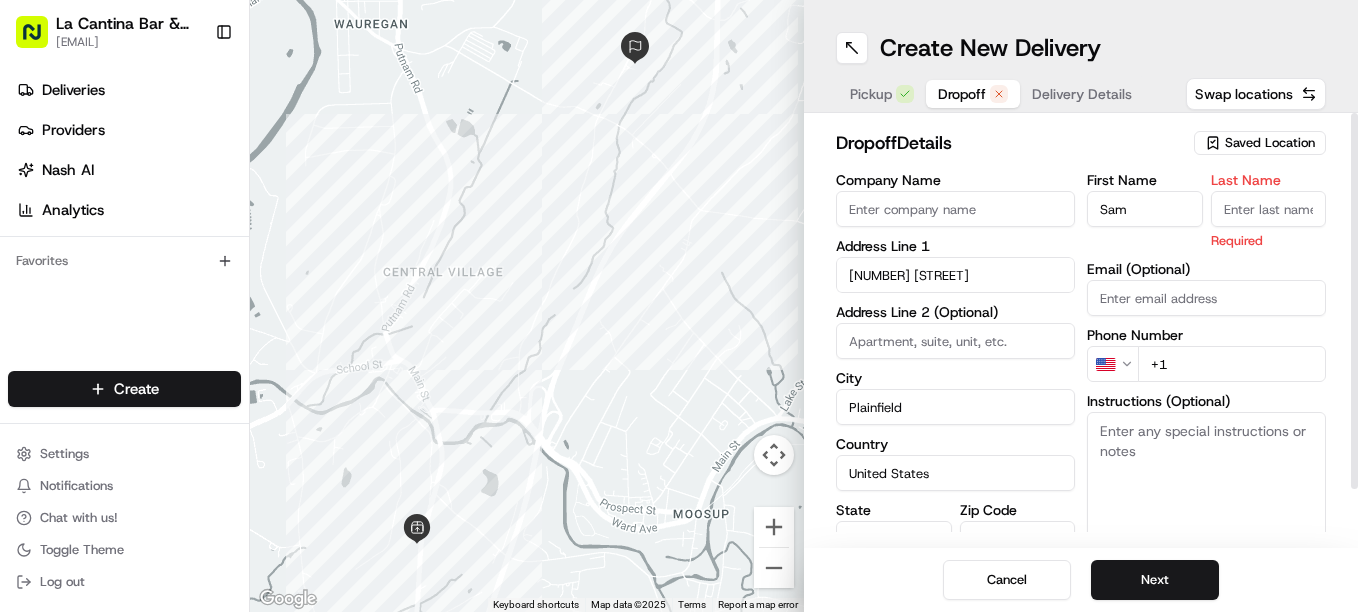 type on "Sam" 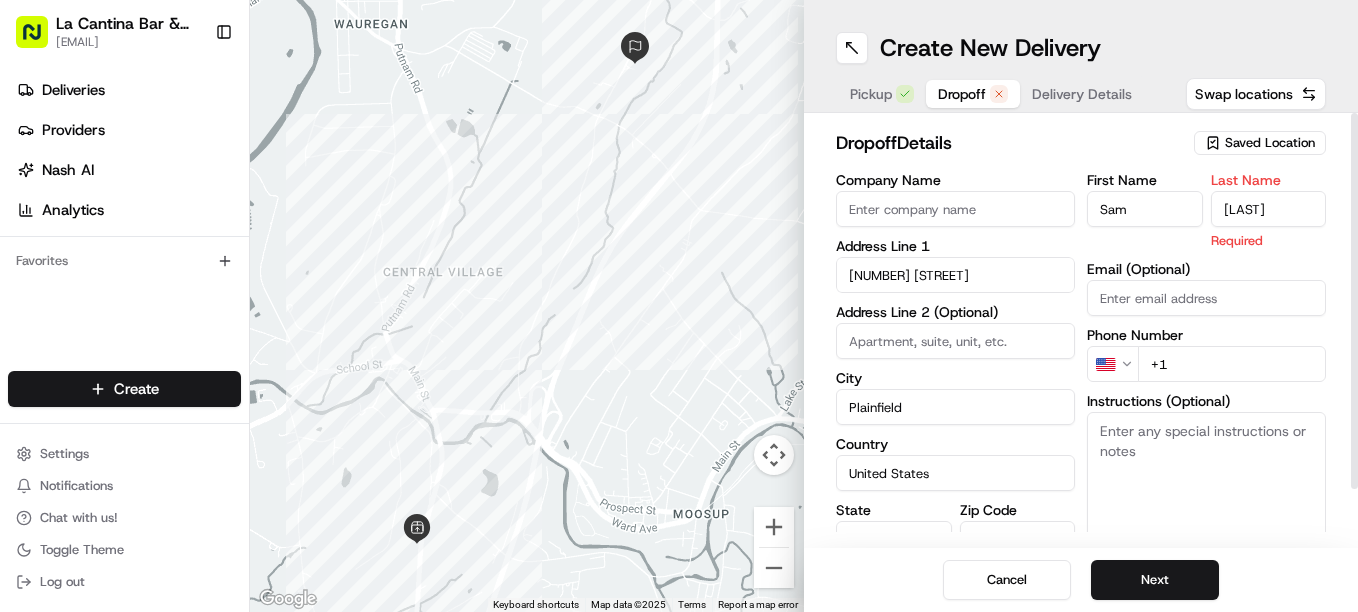 type on "[LAST]" 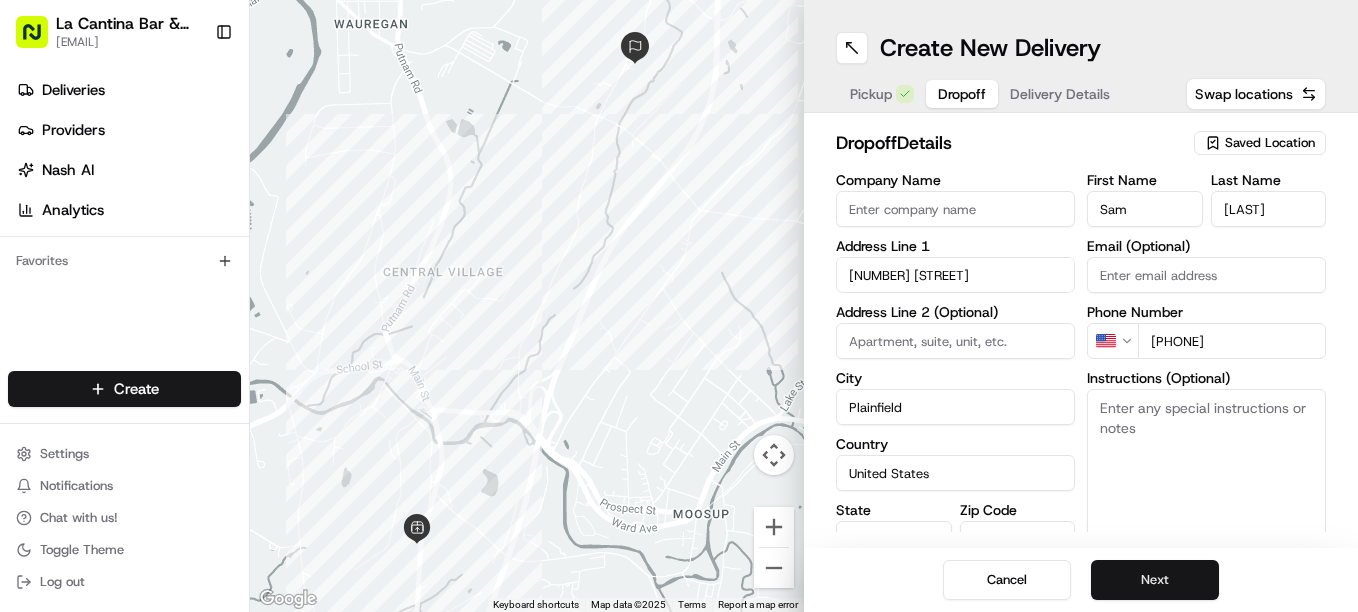 type on "[PHONE]" 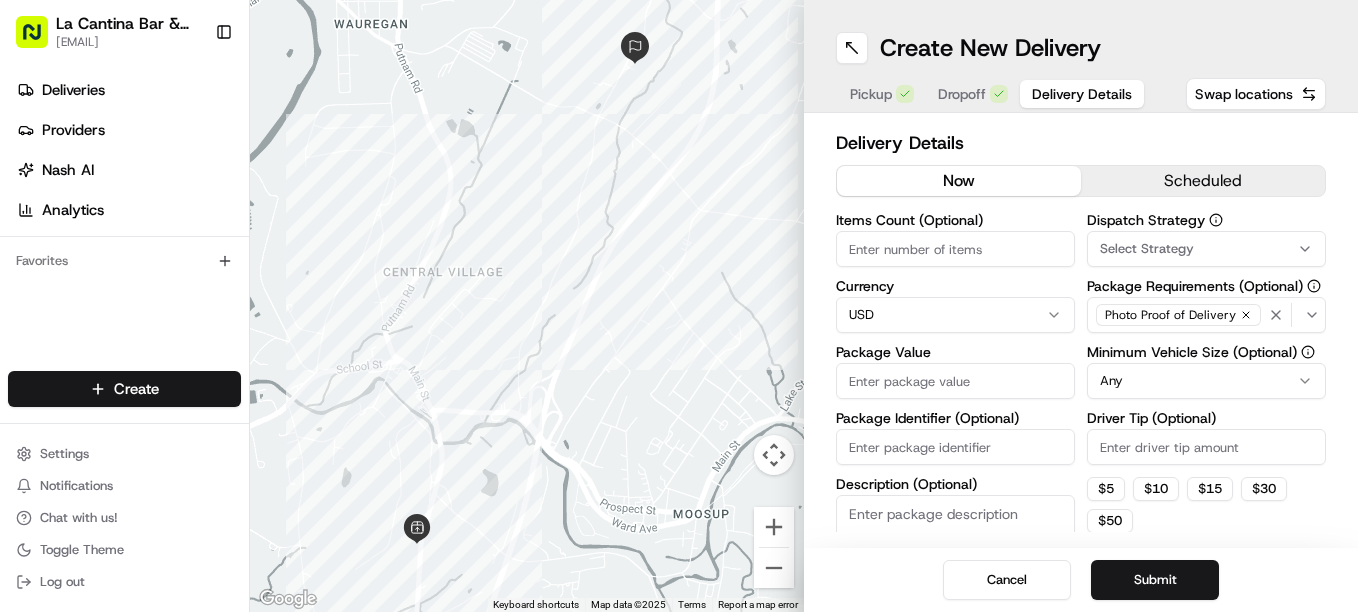 click on "Package Value" at bounding box center [955, 381] 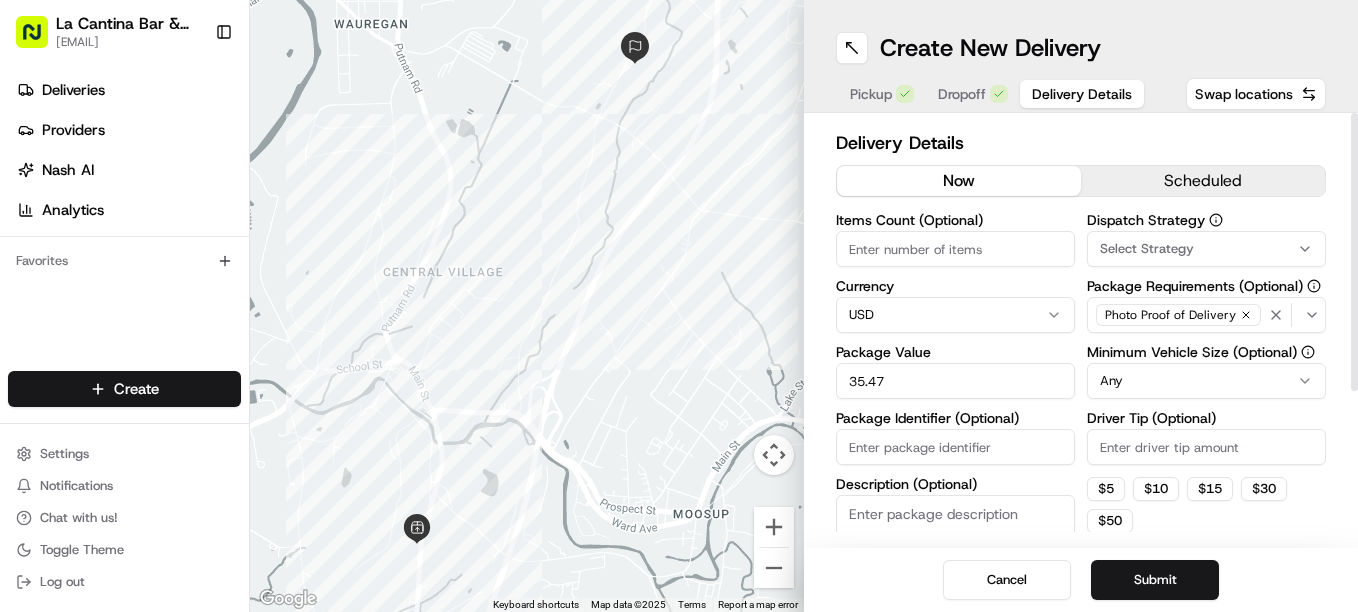 type on "35.47" 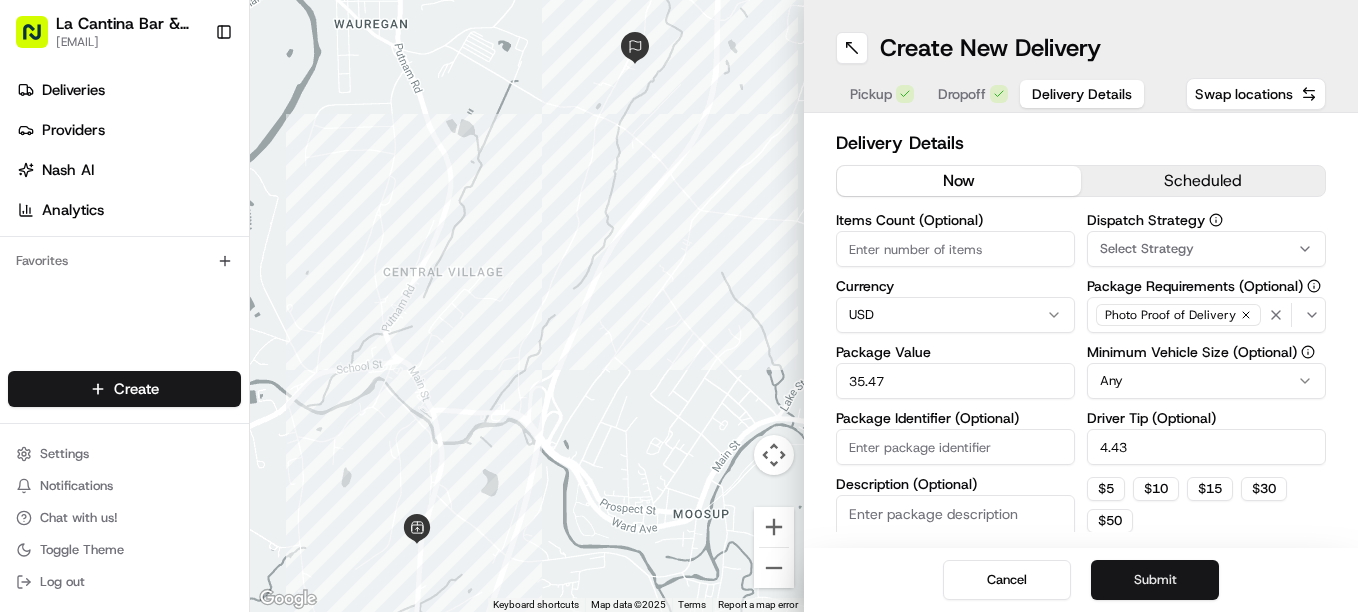 type on "4.43" 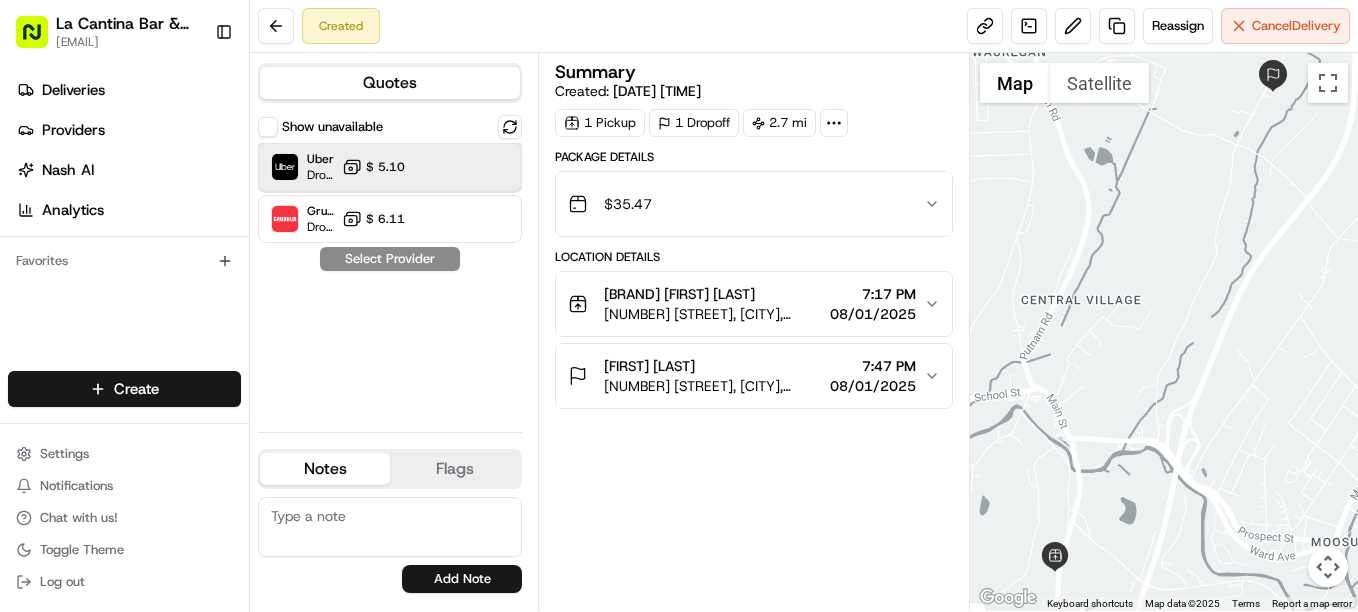 click on "[BRAND] [ETA] [MINUTES] [PRICE]" at bounding box center (390, 167) 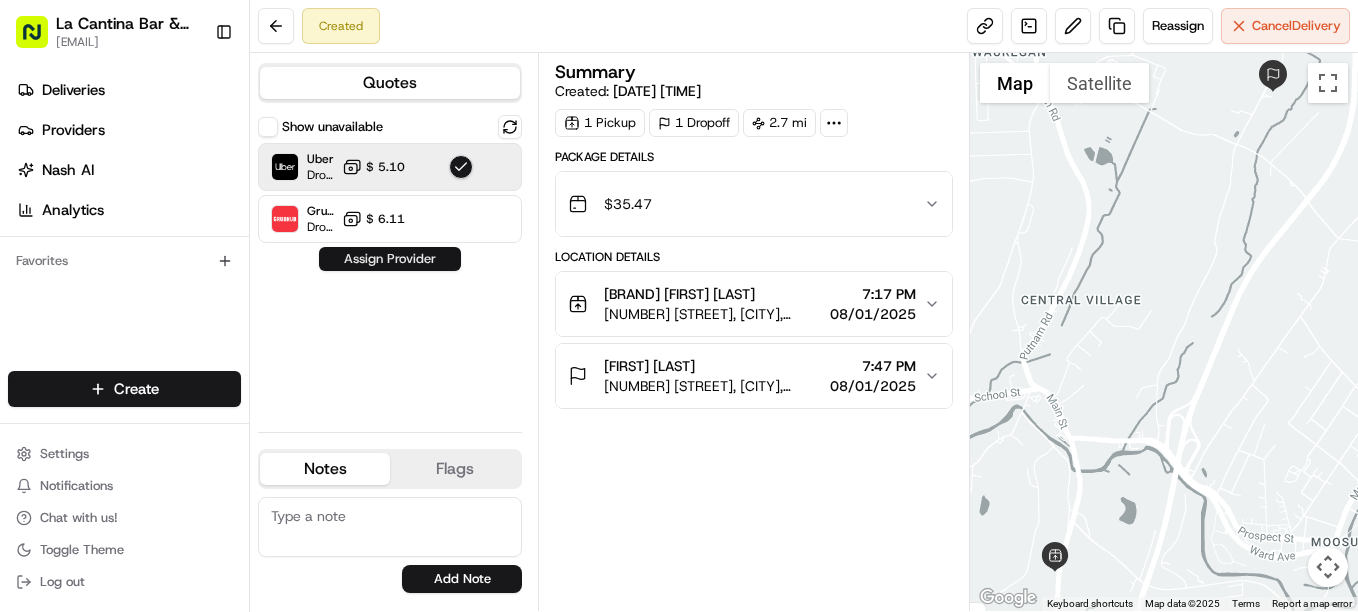 click on "Assign Provider" at bounding box center [390, 259] 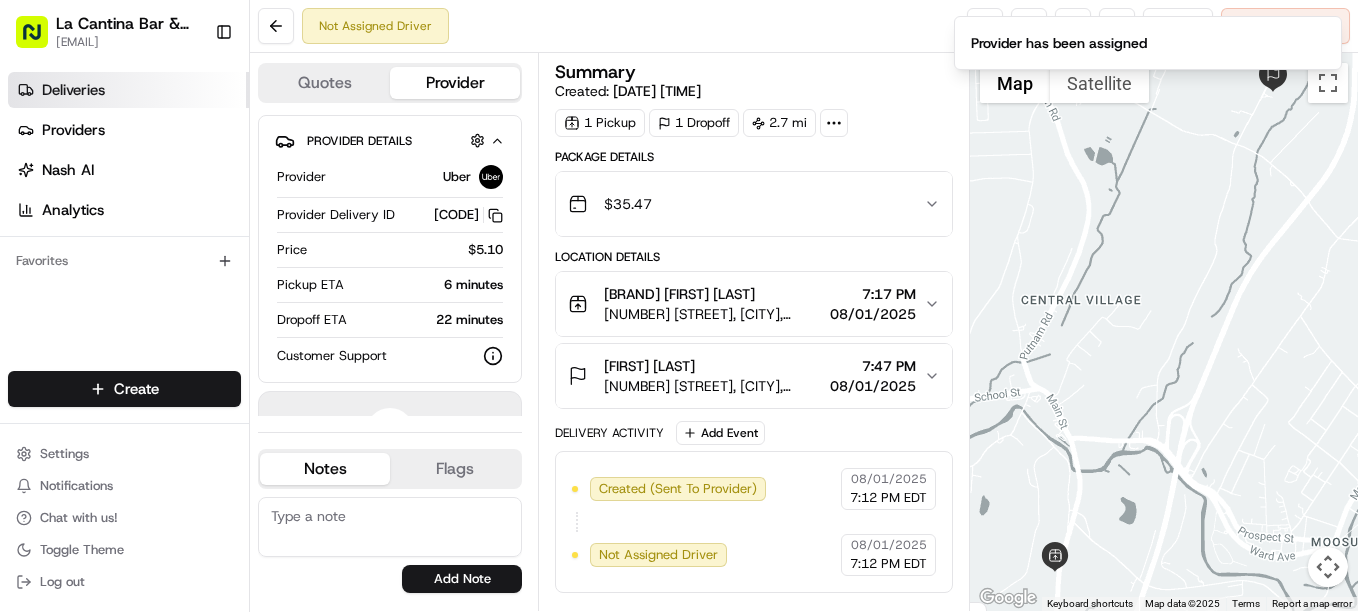 click on "Deliveries" at bounding box center (128, 90) 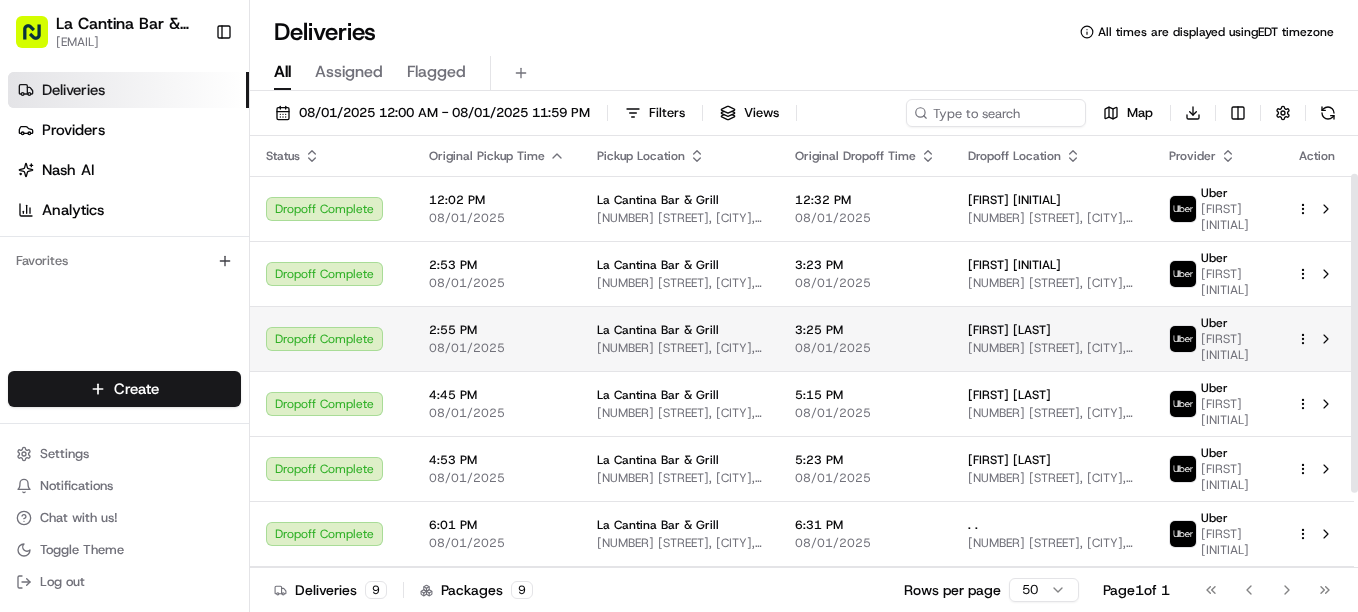 scroll, scrollTop: 153, scrollLeft: 0, axis: vertical 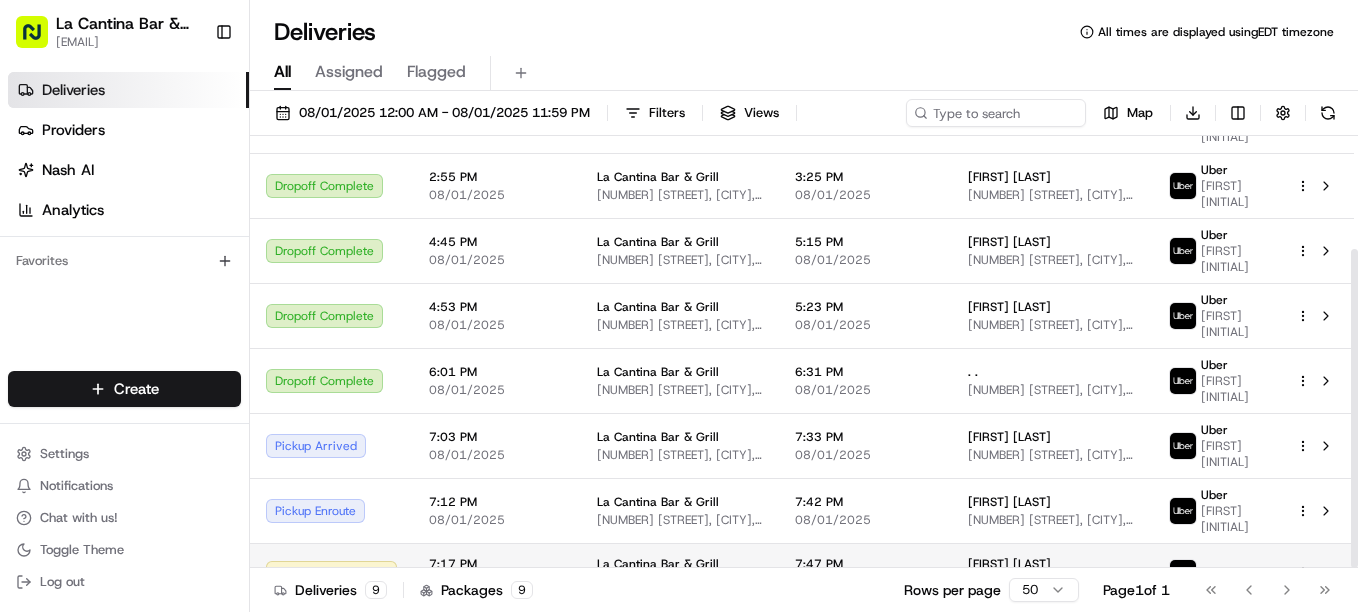 click at bounding box center (1317, 573) 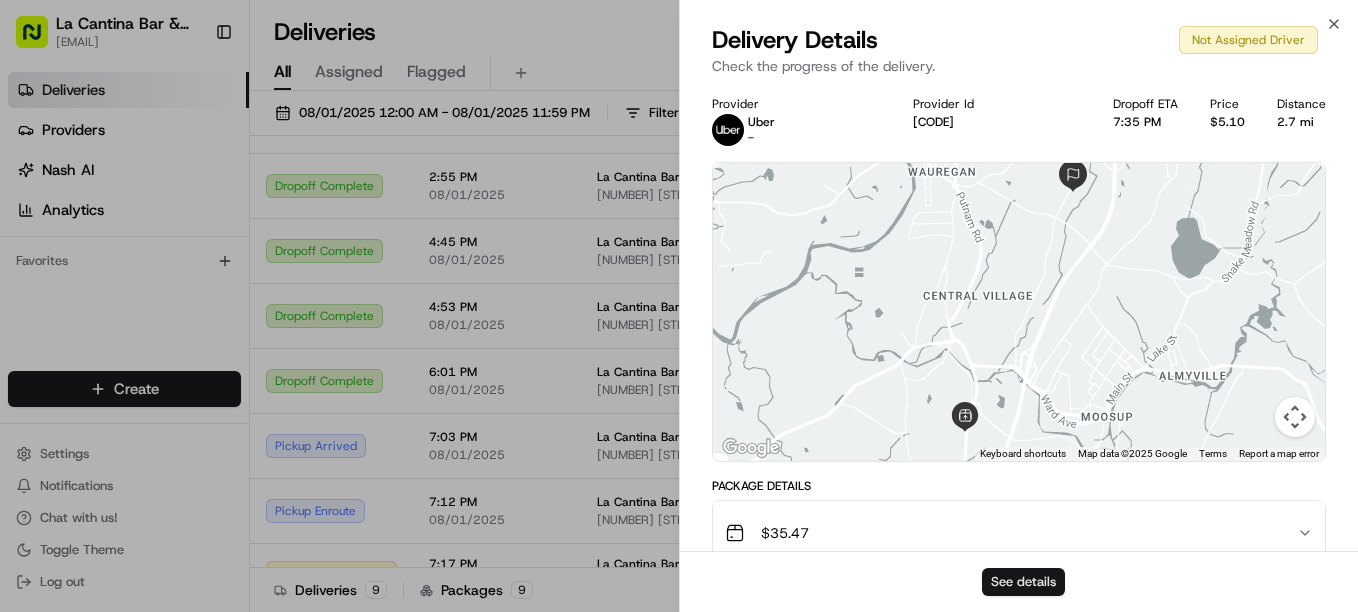 click on "See details" at bounding box center (1023, 582) 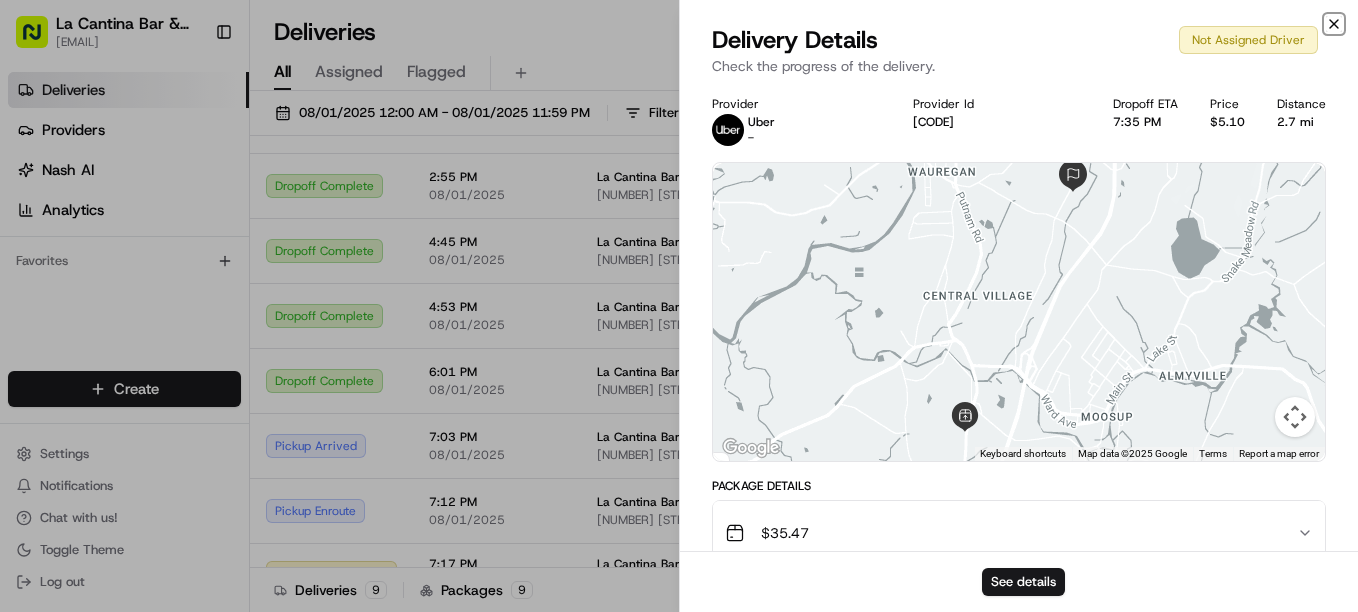 click 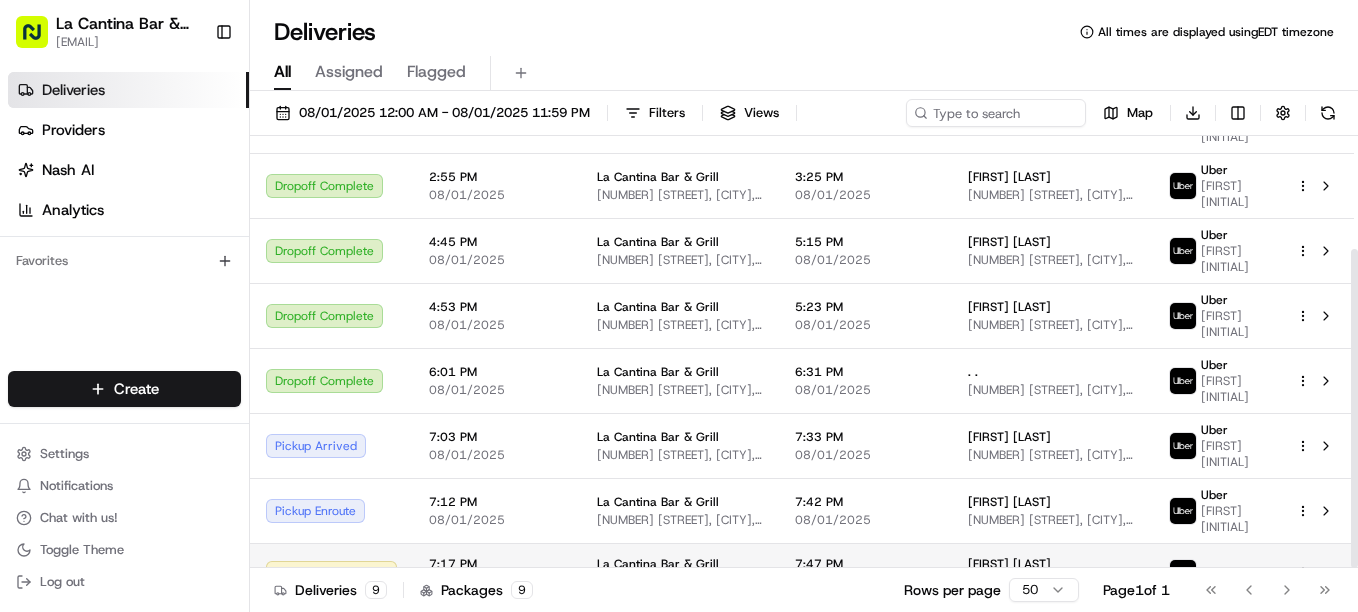 click on "[DATE] [TIME] [TIMEZONE] [DATE] [CITY], [STATE], [COUNTRY] [TIME] [DATE] [CITY], [STATE], [COUNTRY] [FIRST] [LAST]" at bounding box center [679, 306] 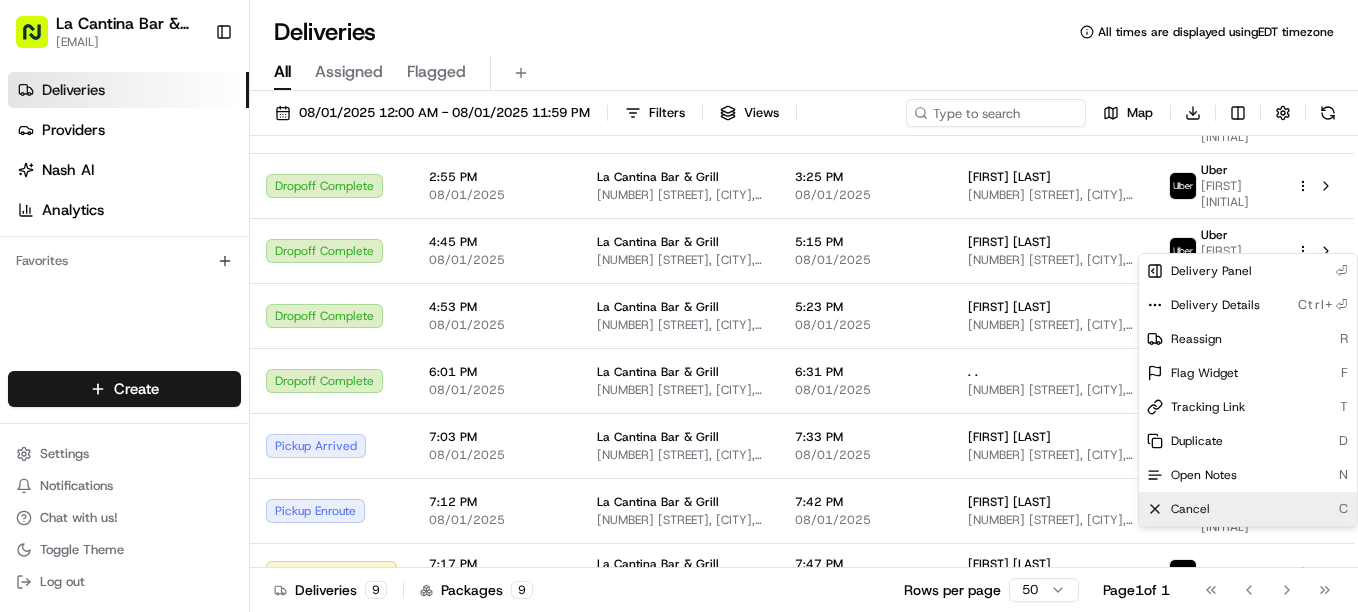 click on "Cancel C" at bounding box center [1248, 509] 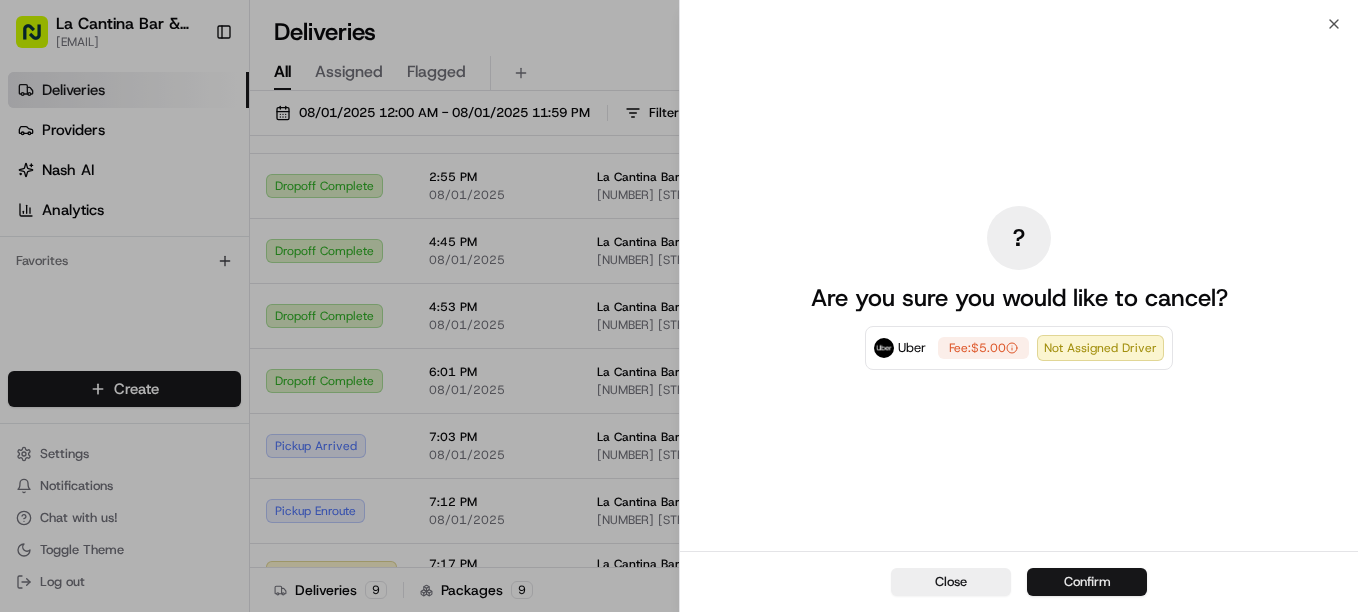 click on "Confirm" at bounding box center [1087, 582] 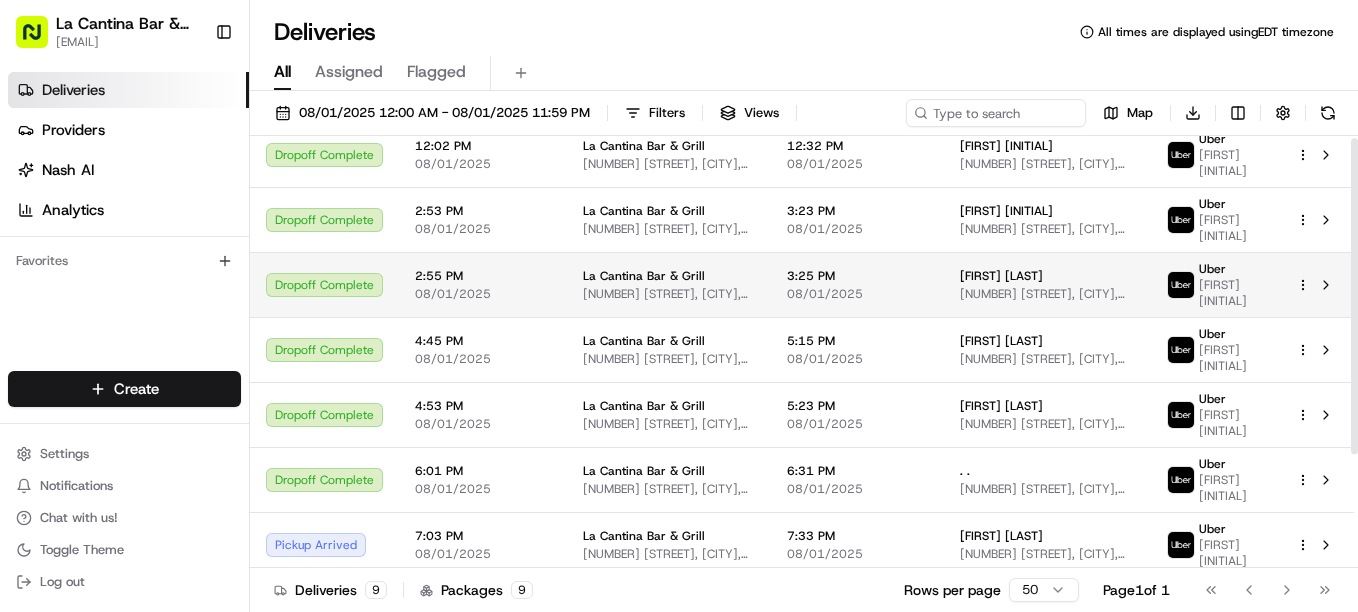 scroll, scrollTop: 158, scrollLeft: 0, axis: vertical 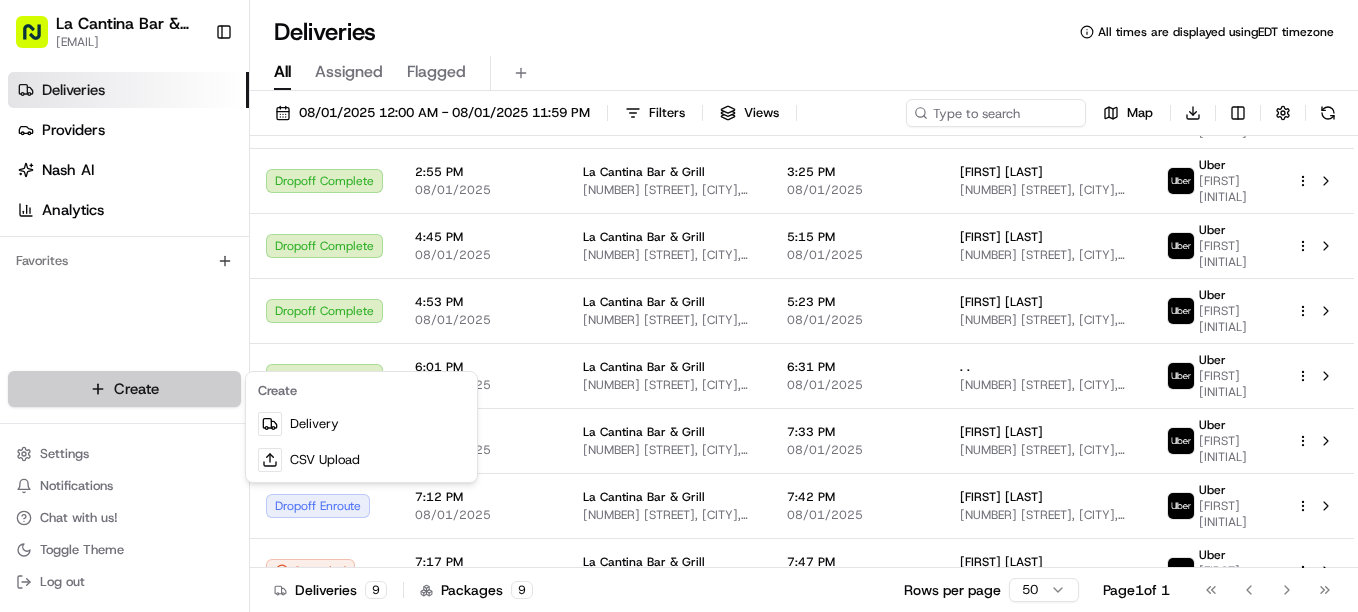 click on "[DATE] [TIME] [TIMEZONE] [DATE] [CITY], [STATE], [COUNTRY] [TIME] [DATE] [CITY], [STATE], [COUNTRY] [FIRST] [LAST]" at bounding box center [679, 306] 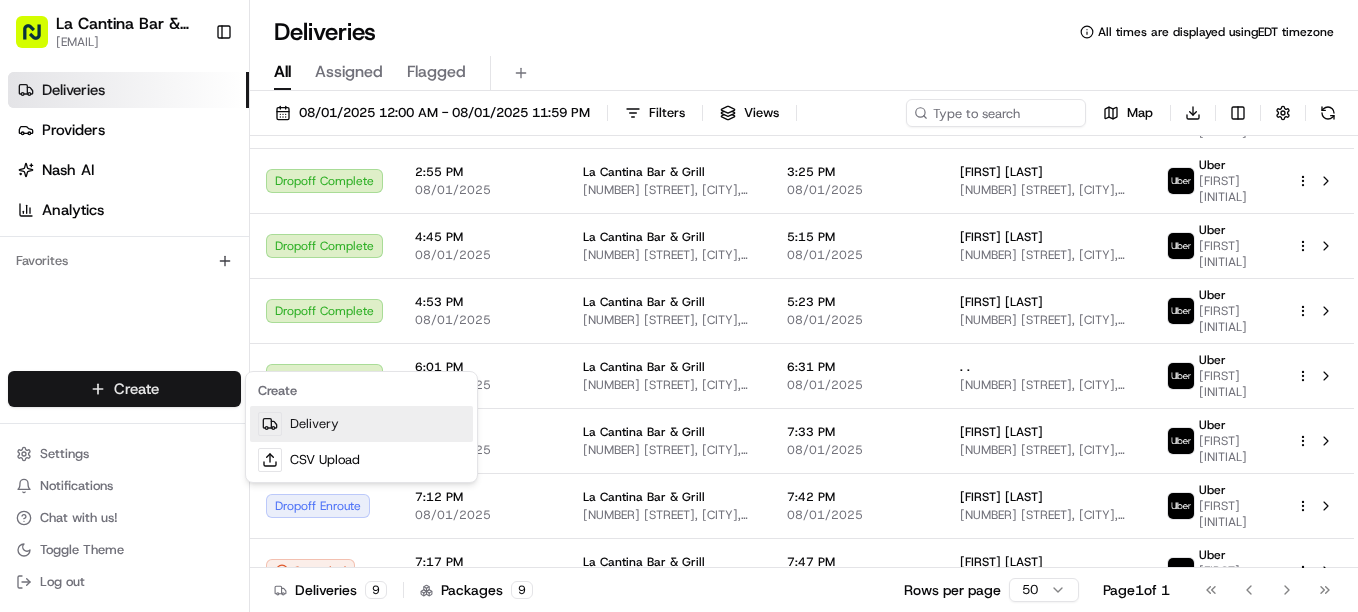 click on "Delivery" at bounding box center (361, 424) 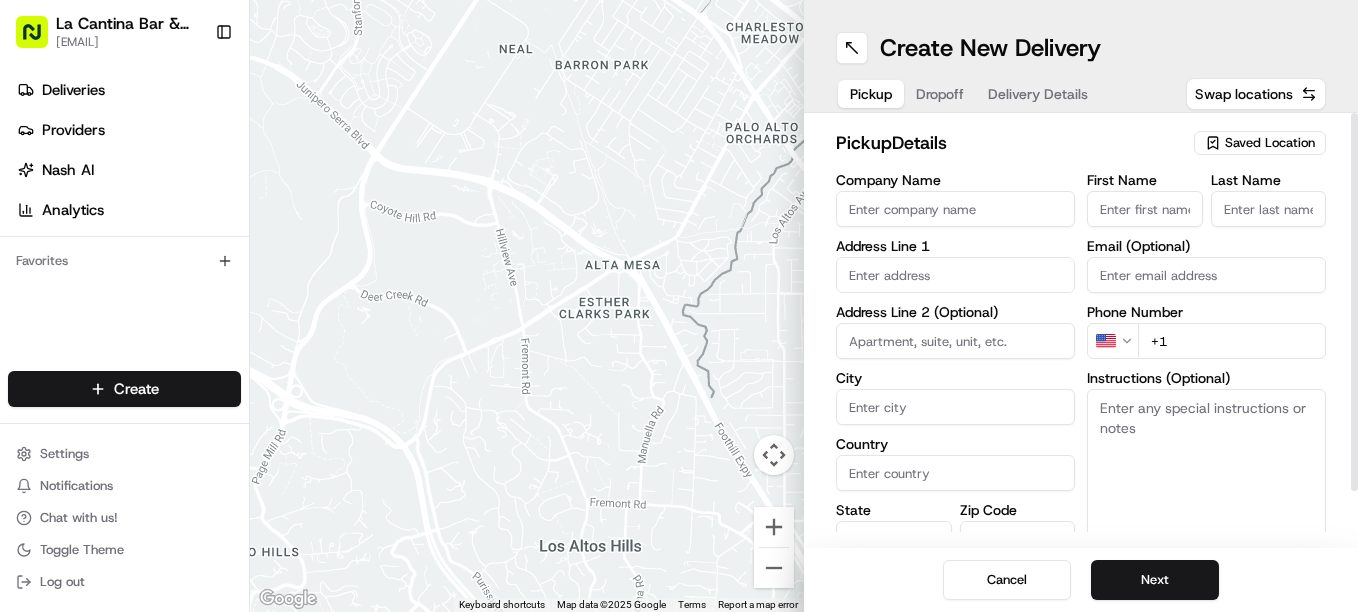 click on "Company Name" at bounding box center [955, 209] 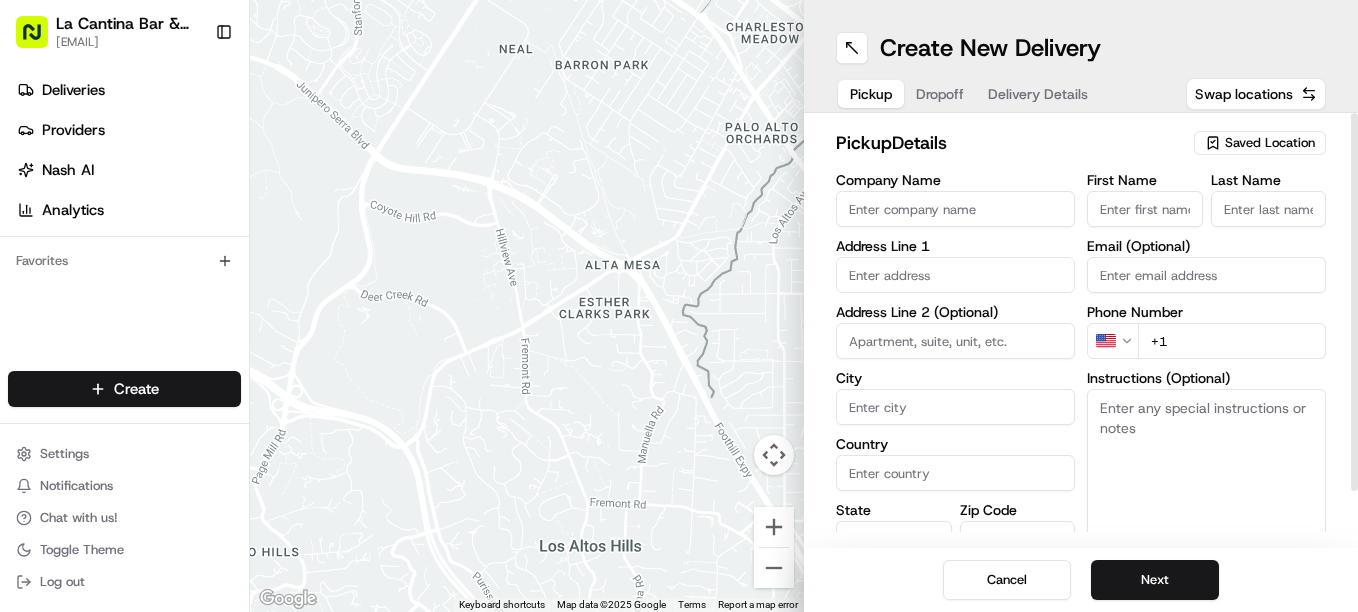 type on "La Cantina Bar & Grill" 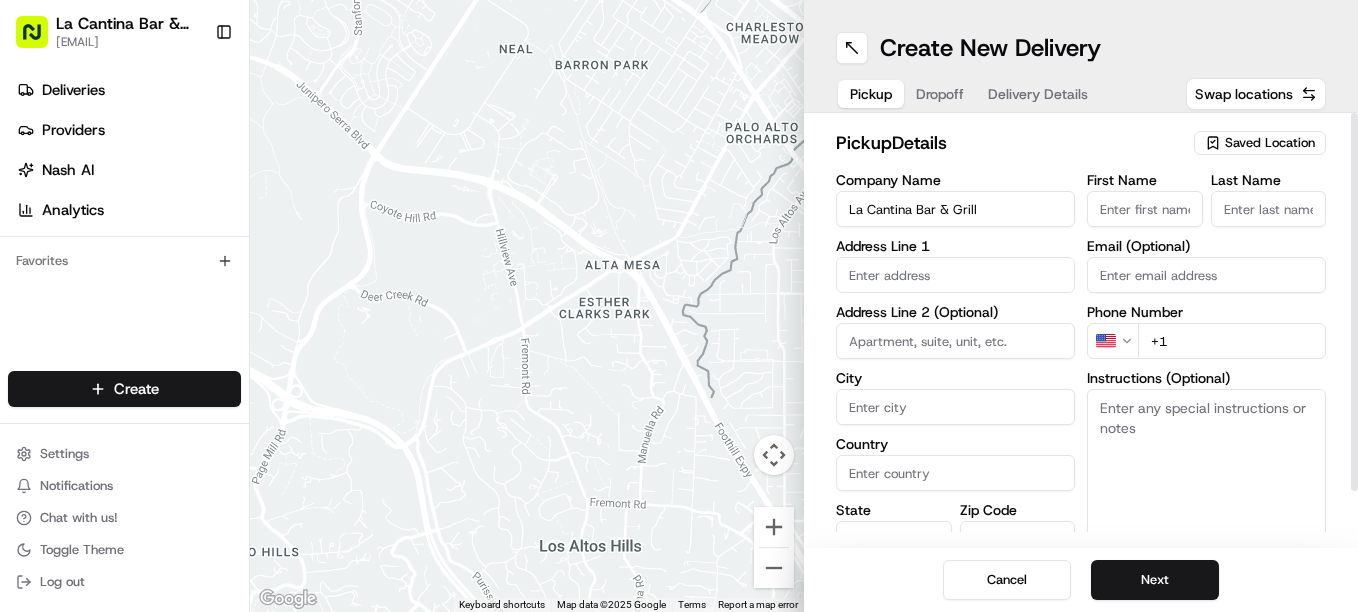 type on "[NUMBER] [STREET]" 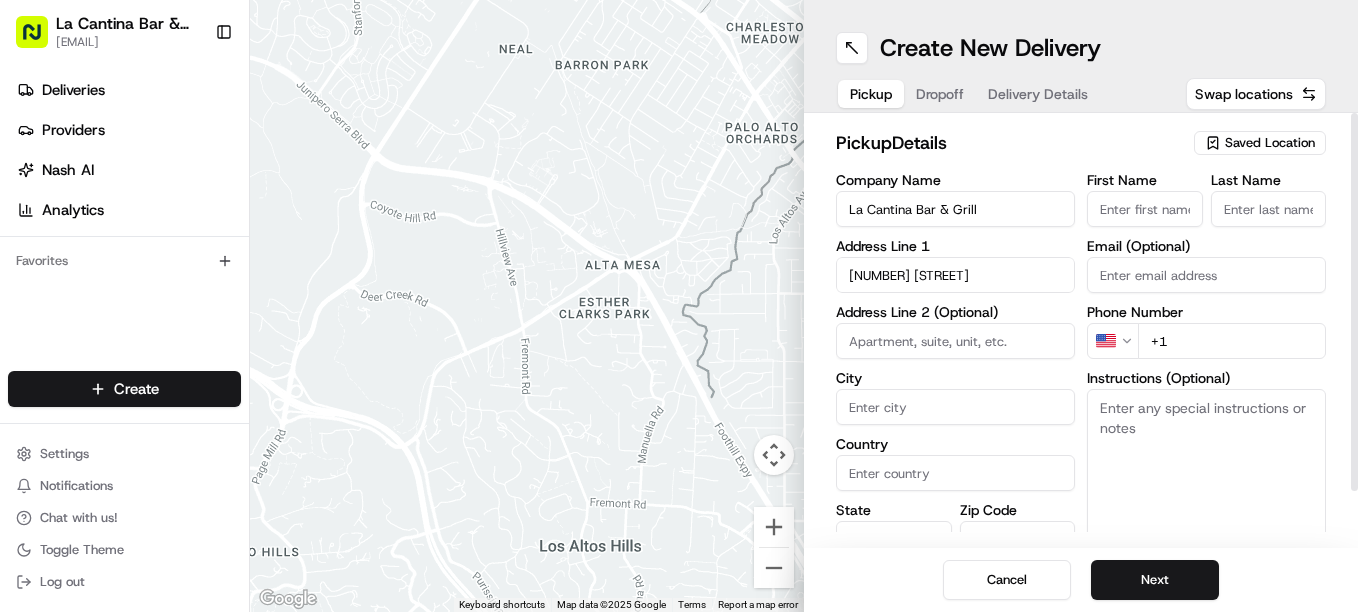 type on "Plainfield" 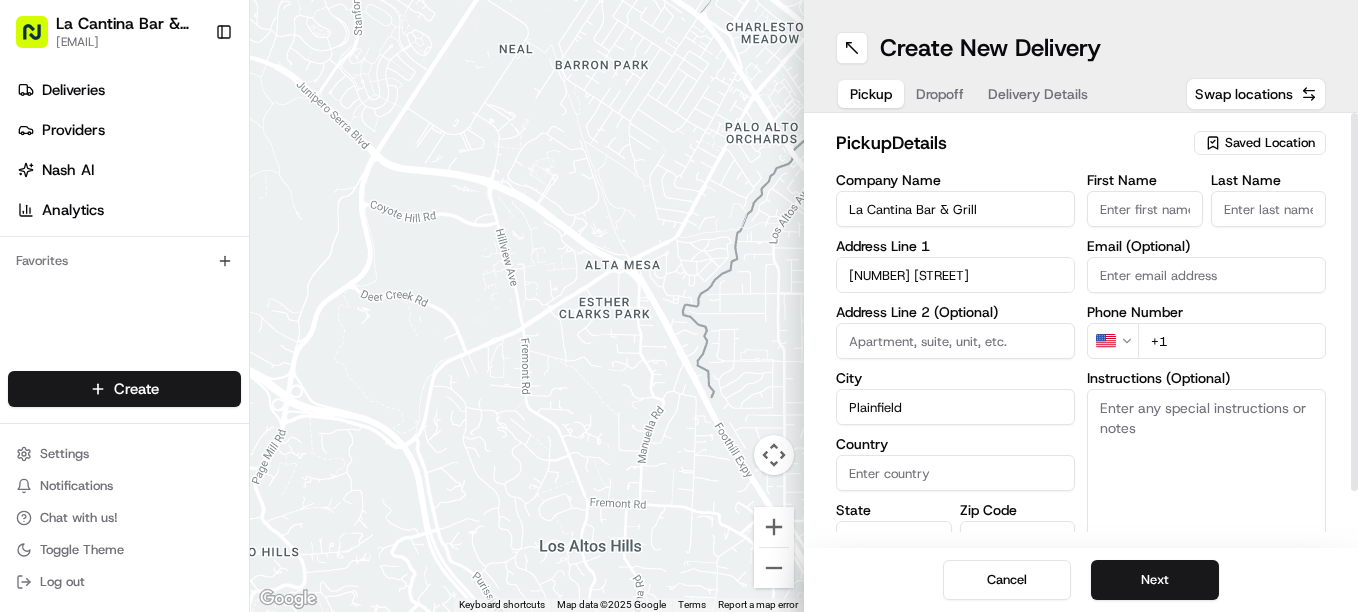 type on "United States" 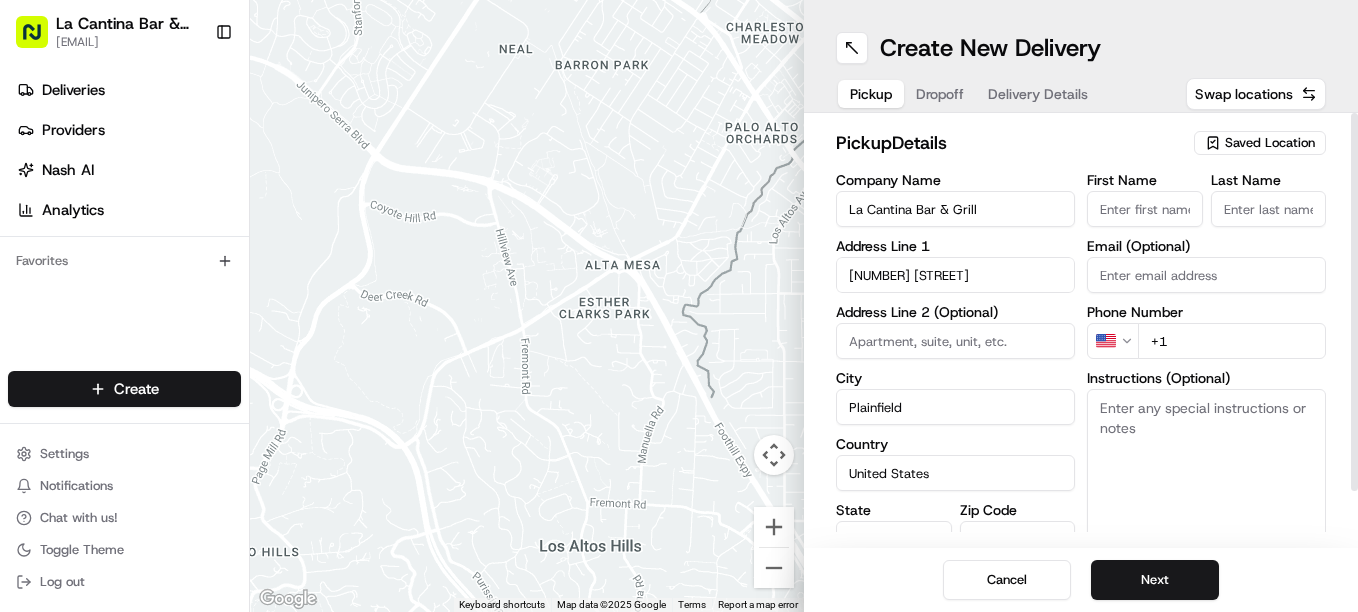 type on "CT" 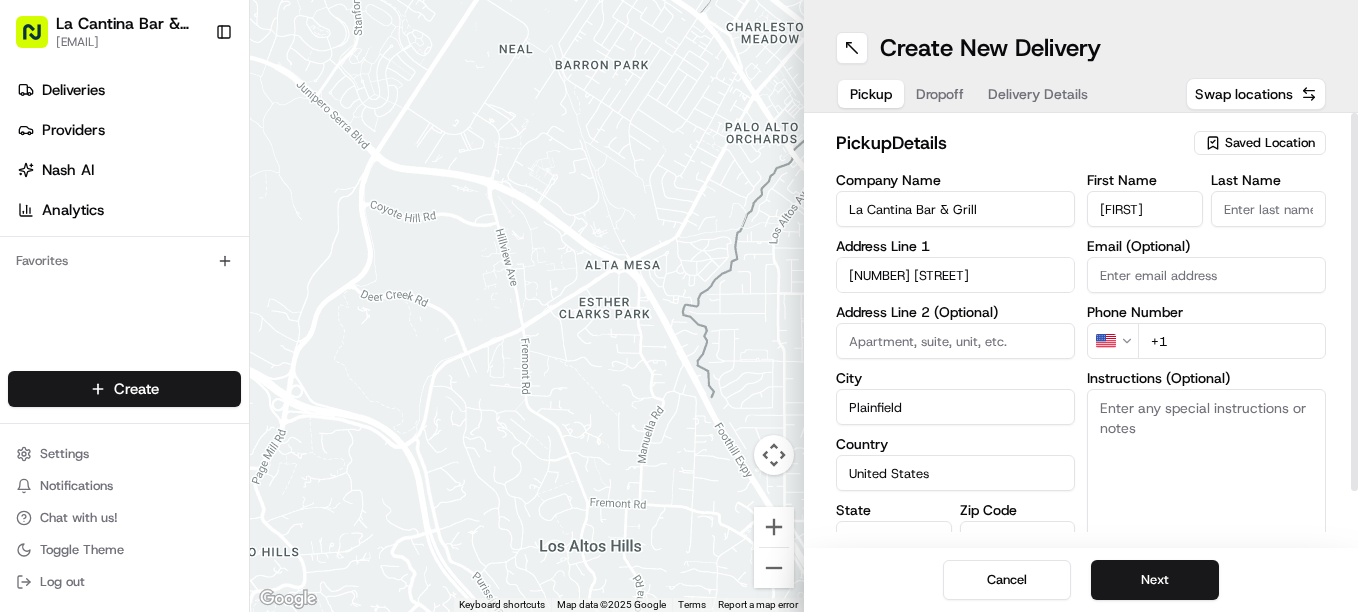 type on "[LAST]" 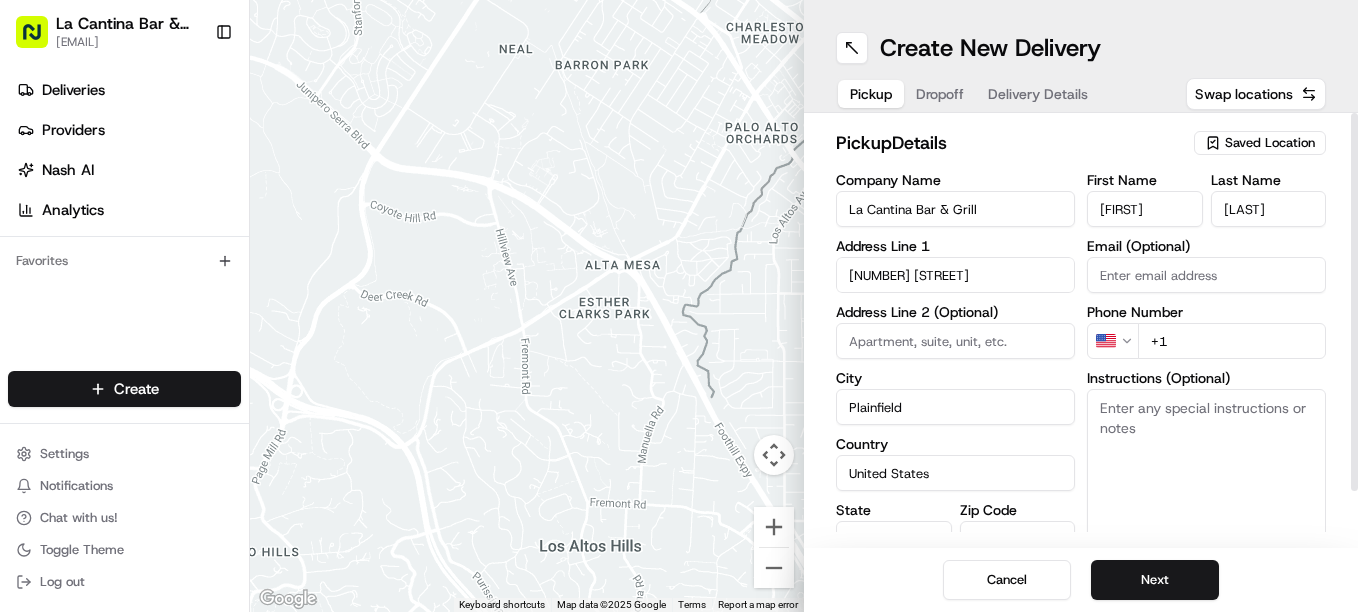 type on "[EMAIL]" 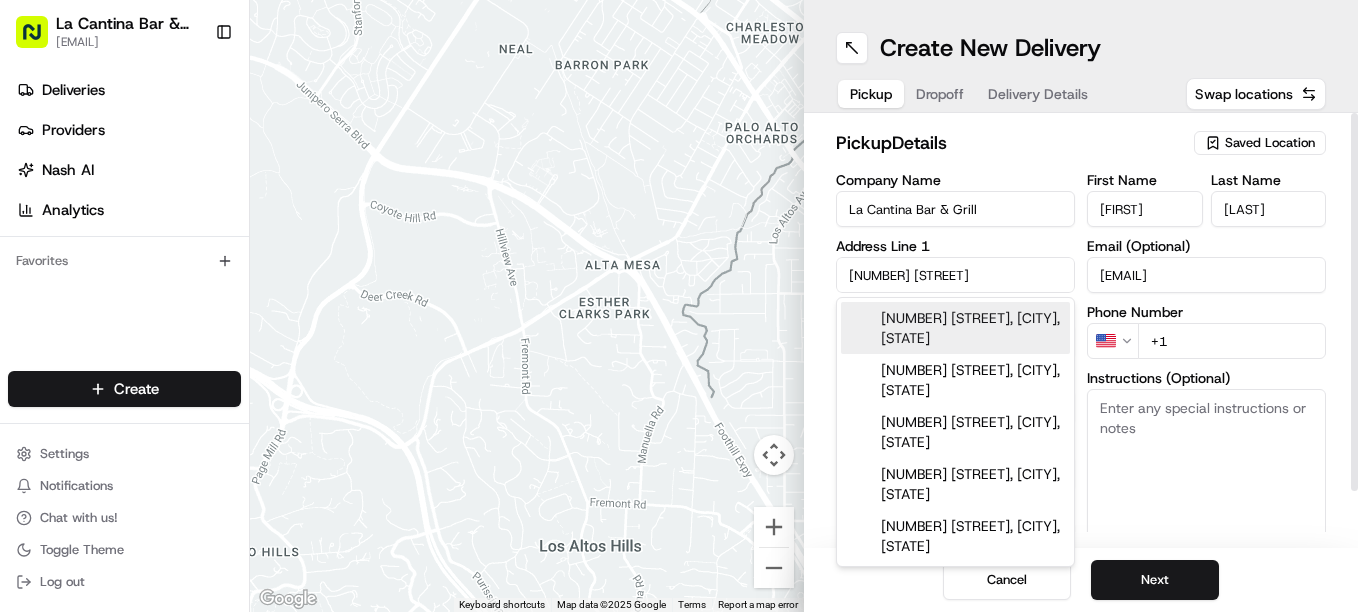 click on "+1" at bounding box center [1232, 341] 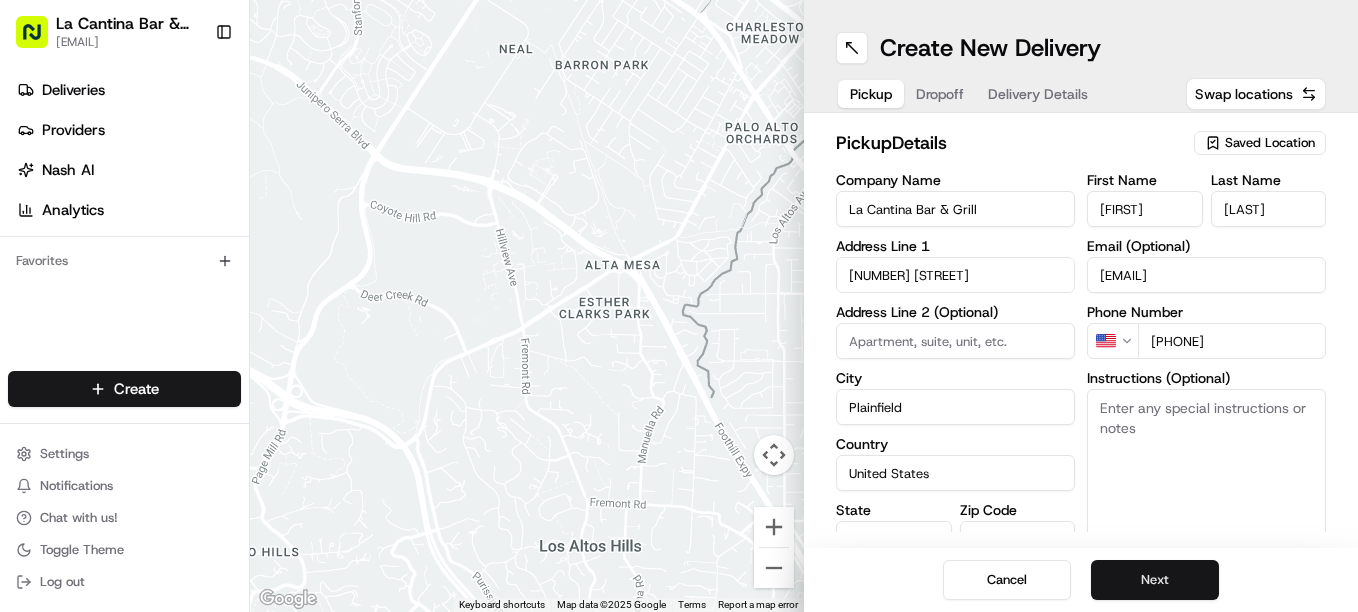 type on "[PHONE]" 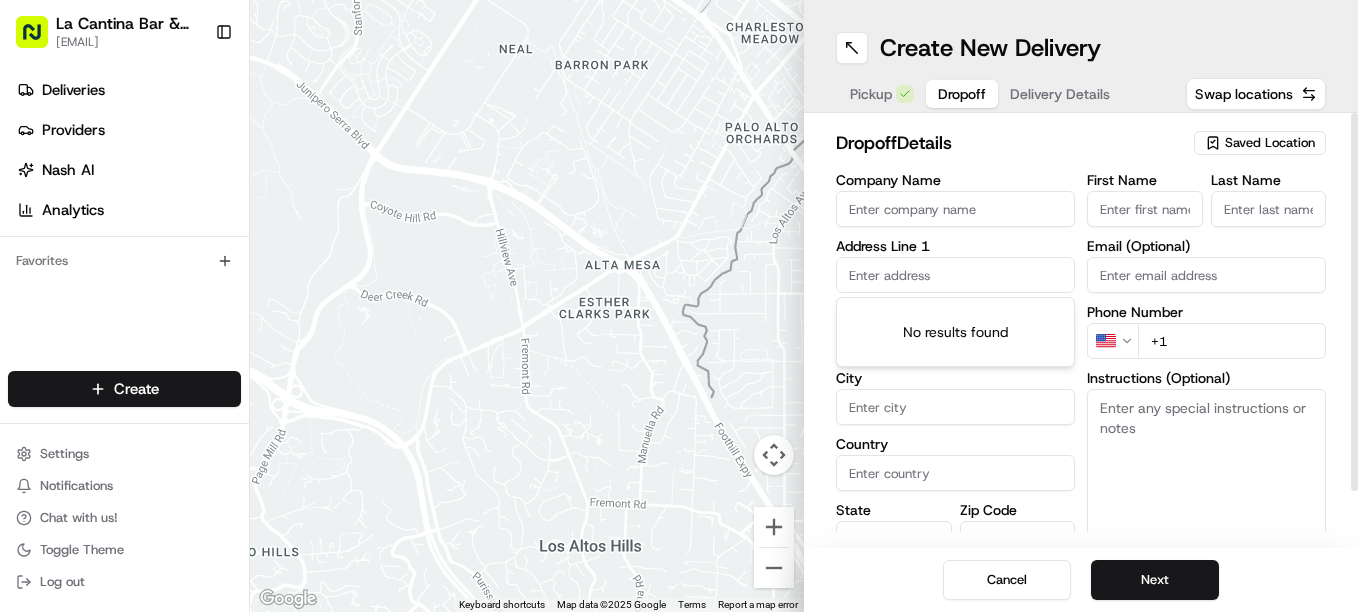 click at bounding box center [955, 275] 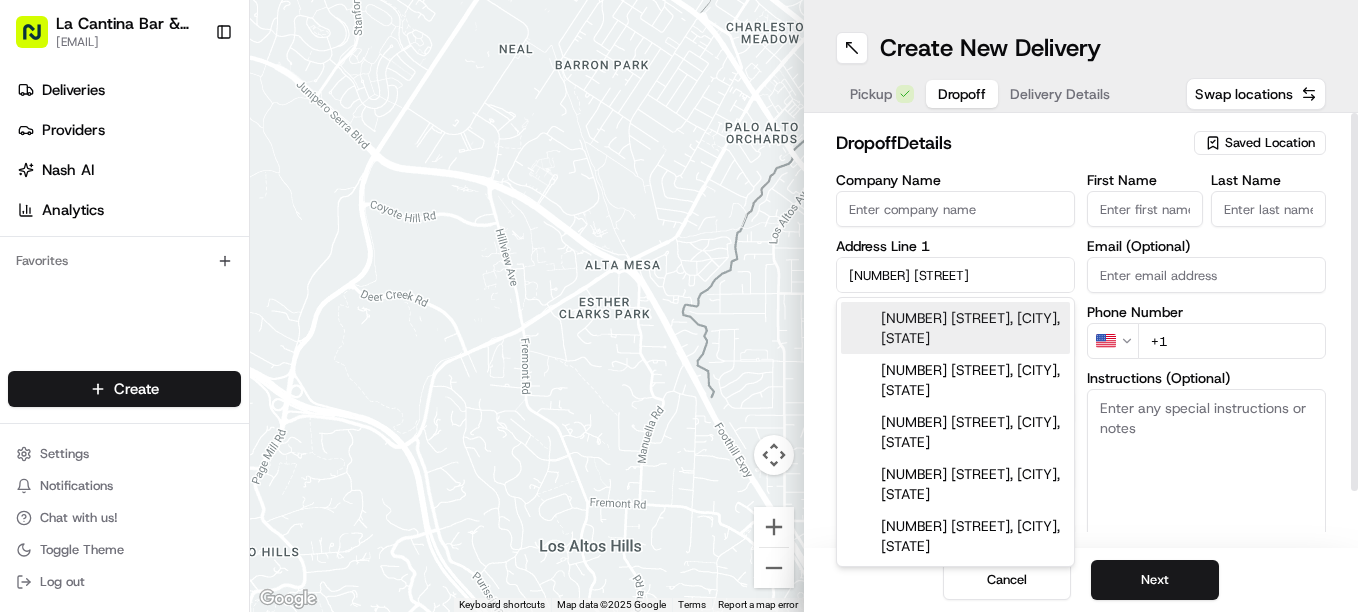 click on "[NUMBER] [STREET], [CITY], [STATE]" at bounding box center [955, 328] 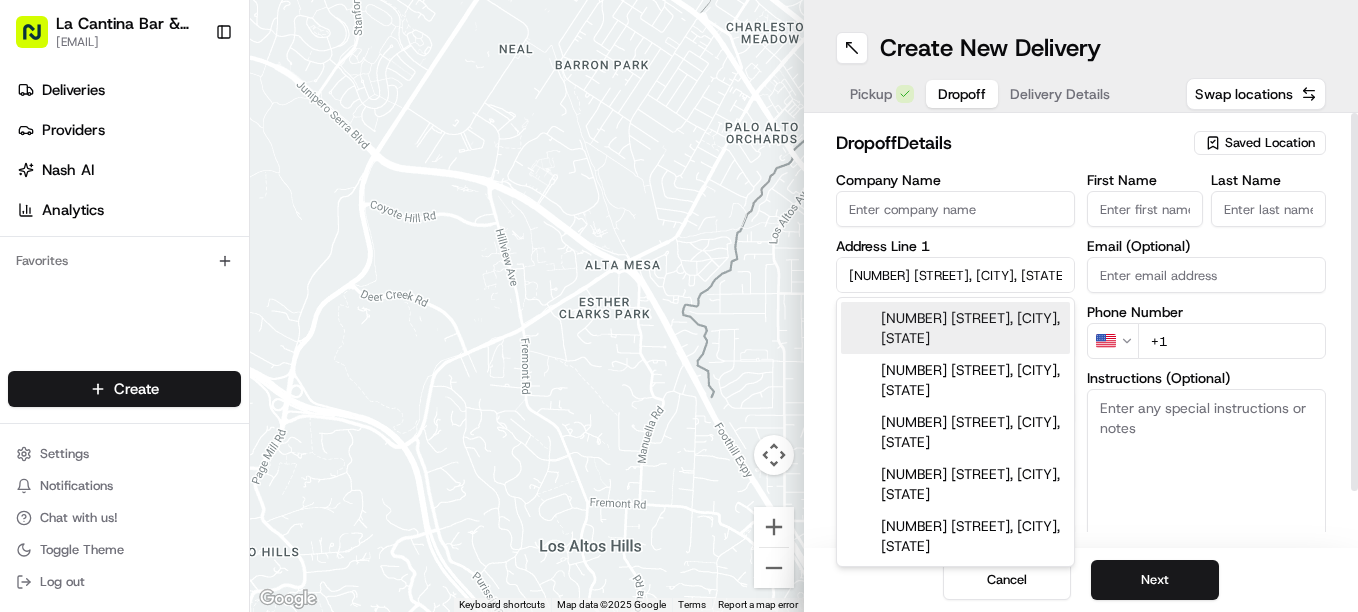 type on "[NUMBER] [STREET], [CITY], [STATE], [COUNTRY]" 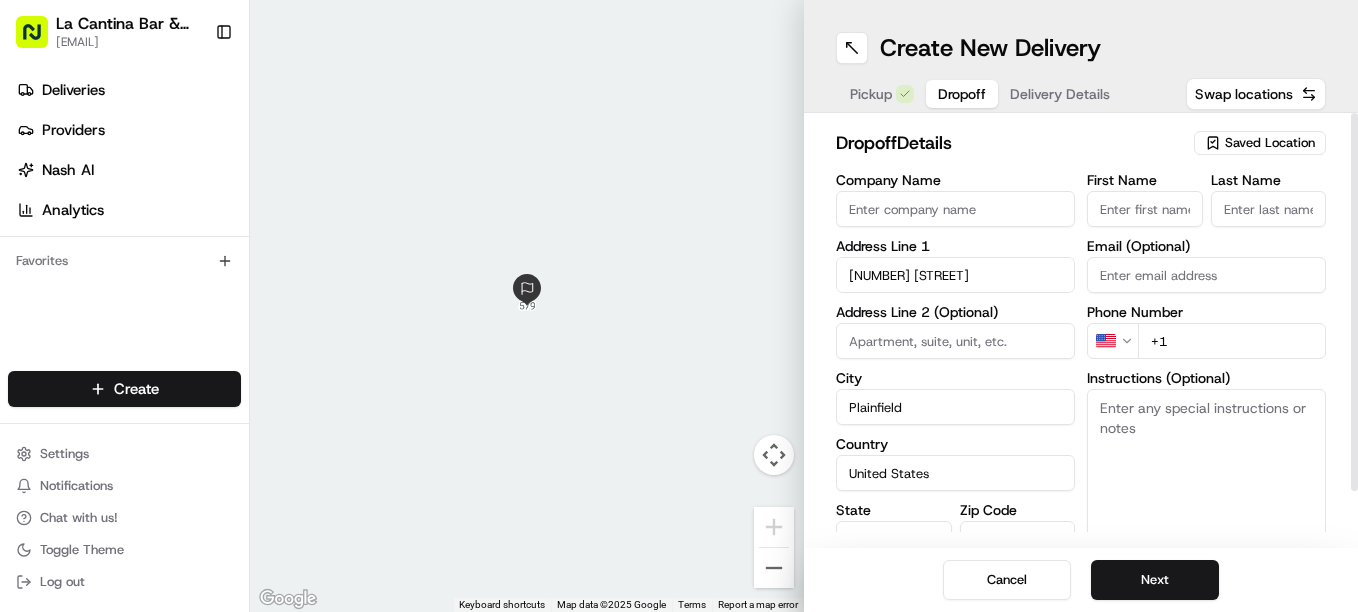 click on "First Name" at bounding box center [1145, 209] 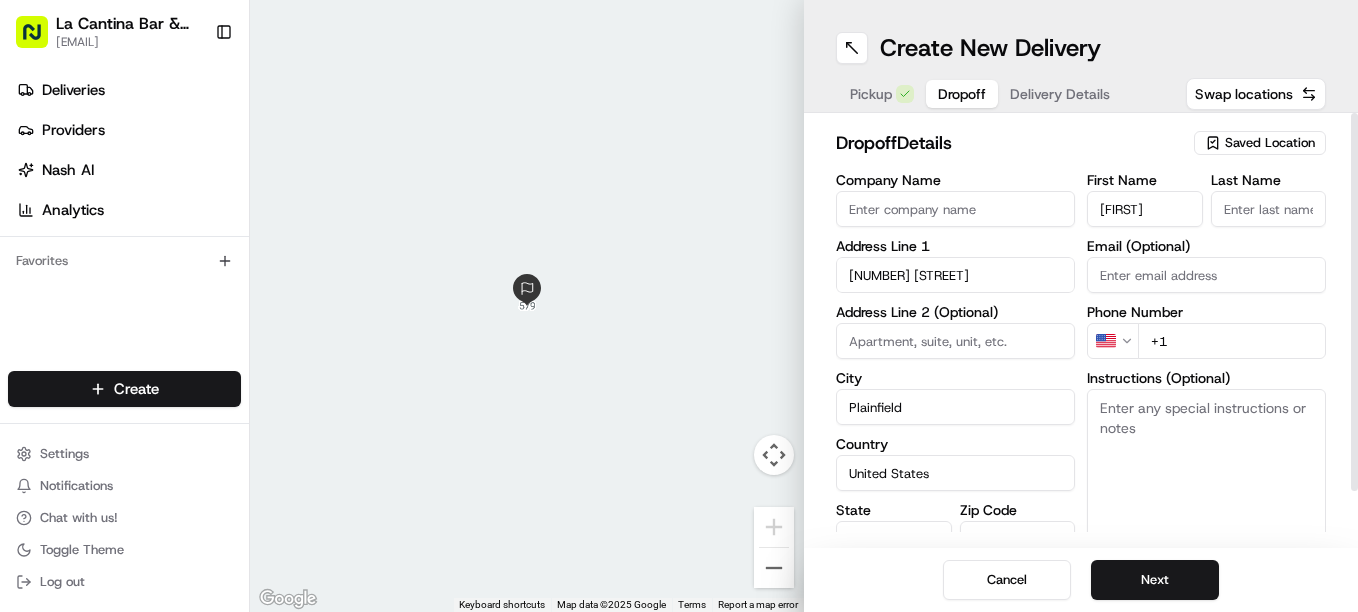 type on "[FIRST]" 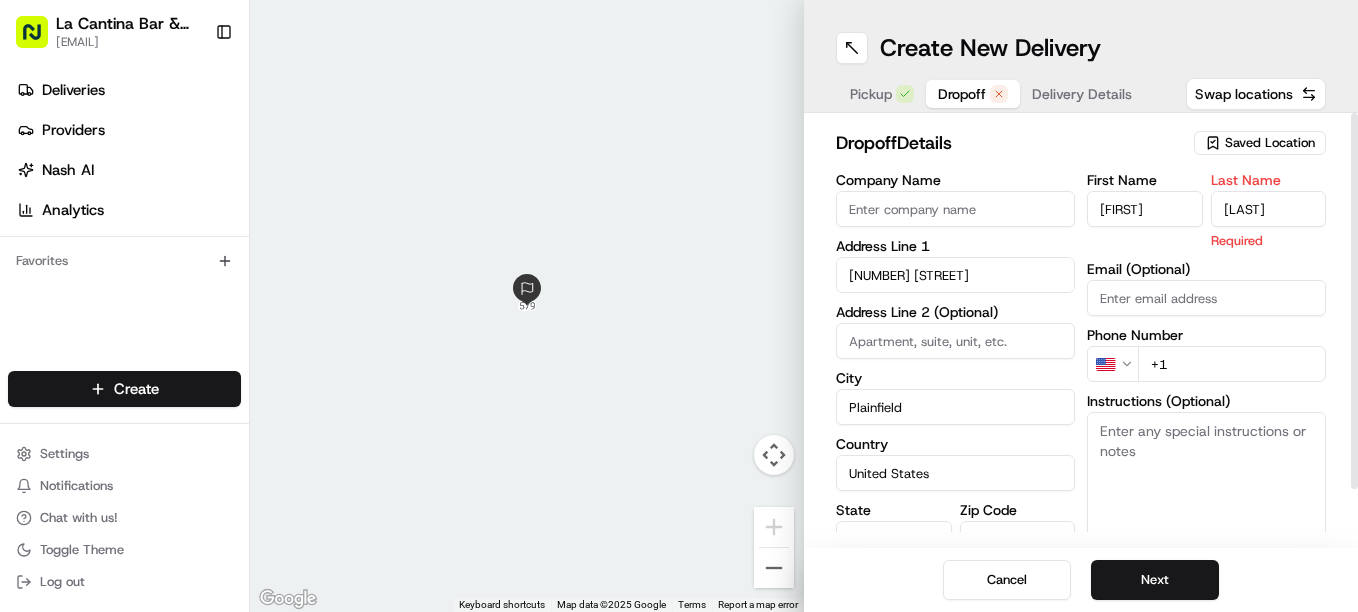 type on "[LAST]" 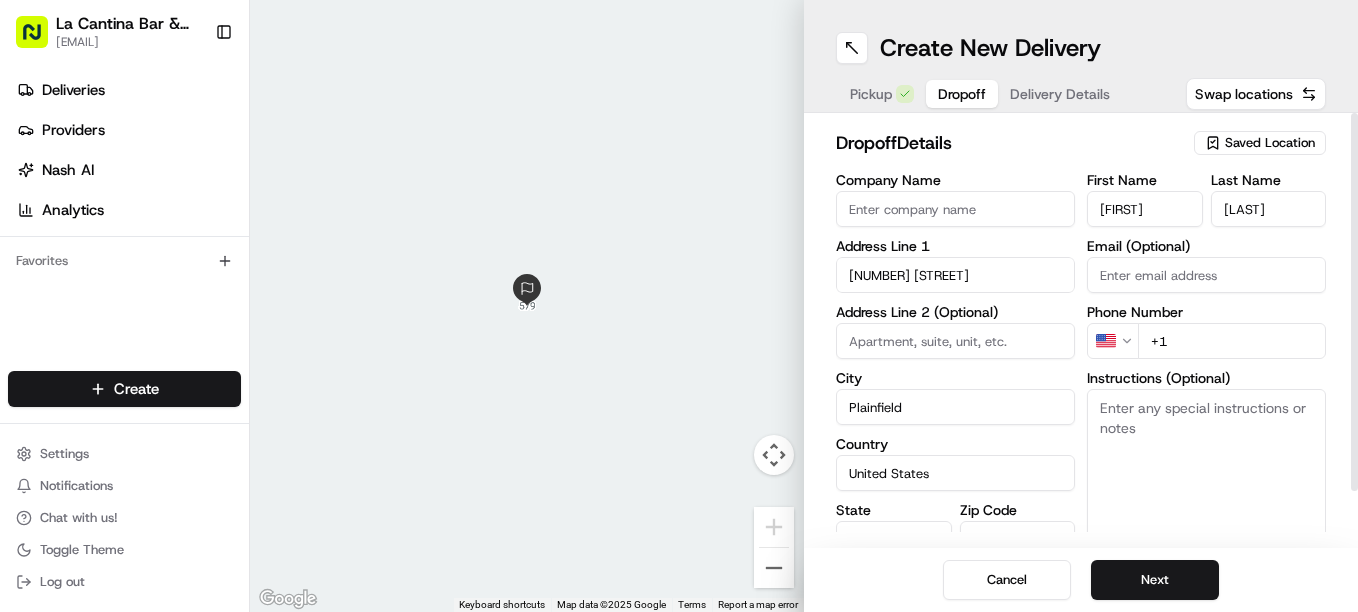 click on "[FIRST] [LAST] [EMAIL] [PHONE]" at bounding box center (1206, 383) 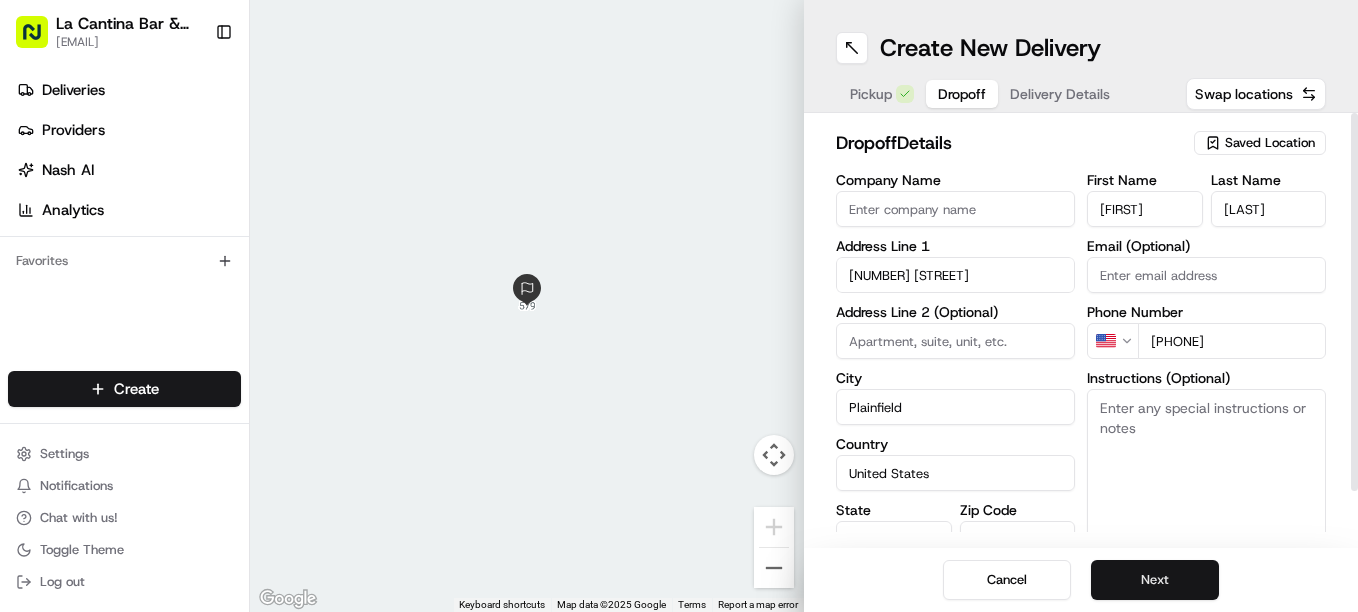 type on "[PHONE]" 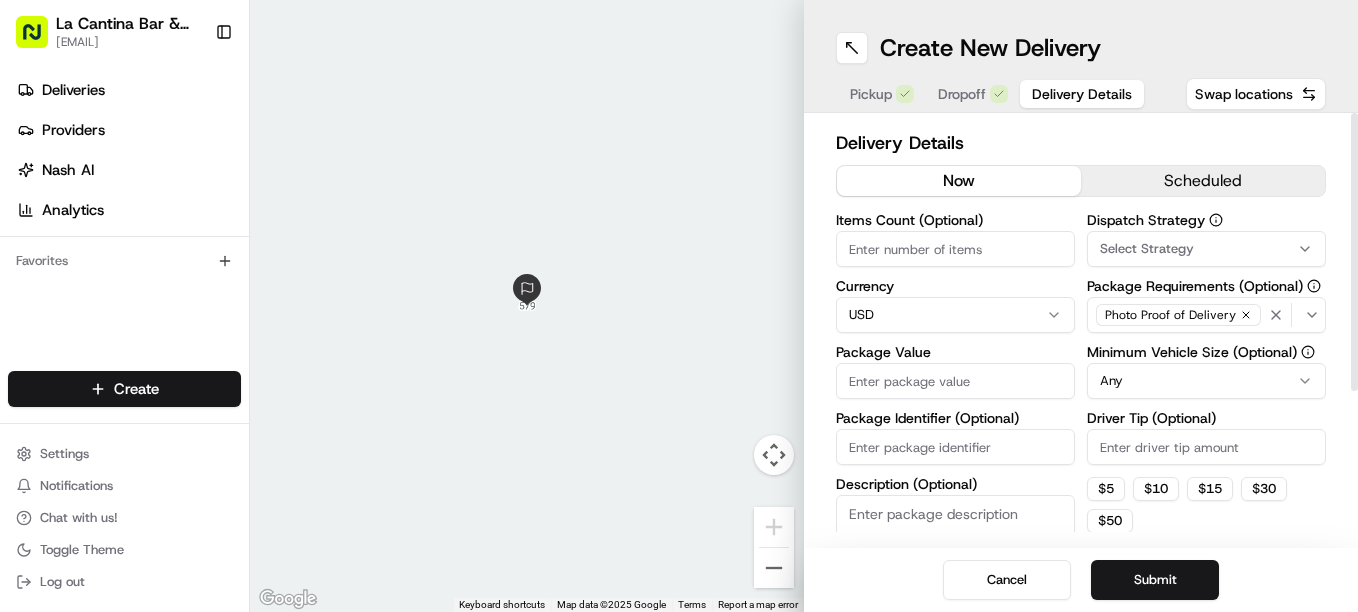 click on "Package Value" at bounding box center [955, 381] 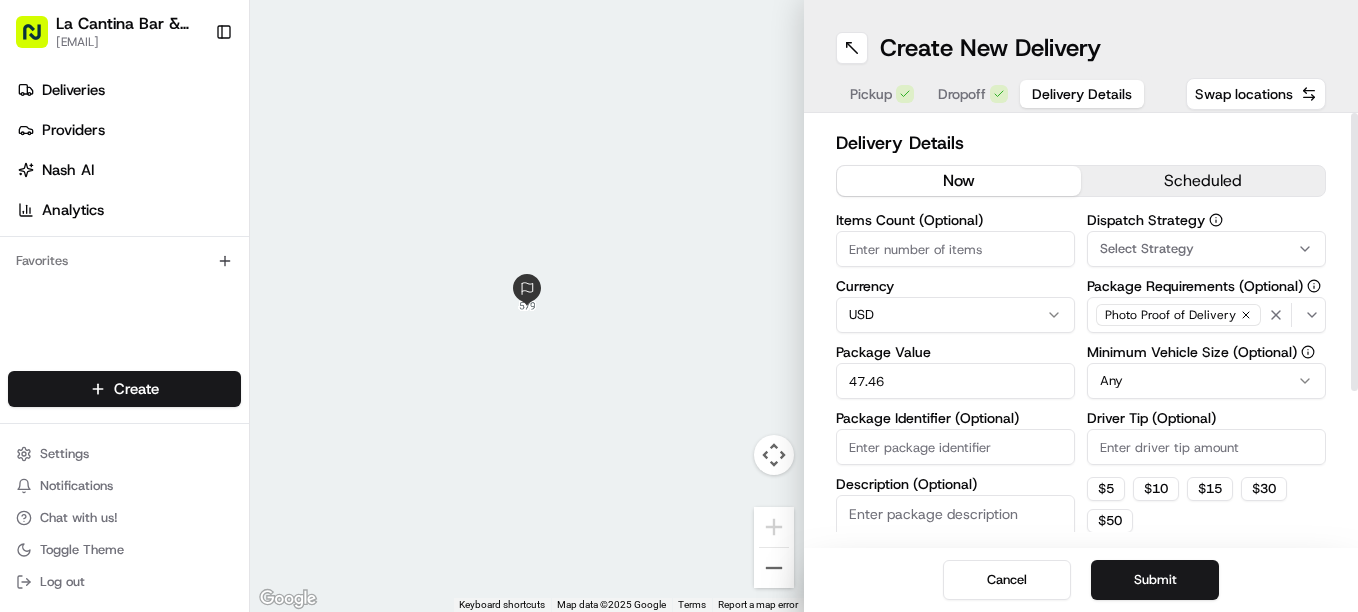 type on "47.46" 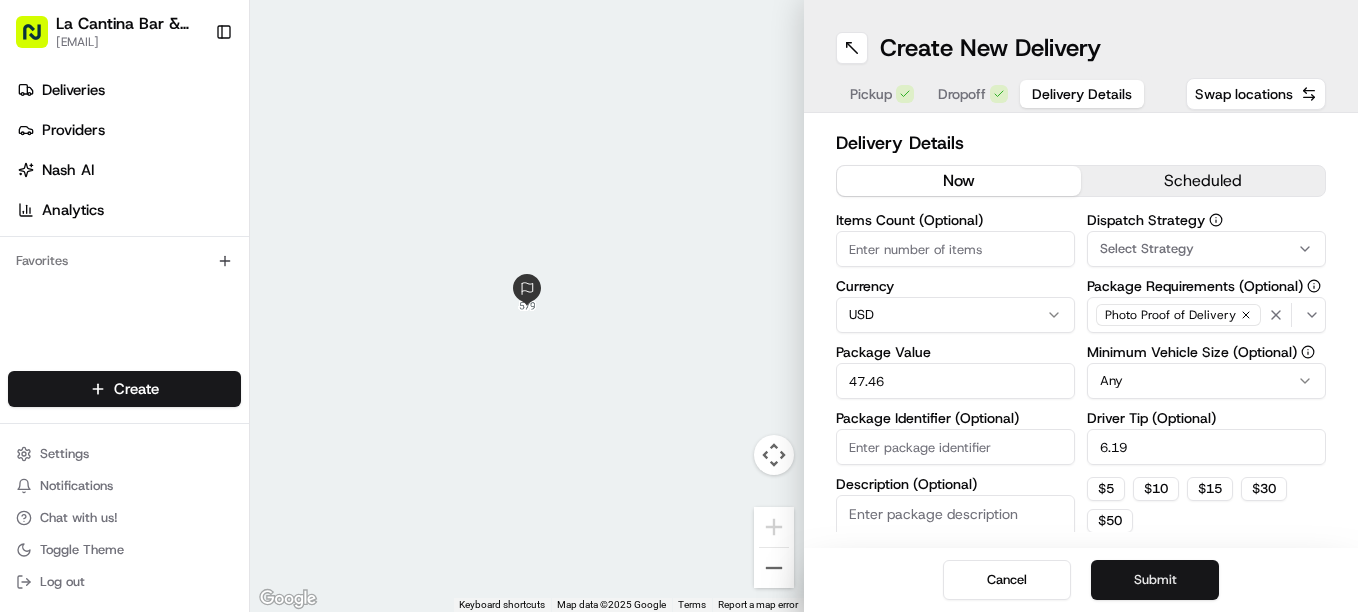 type on "6.19" 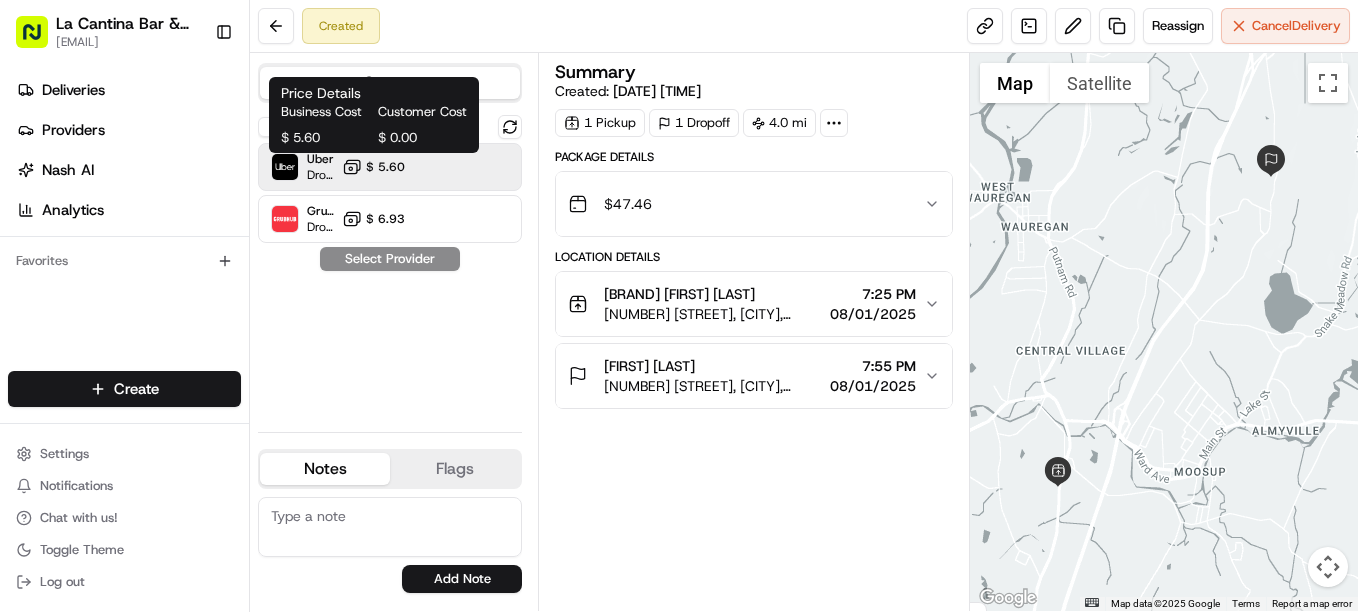 click on "$   5.60" at bounding box center [385, 167] 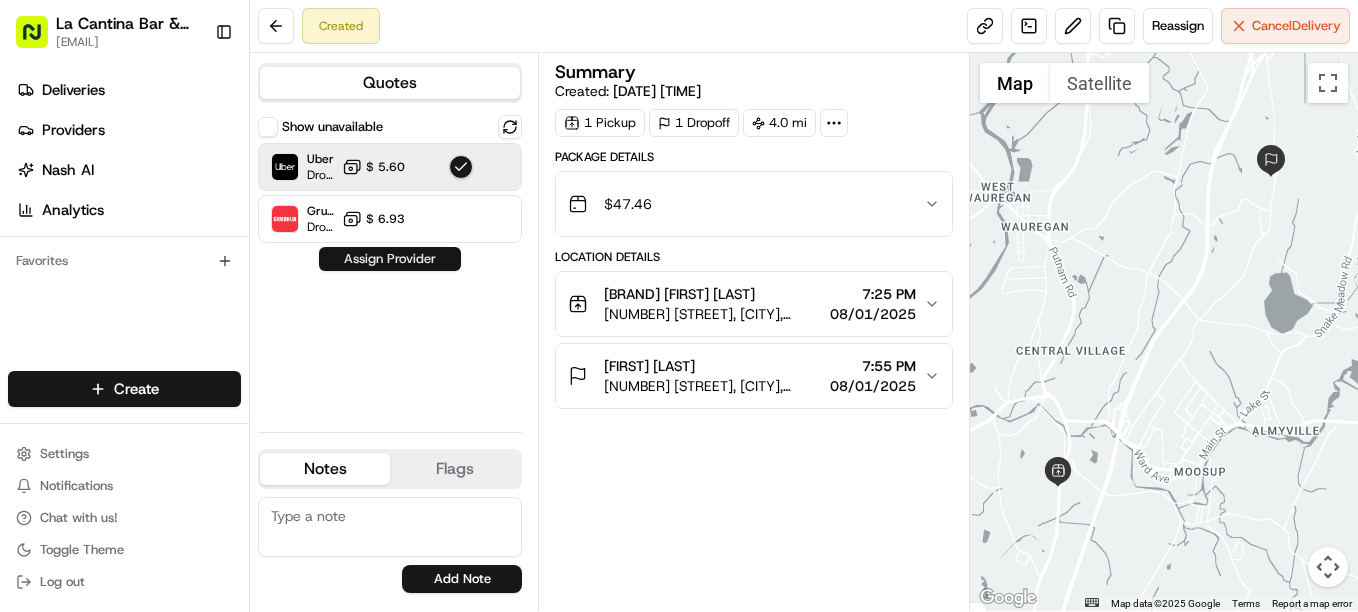 click on "Assign Provider" at bounding box center [390, 259] 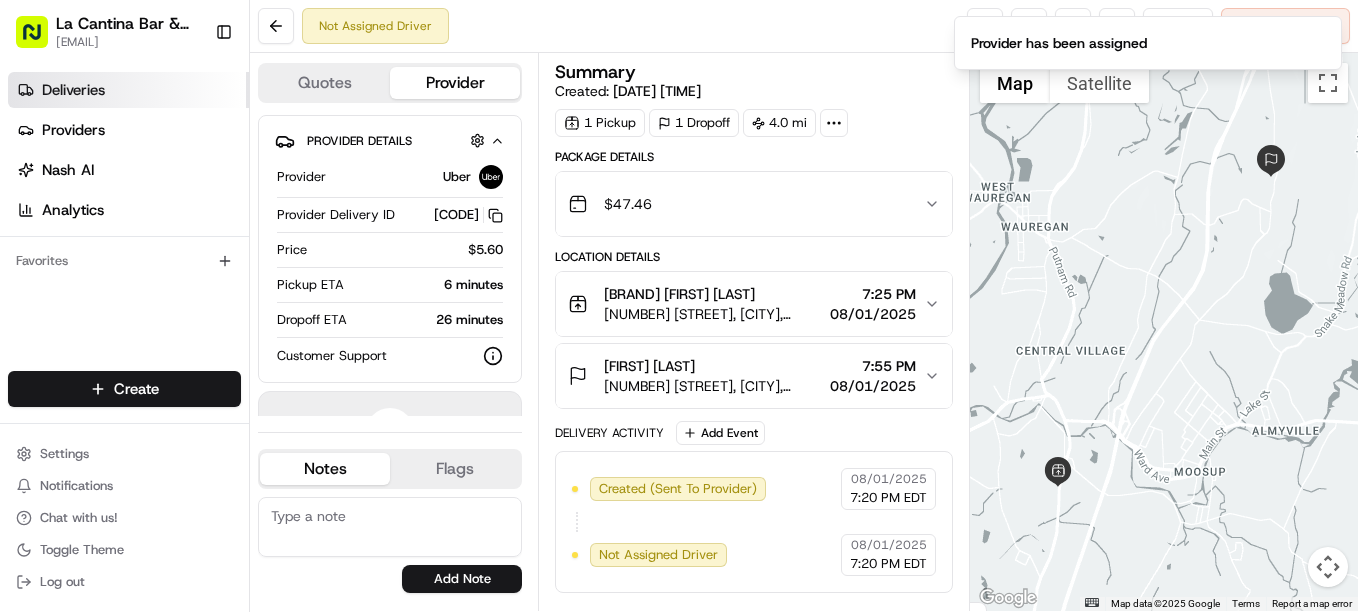 click on "Deliveries Providers Nash AI Analytics" at bounding box center (128, 150) 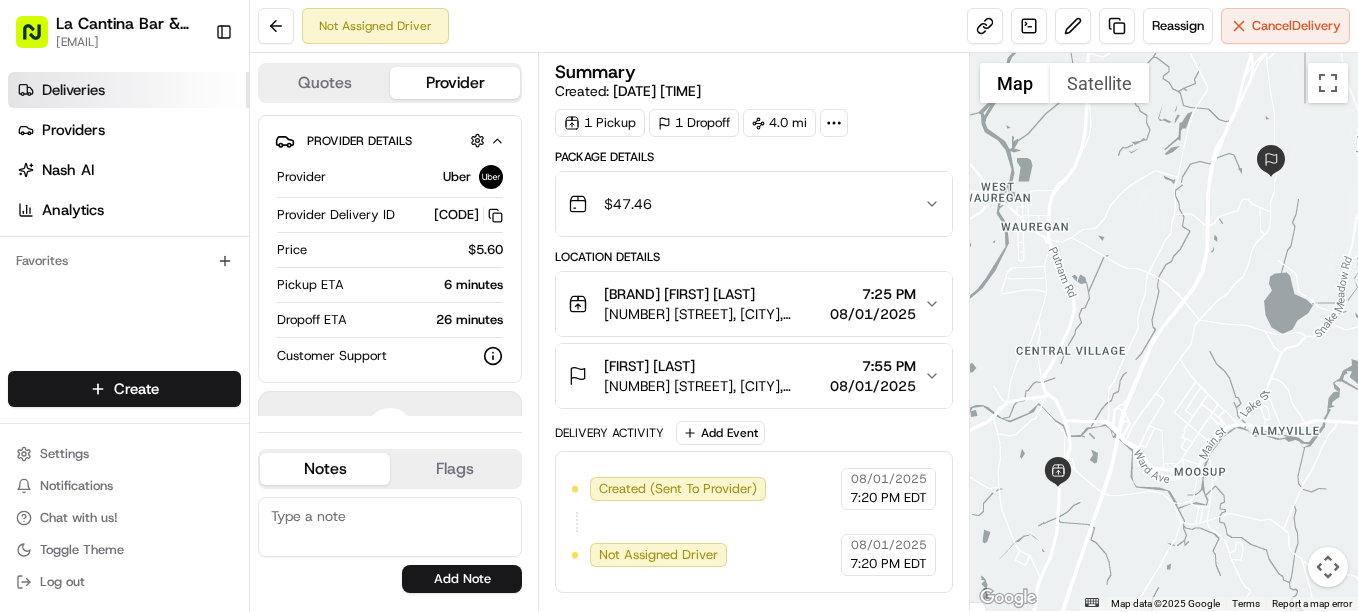 click on "Deliveries" at bounding box center [128, 90] 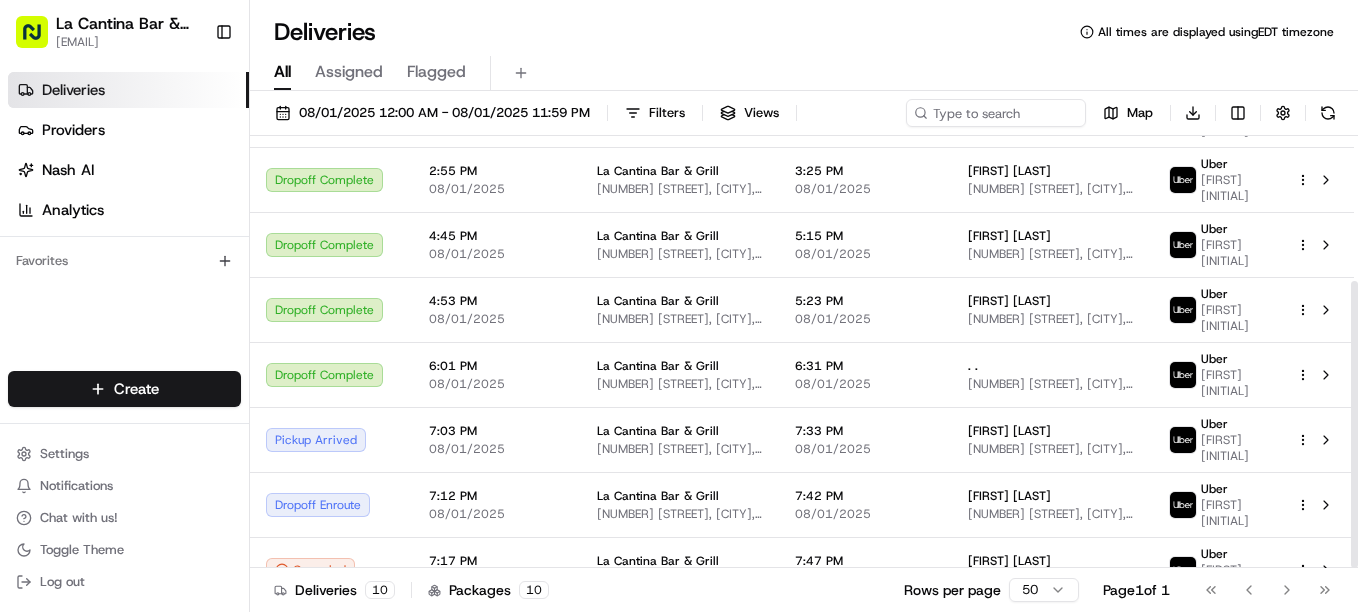 scroll, scrollTop: 218, scrollLeft: 0, axis: vertical 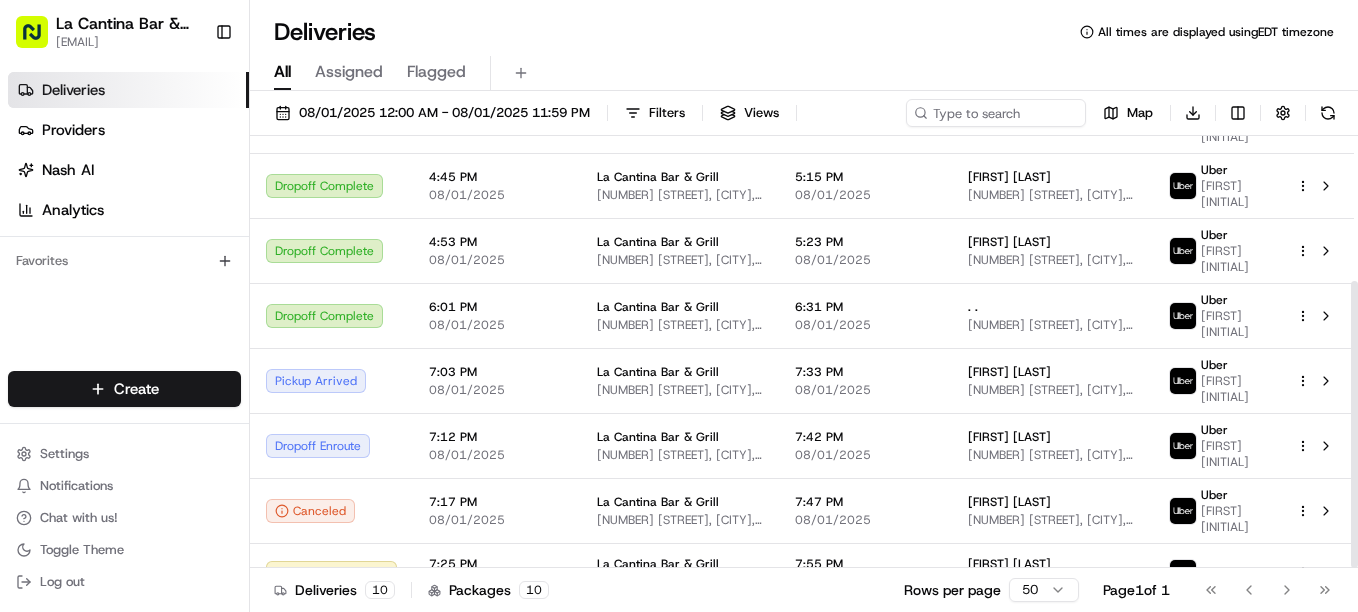 drag, startPoint x: 1357, startPoint y: 351, endPoint x: 1361, endPoint y: 538, distance: 187.04277 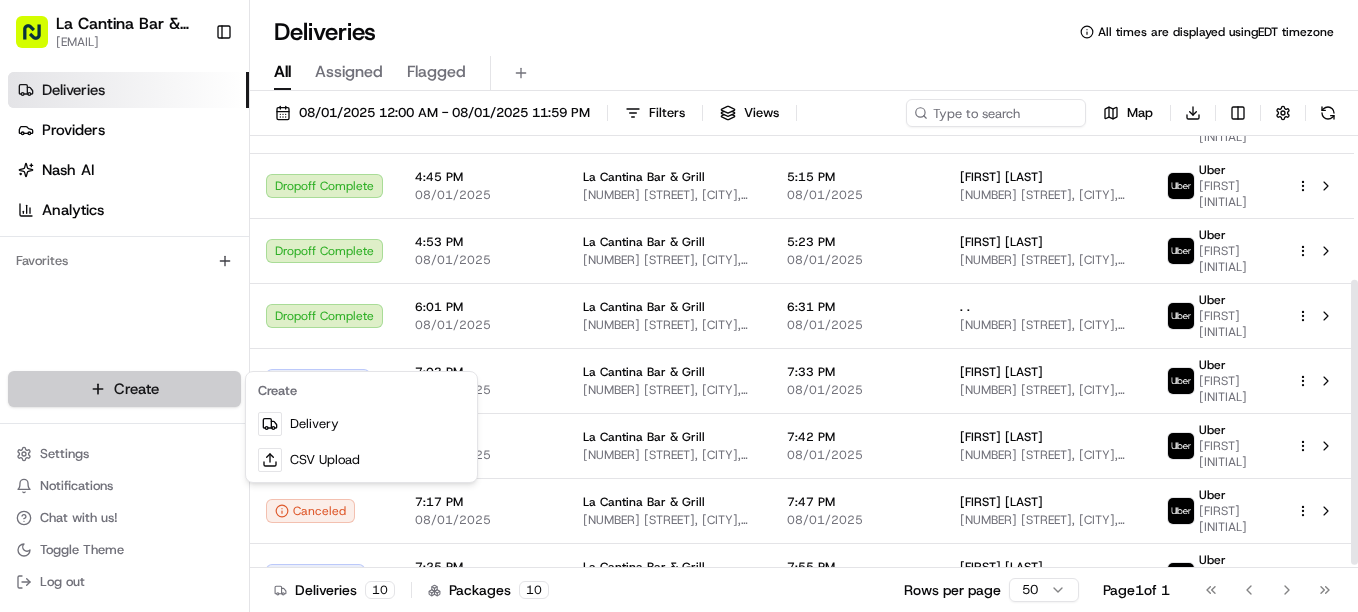 click on "[DATE] [TIME] [TIMEZONE] [DATE] [CITY], [STATE], [COUNTRY] [TIME] [DATE] [CITY], [STATE], [COUNTRY] [FIRST] [LAST]" at bounding box center (679, 306) 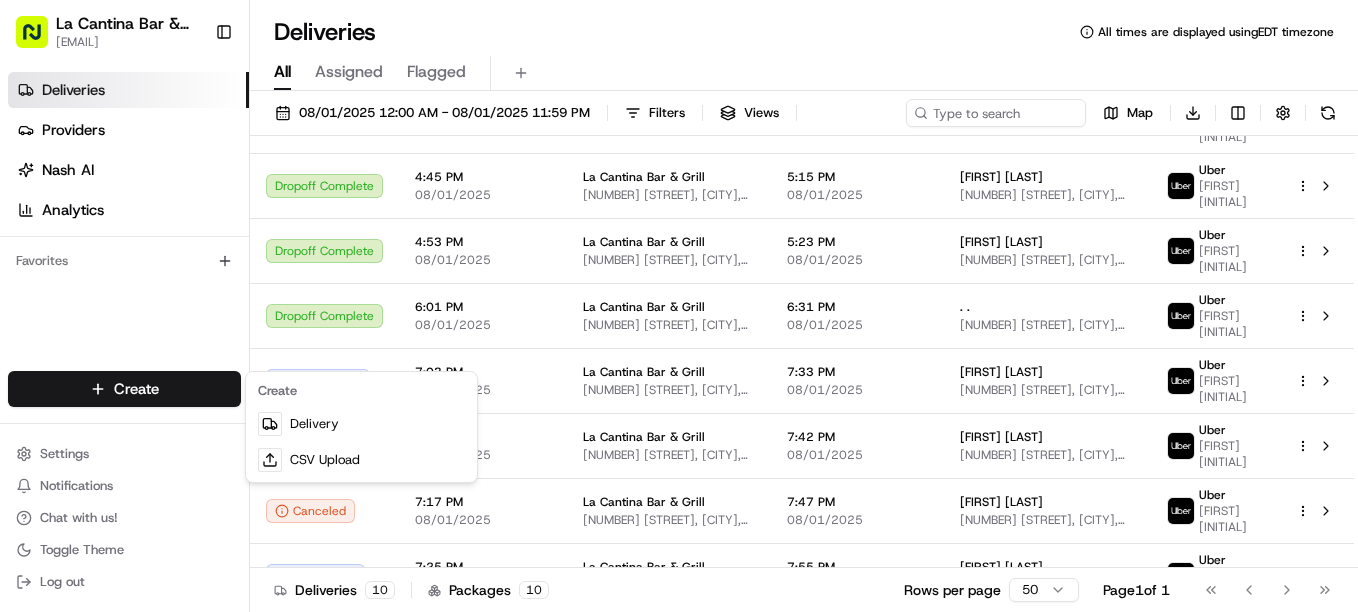 click on "[DATE] [TIME] [TIMEZONE] [DATE] [CITY], [STATE], [COUNTRY] [TIME] [DATE] [CITY], [STATE], [COUNTRY] [FIRST] [LAST]" at bounding box center [679, 306] 